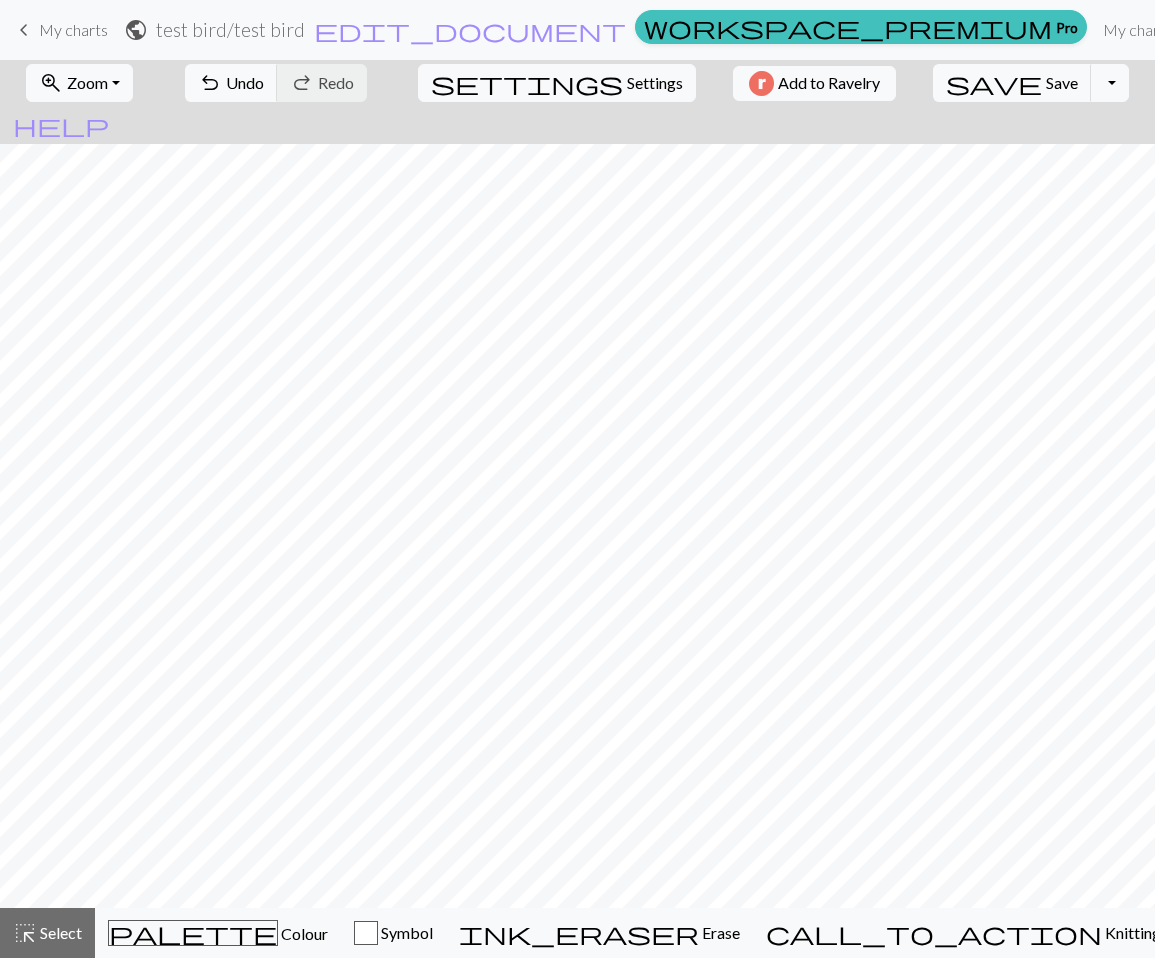 scroll, scrollTop: 0, scrollLeft: 0, axis: both 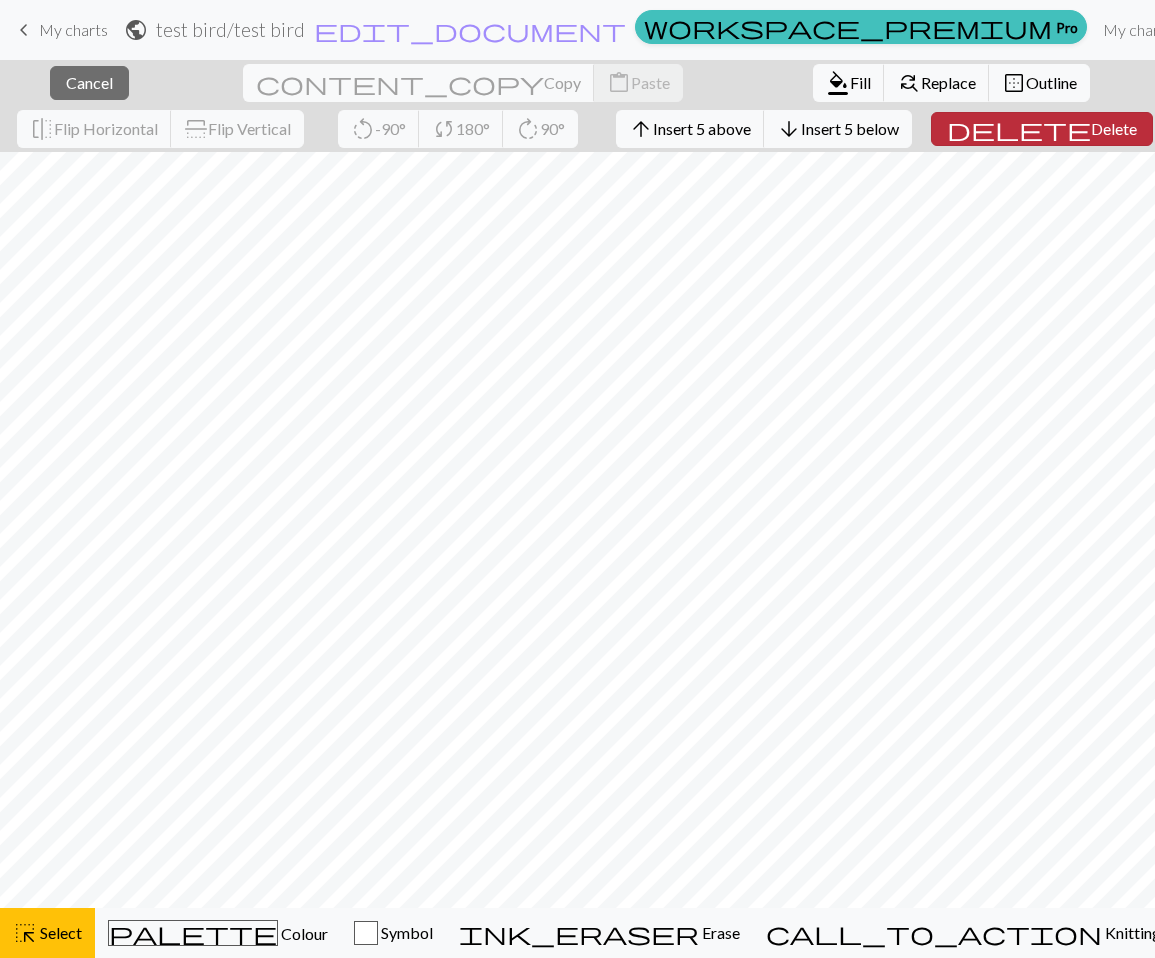 click on "Delete" at bounding box center (1114, 128) 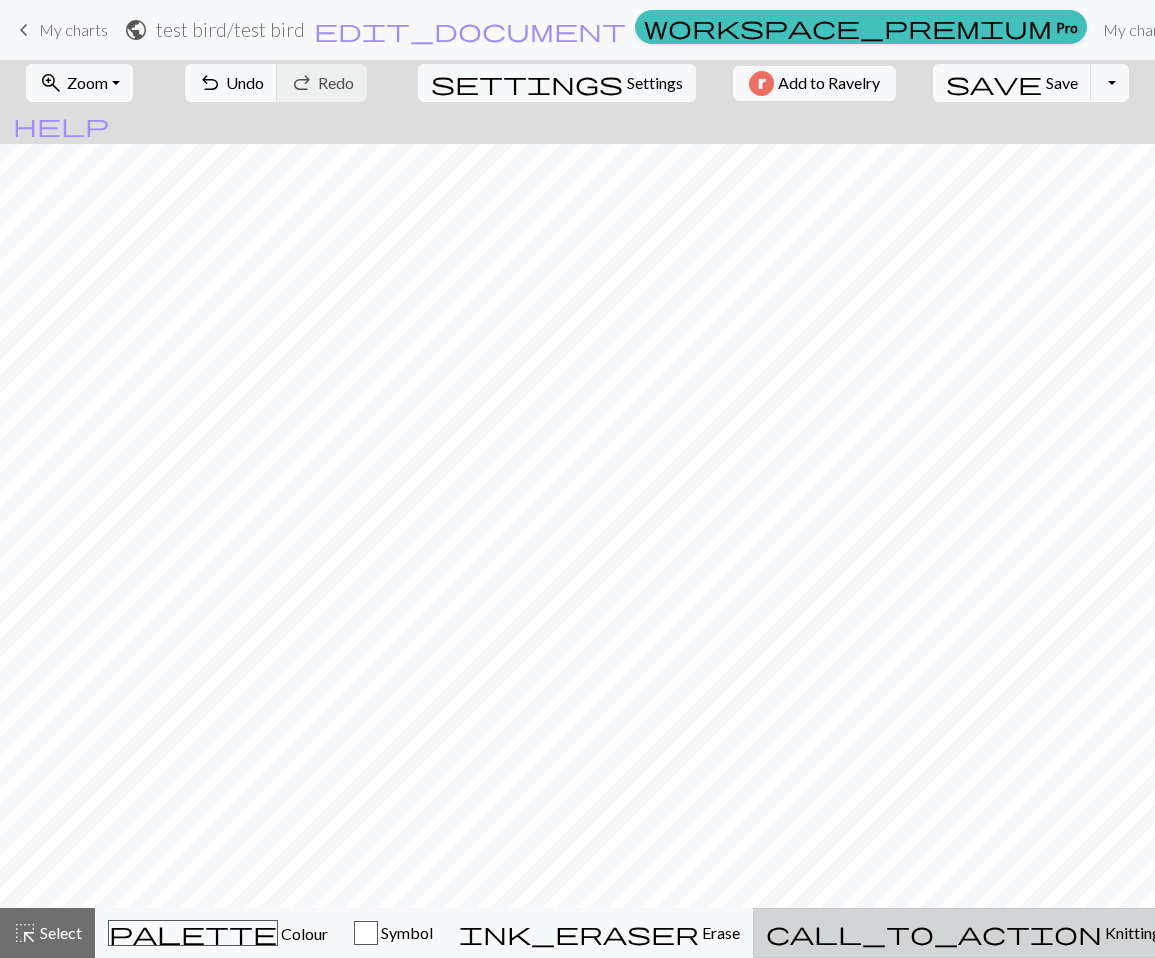 click on "call_to_action   Knitting mode   Knitting mode" at bounding box center (984, 933) 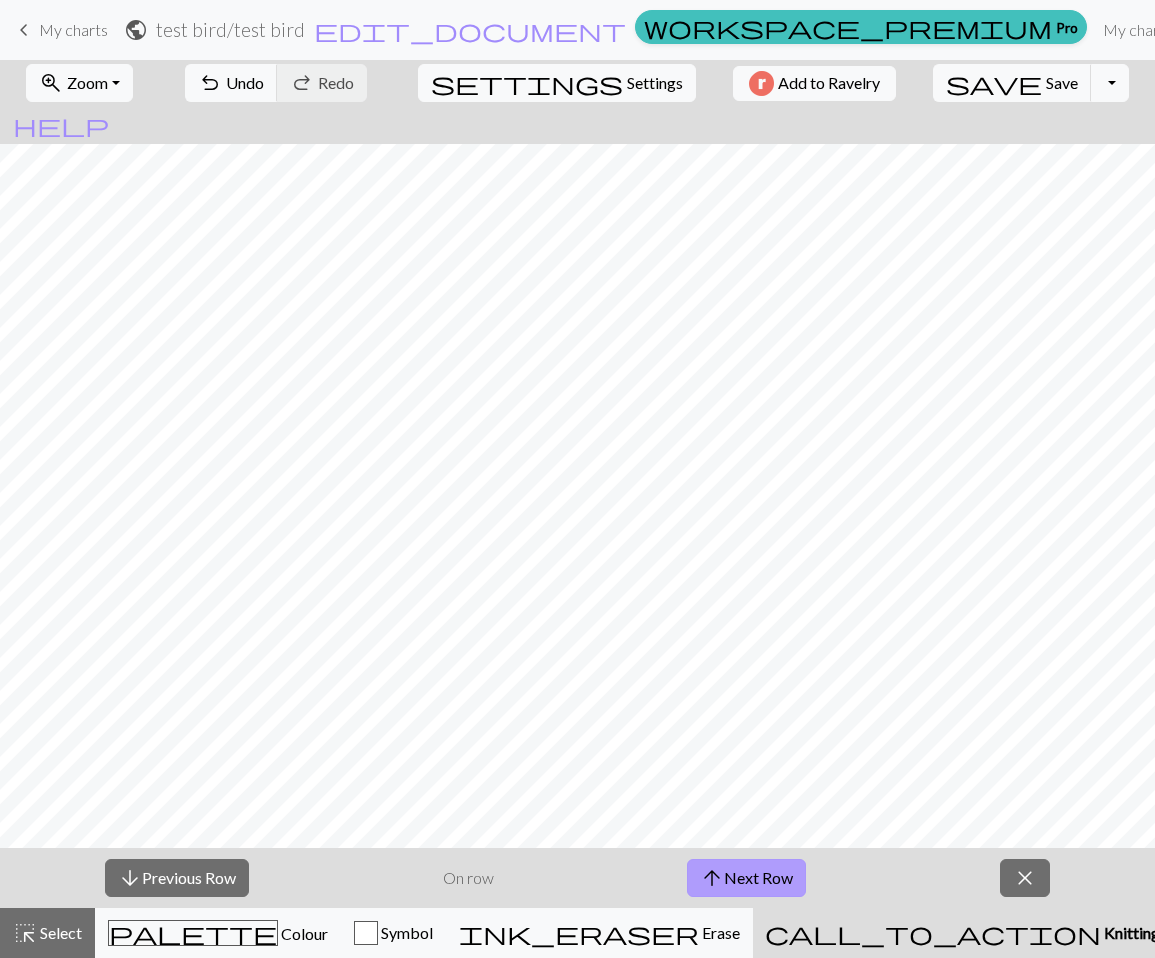 click on "arrow_upward  Next Row" at bounding box center (746, 878) 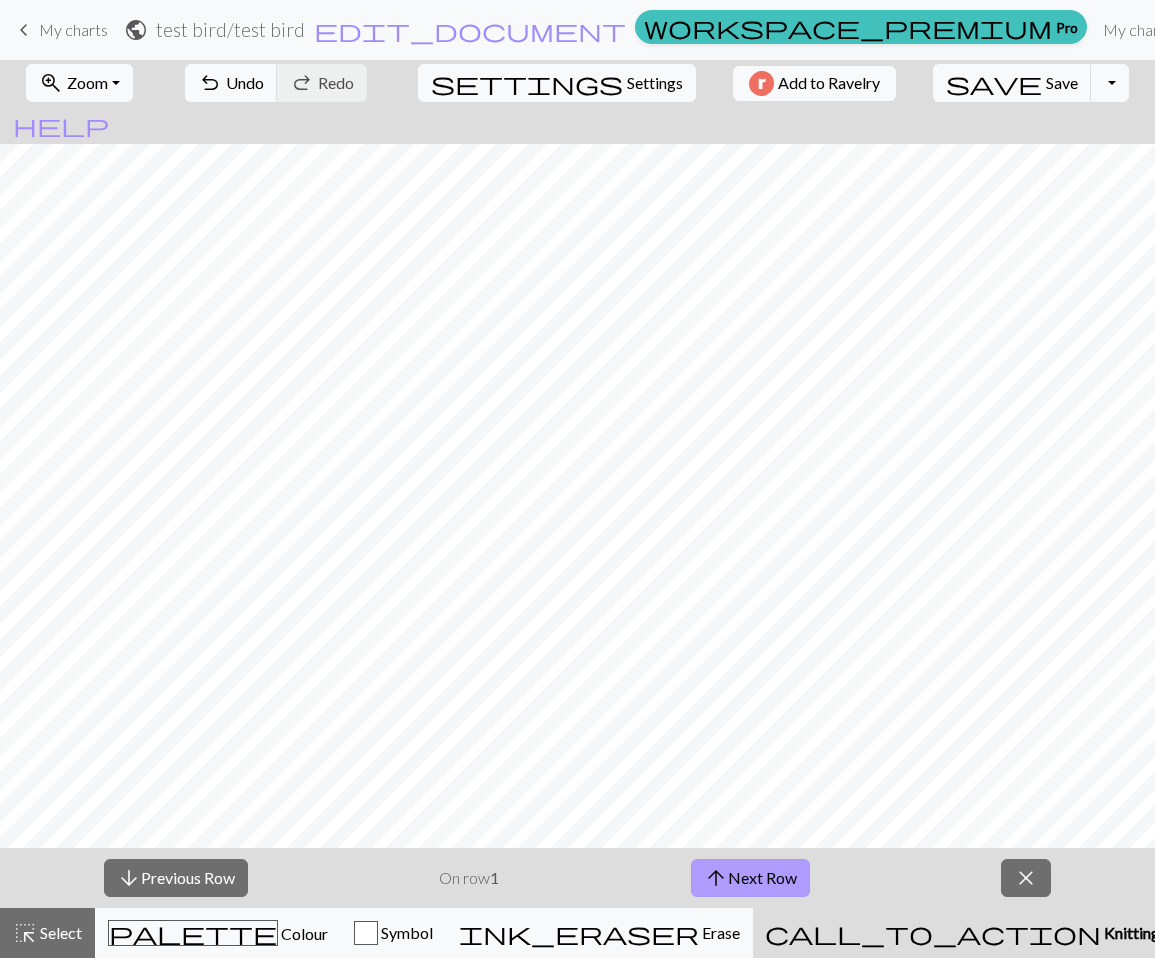 click on "arrow_upward  Next Row" at bounding box center [750, 878] 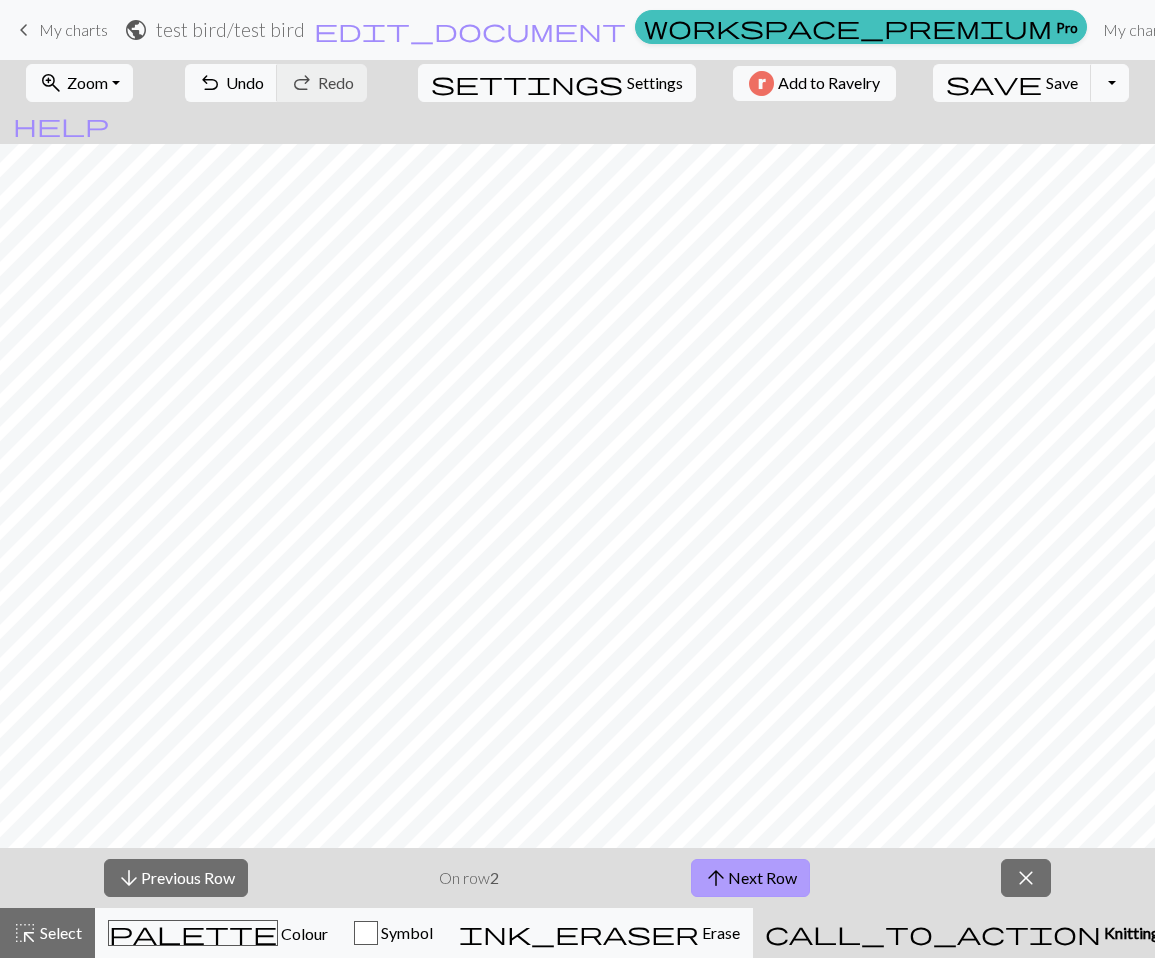 click on "arrow_upward  Next Row" at bounding box center [750, 878] 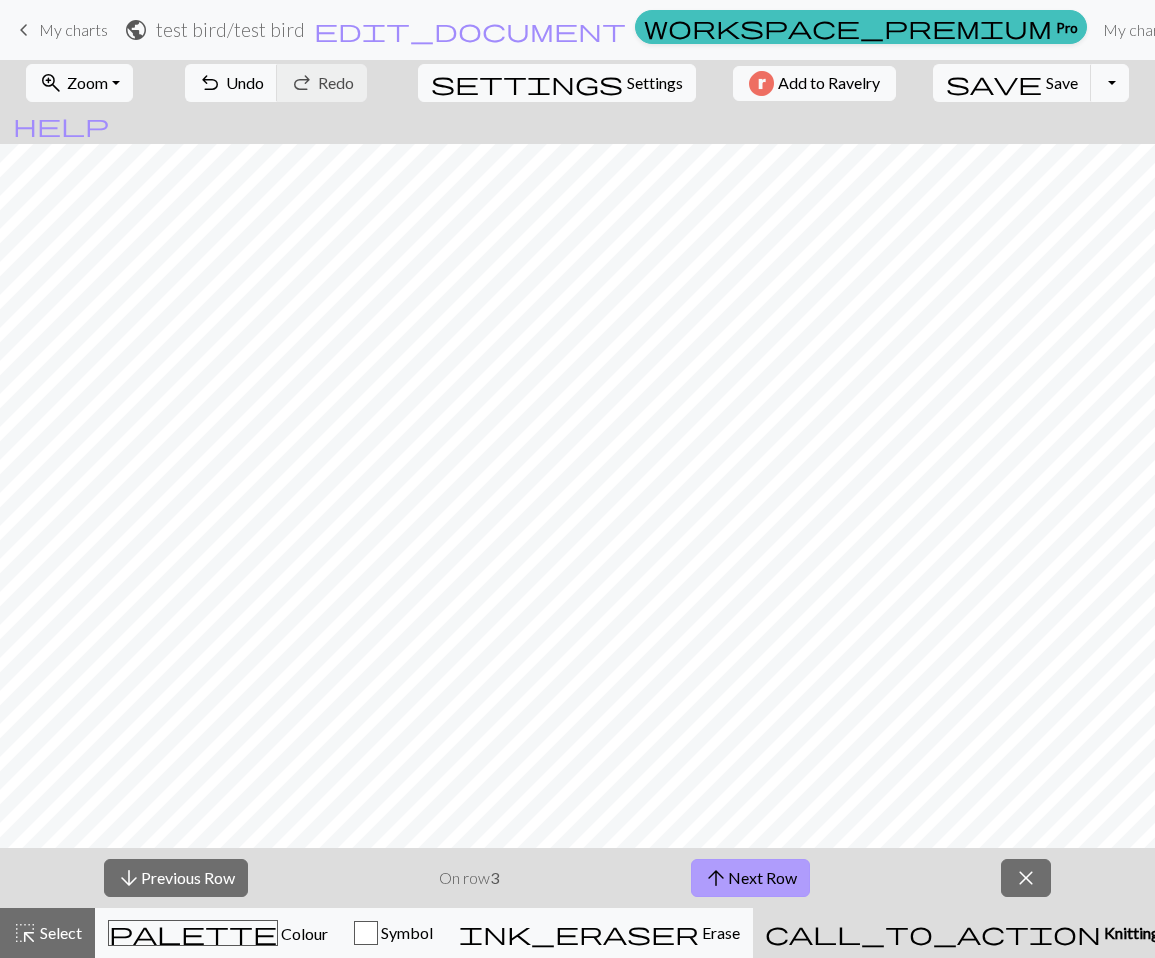 click on "arrow_upward  Next Row" at bounding box center [750, 878] 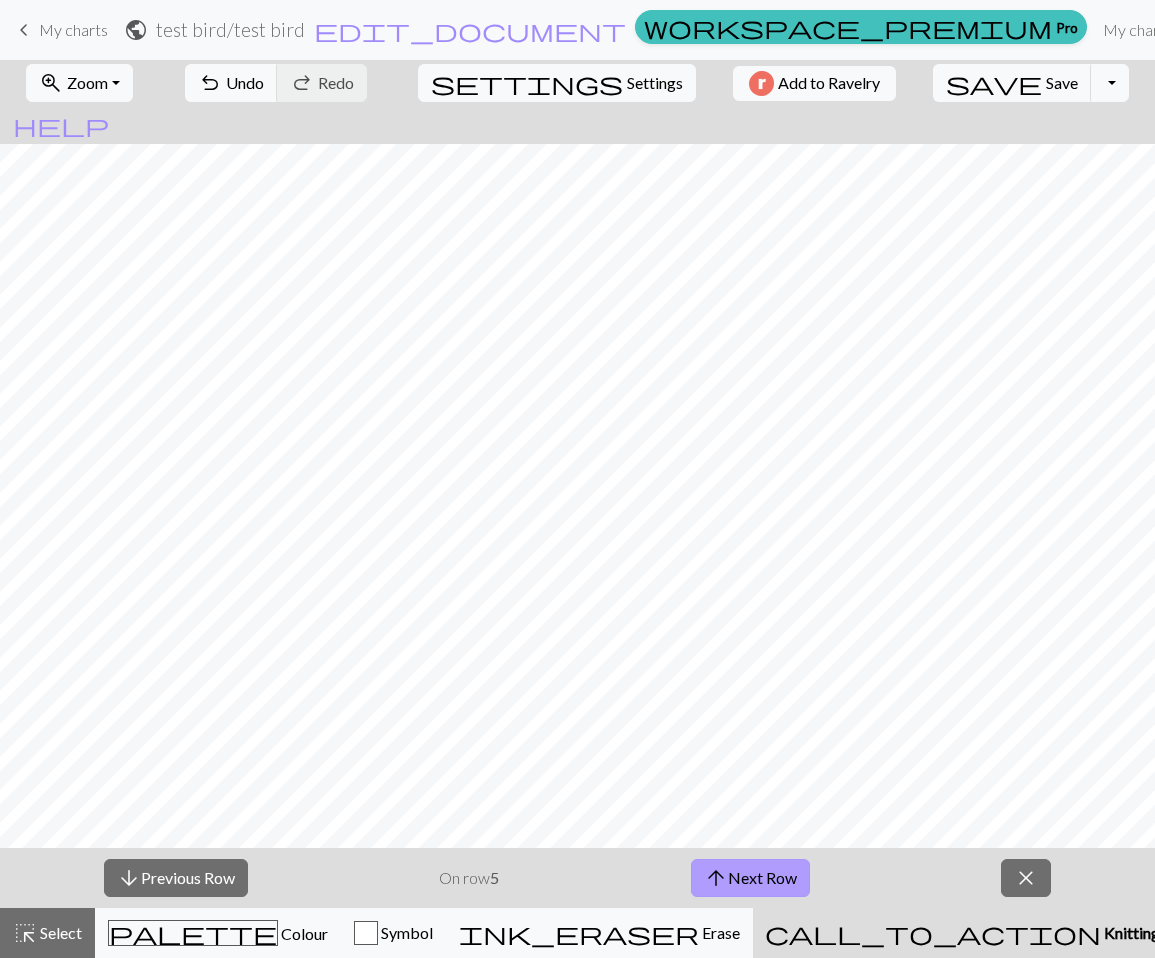 click on "arrow_upward  Next Row" at bounding box center [750, 878] 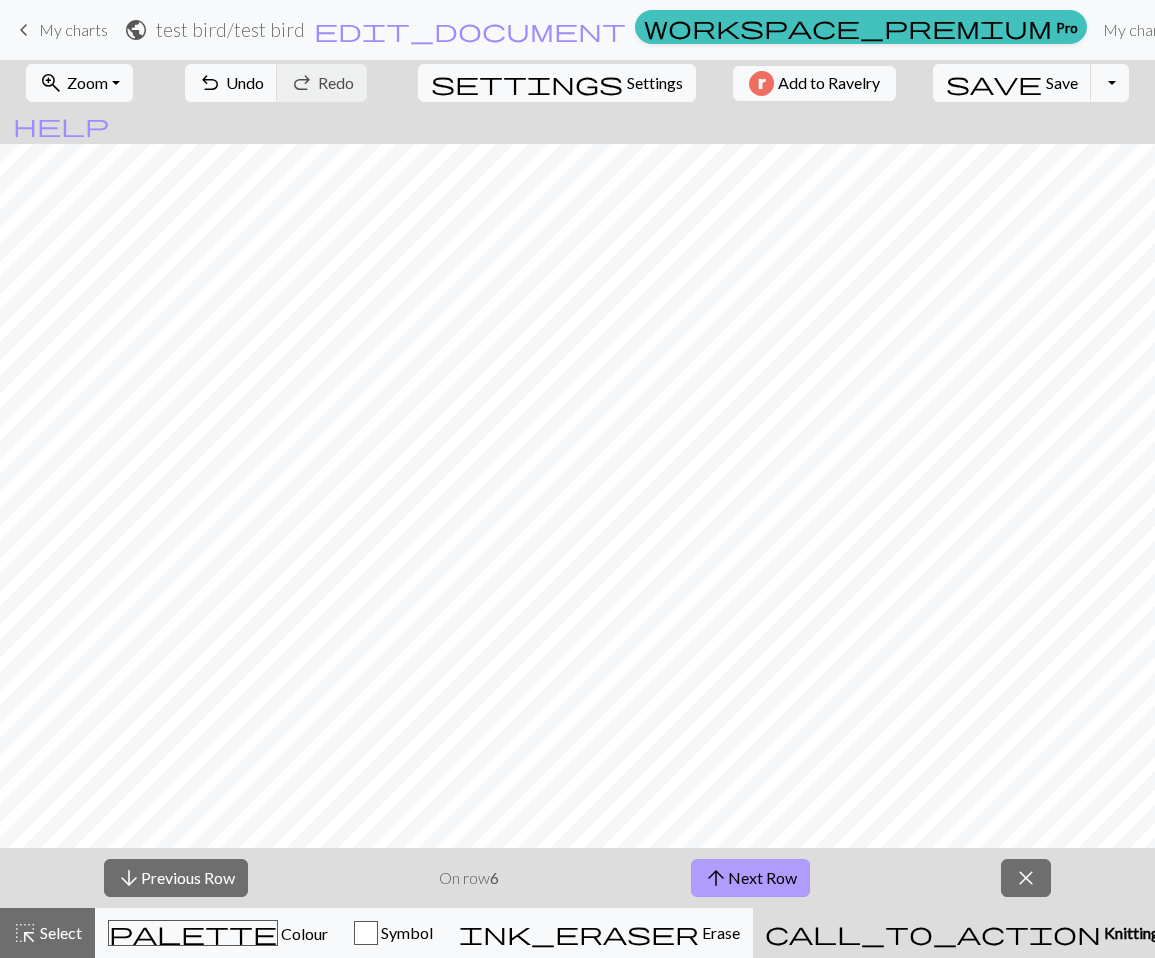 click on "arrow_upward  Next Row" at bounding box center (750, 878) 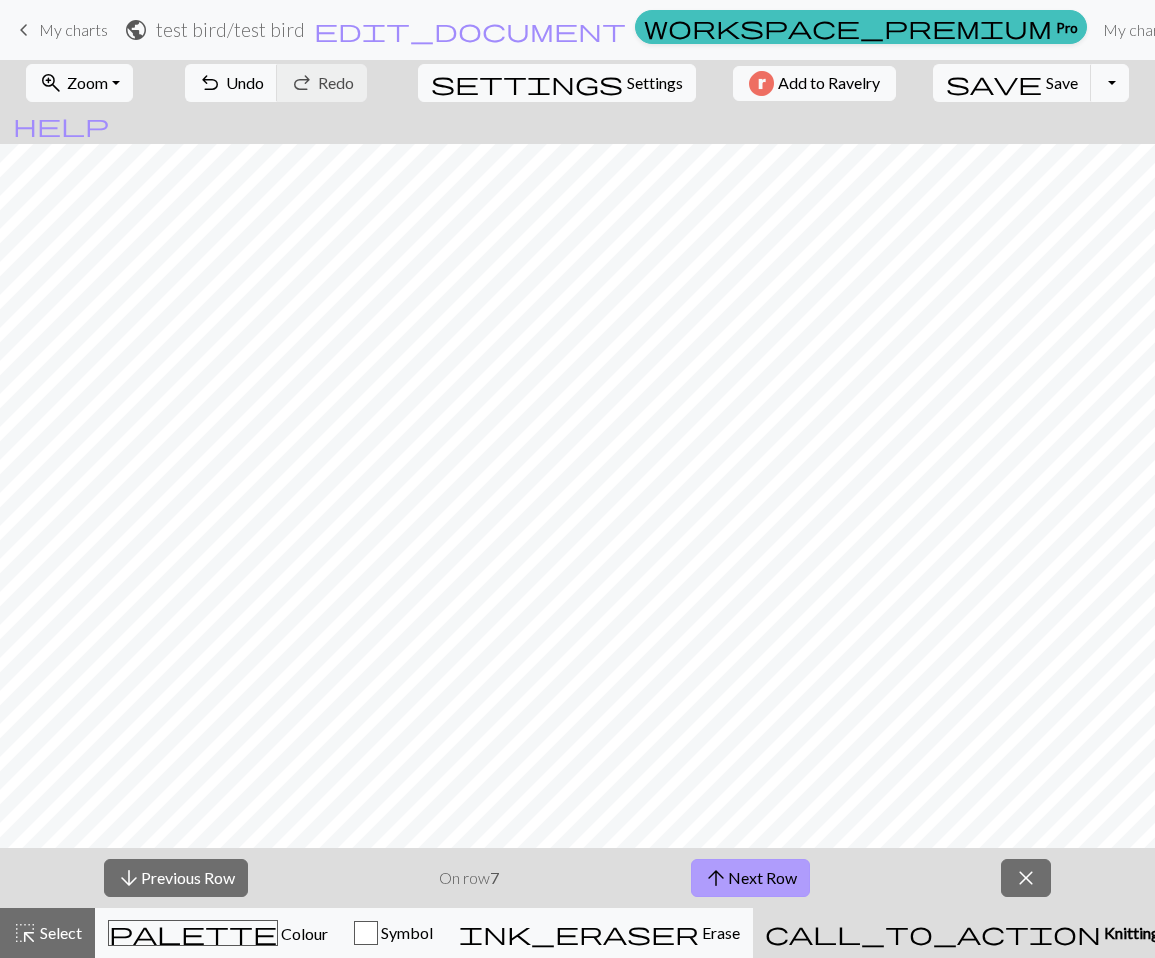 click on "arrow_upward  Next Row" at bounding box center (750, 878) 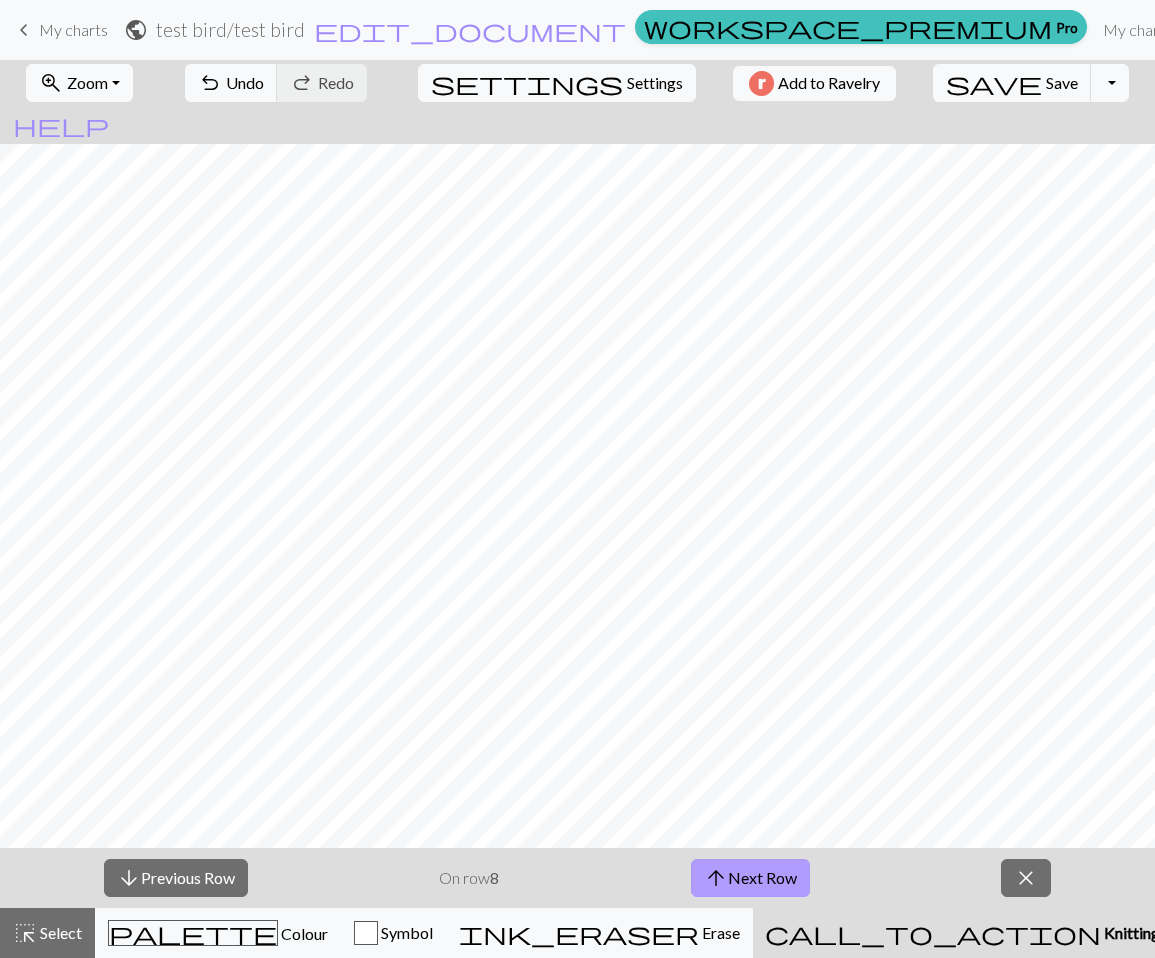 click on "arrow_upward  Next Row" at bounding box center [750, 878] 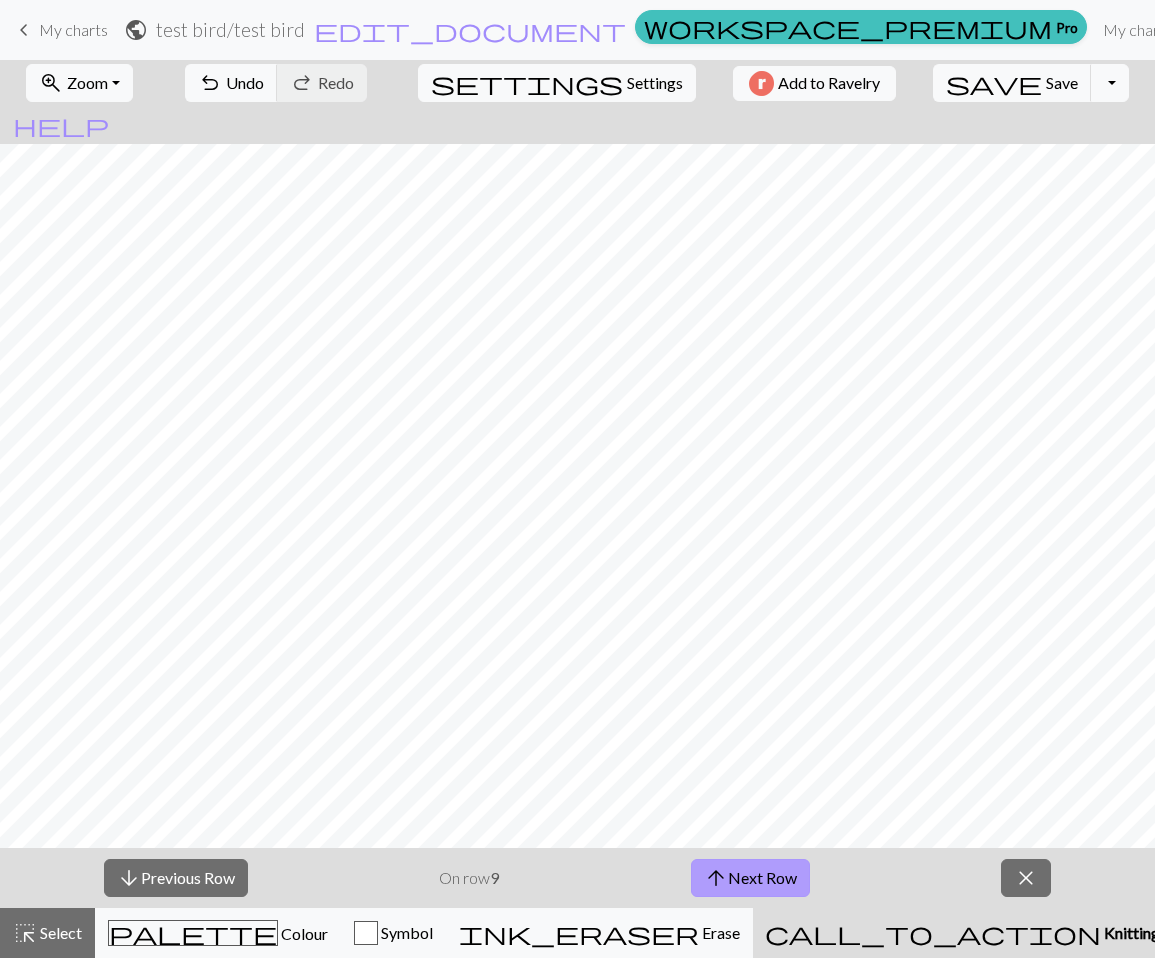 click on "arrow_upward  Next Row" at bounding box center (750, 878) 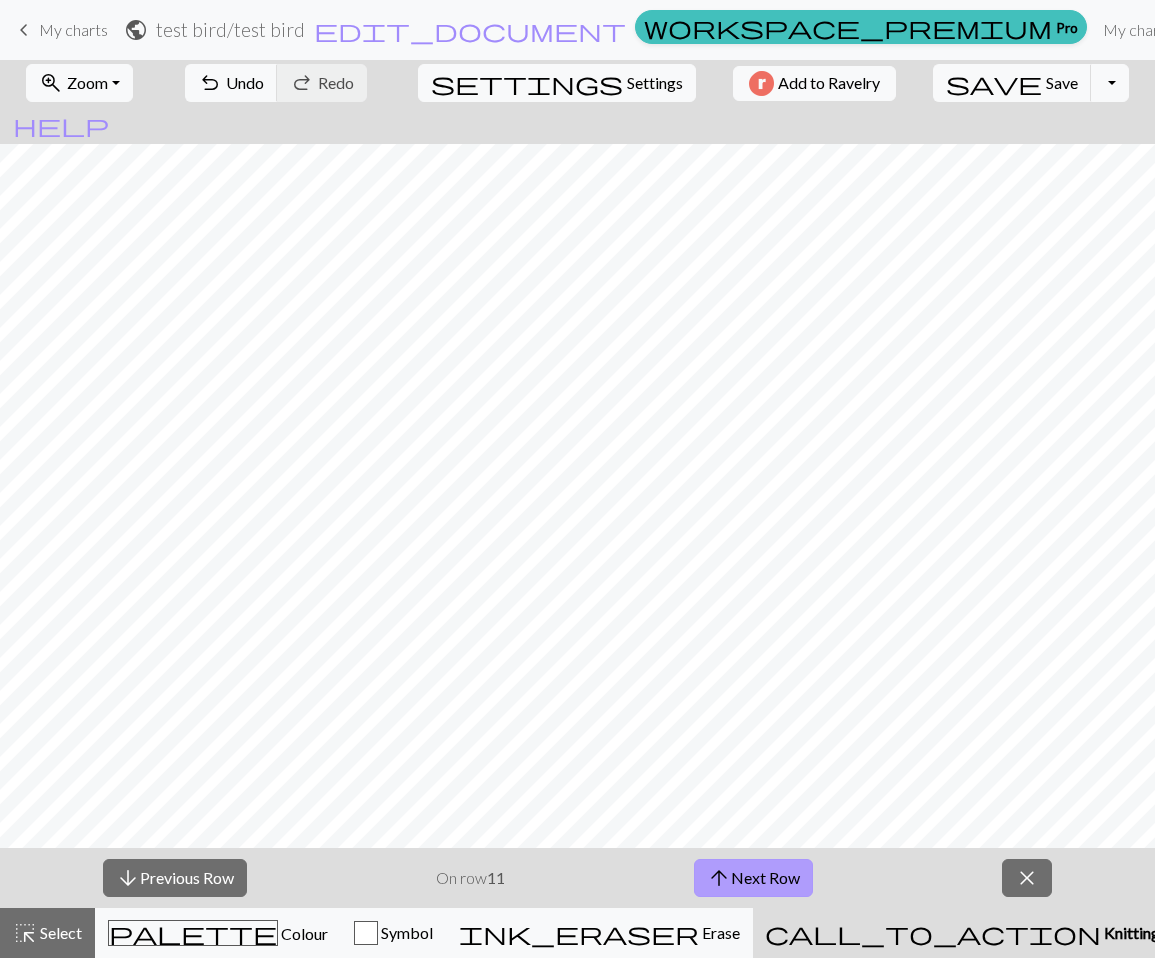 click on "arrow_upward  Next Row" at bounding box center (753, 878) 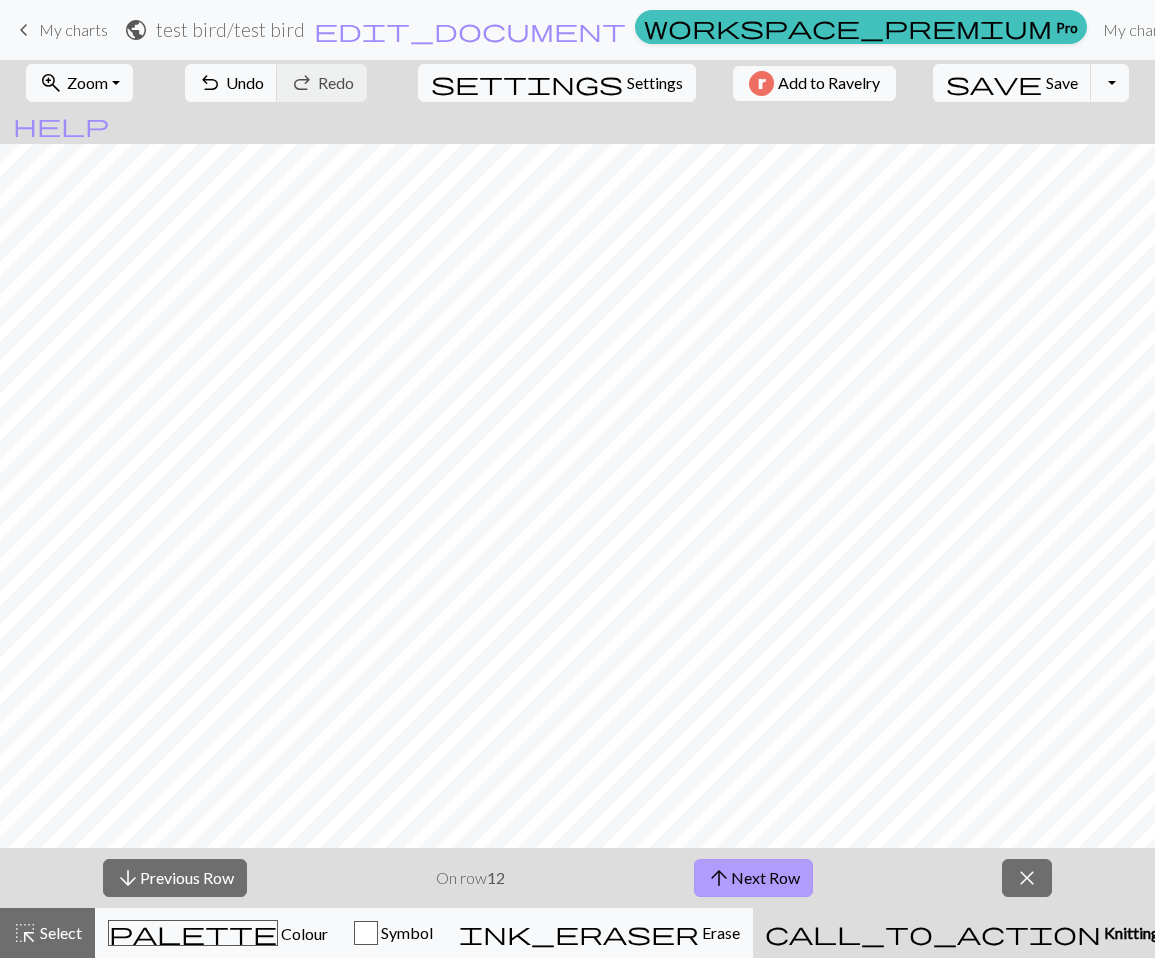 click on "arrow_upward  Next Row" at bounding box center [753, 878] 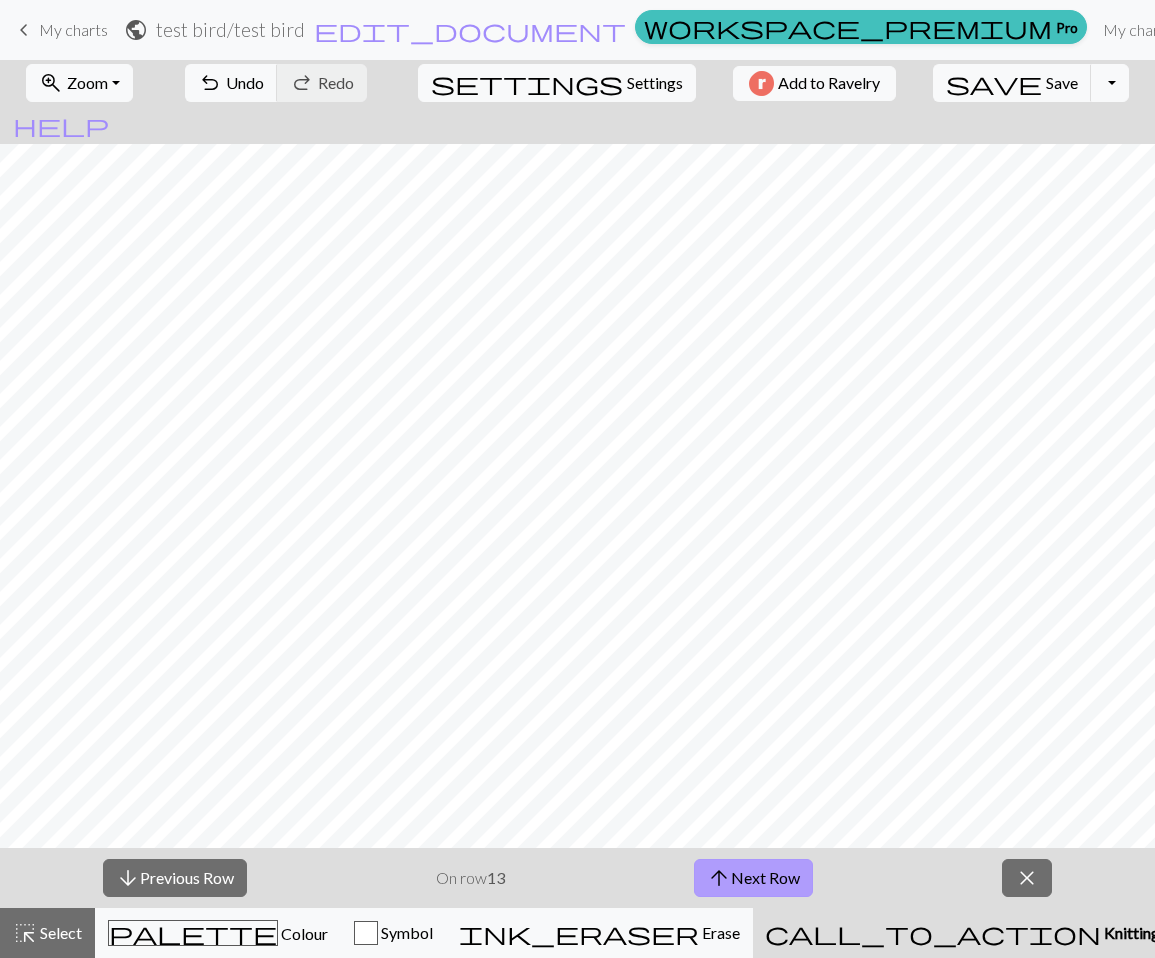 click on "arrow_upward  Next Row" at bounding box center (753, 878) 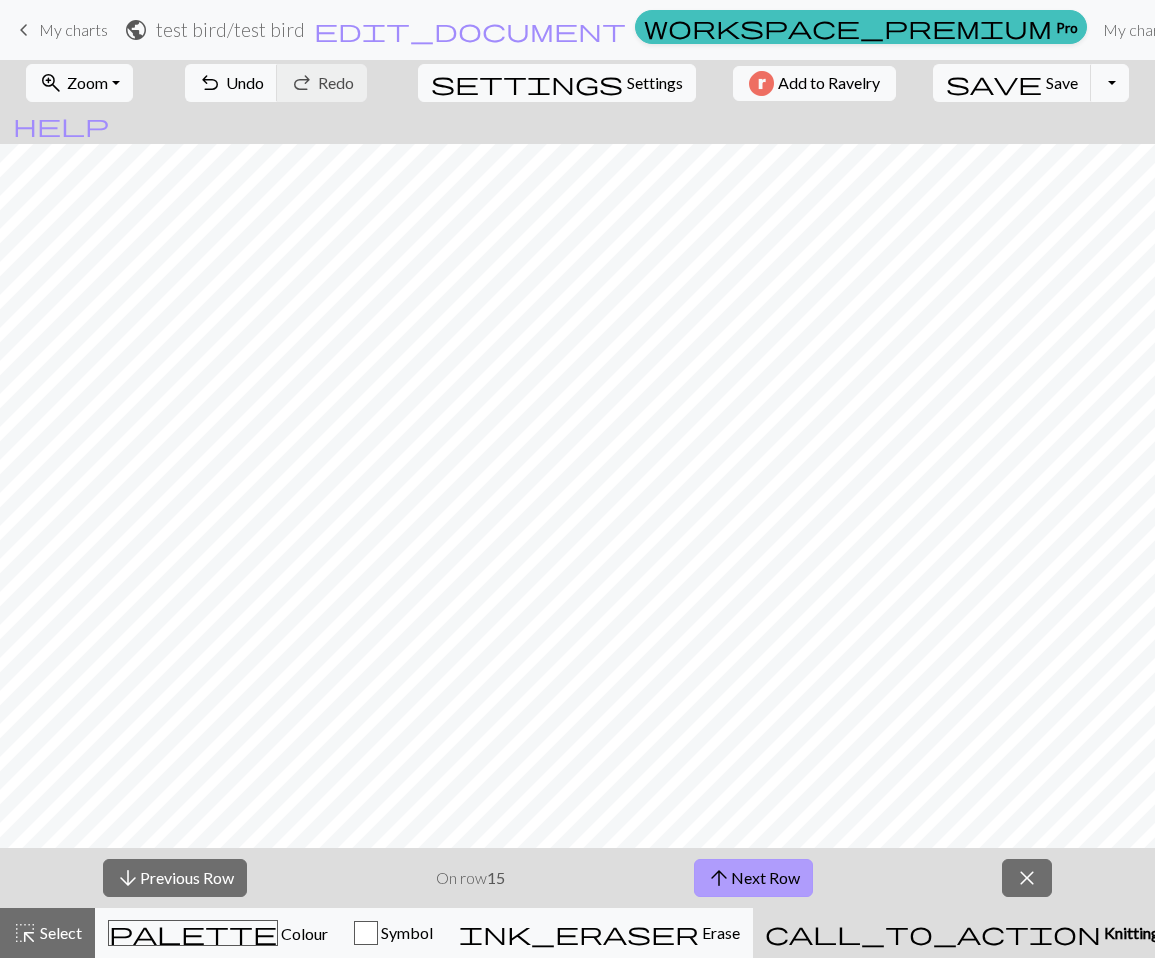click on "arrow_upward  Next Row" at bounding box center [753, 878] 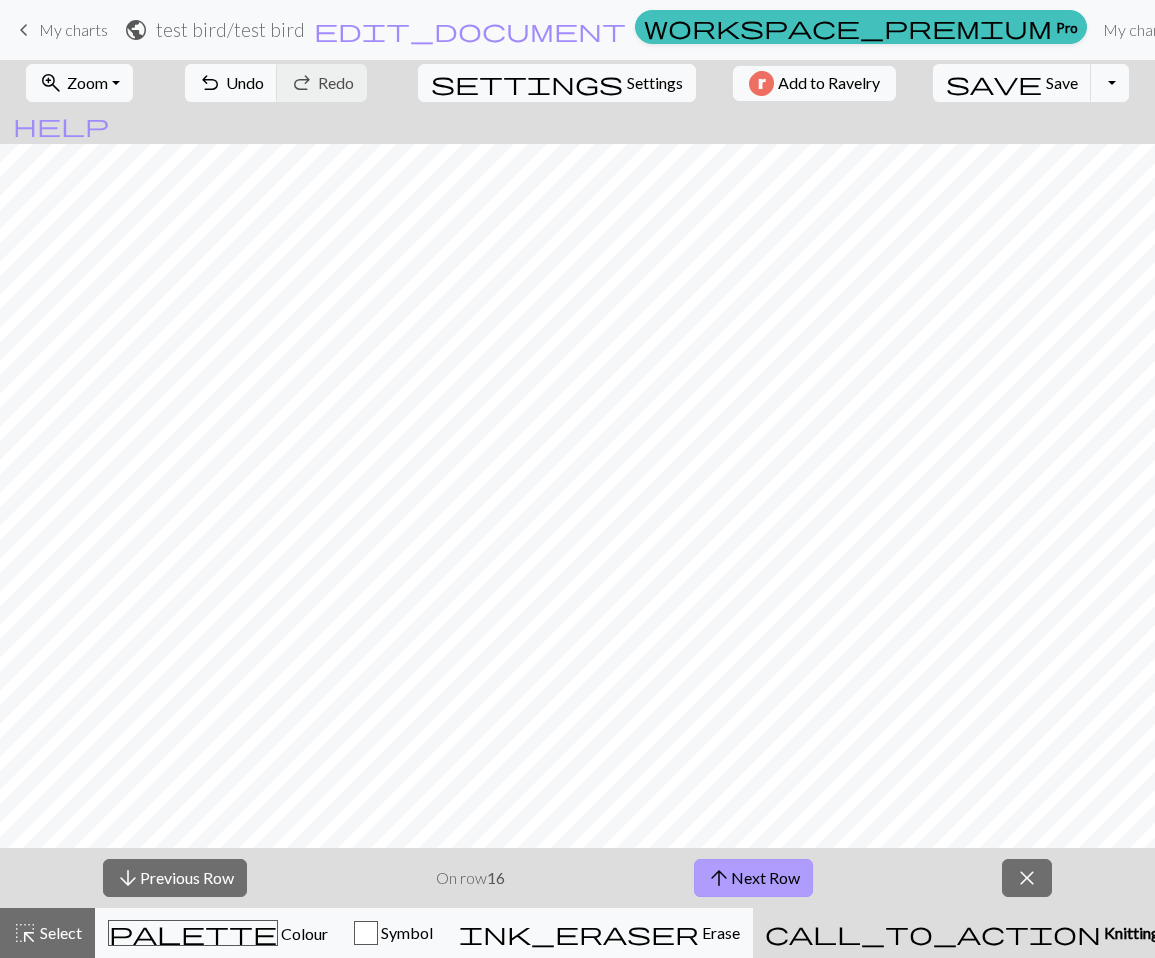 click on "arrow_upward  Next Row" at bounding box center [753, 878] 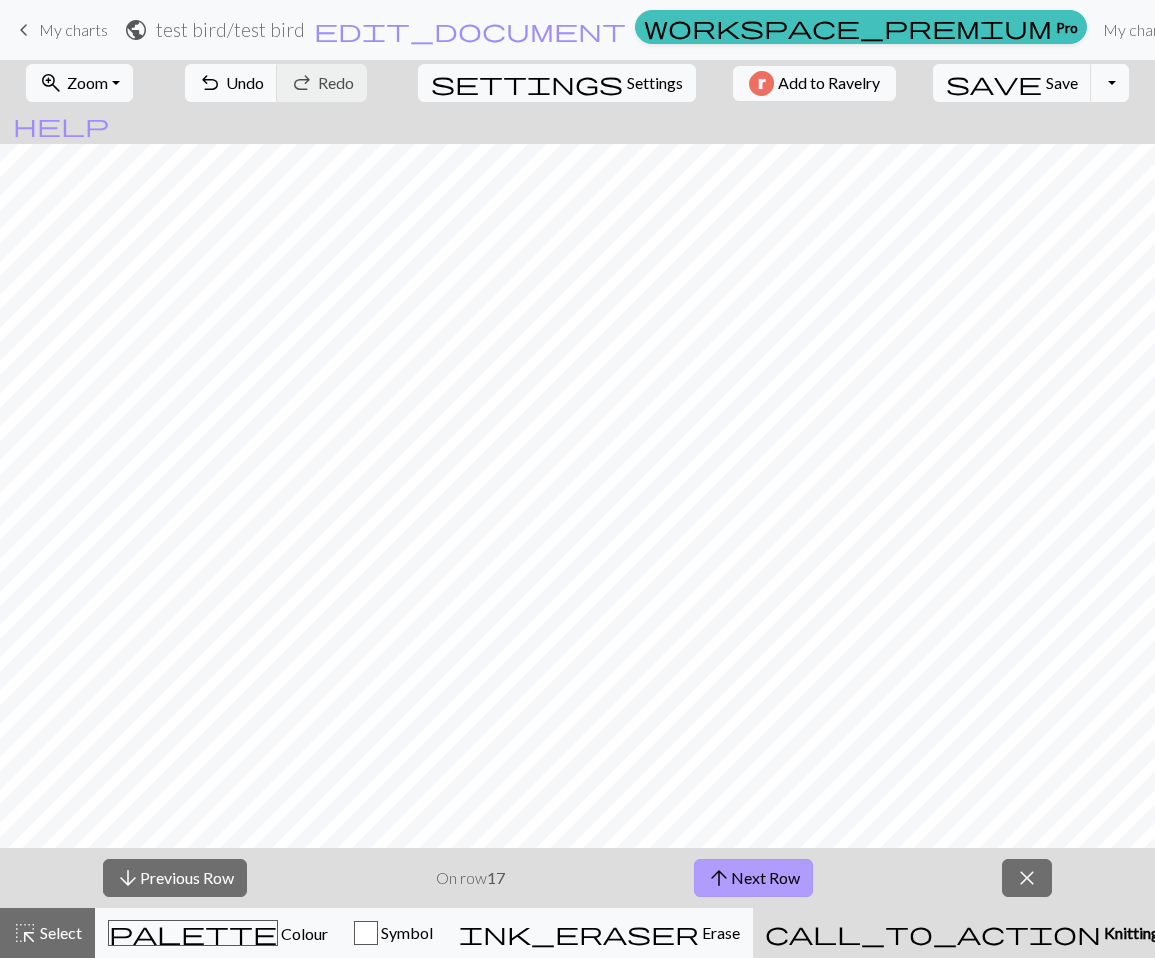 click on "arrow_upward  Next Row" at bounding box center [753, 878] 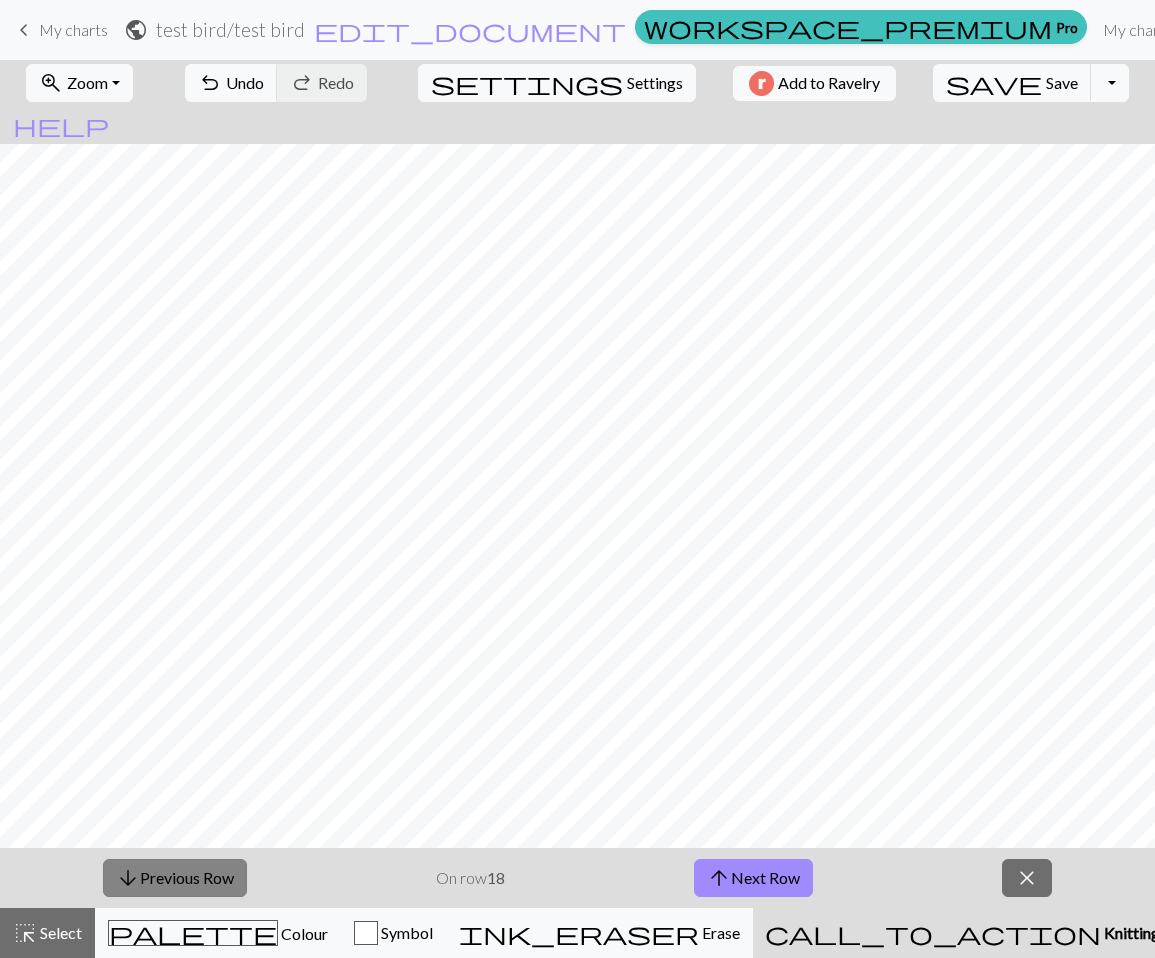 click on "arrow_downward Previous Row" at bounding box center (175, 878) 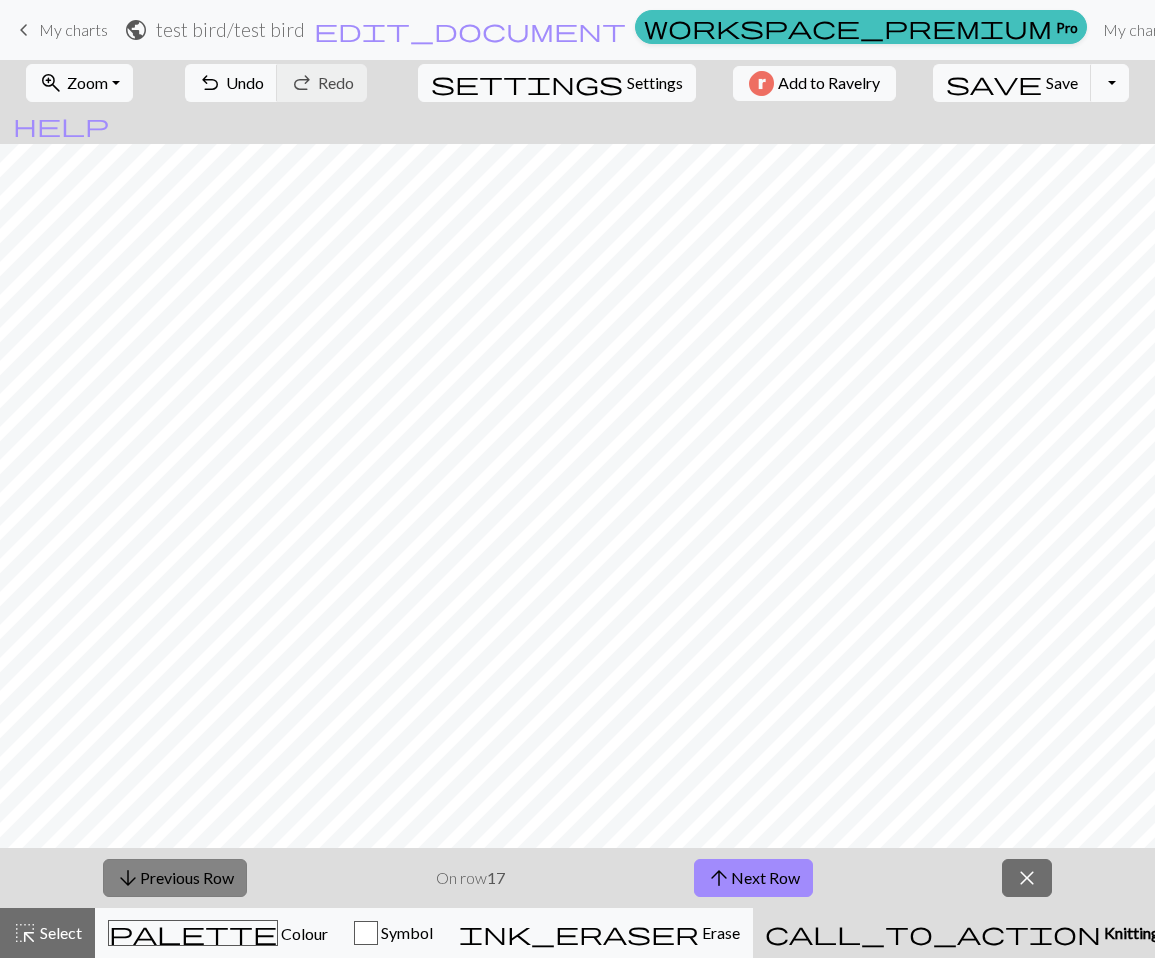 click on "arrow_downward Previous Row" at bounding box center (175, 878) 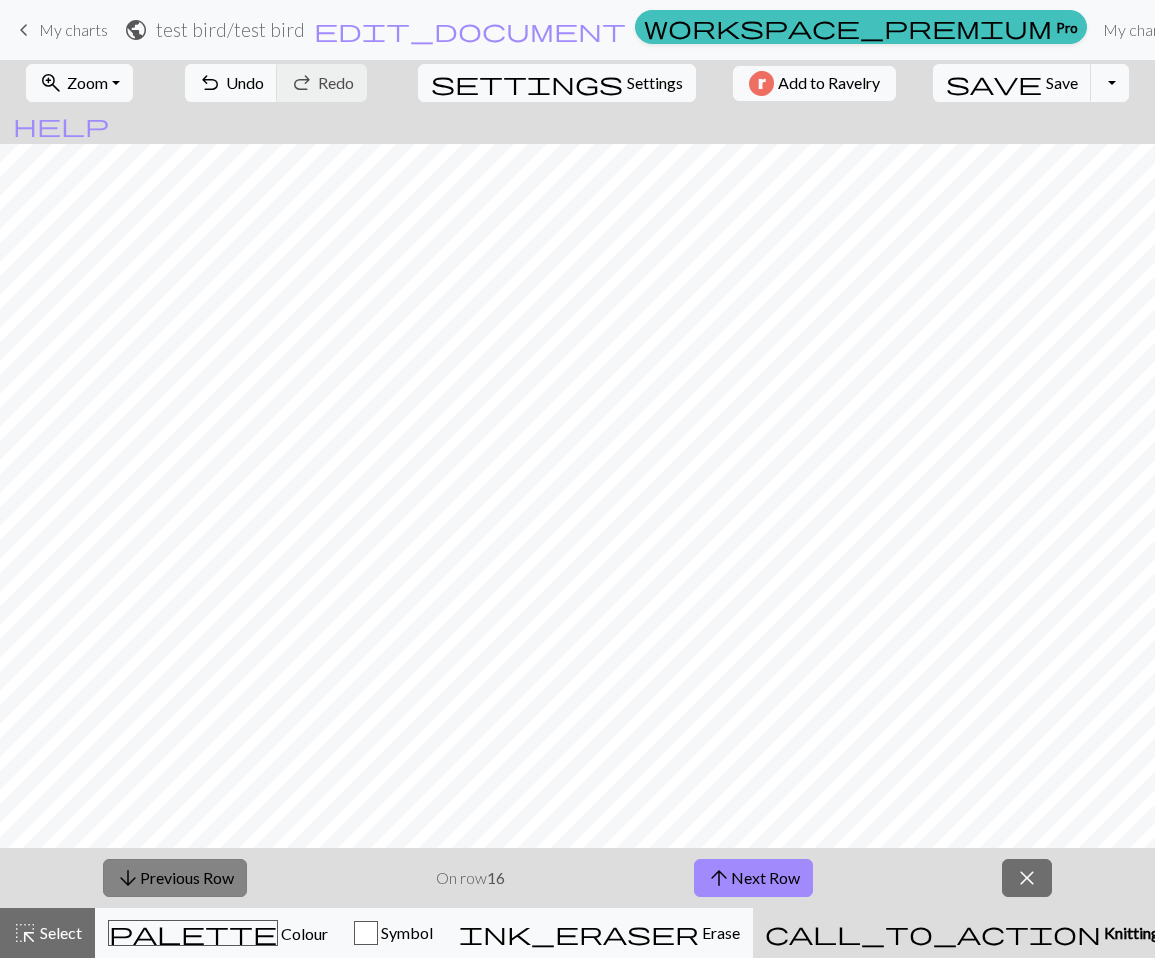 click on "arrow_downward Previous Row" at bounding box center (175, 878) 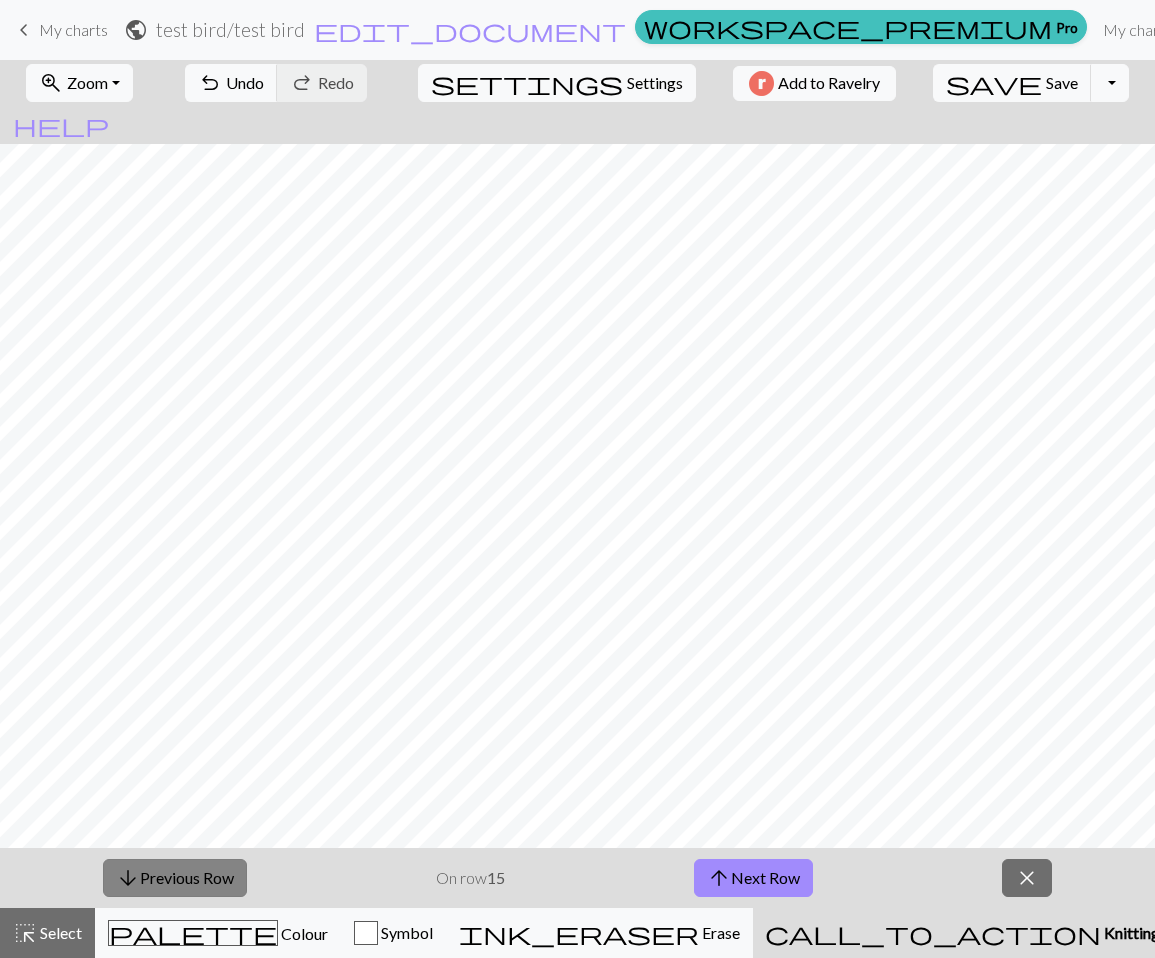 click on "arrow_downward Previous Row" at bounding box center [175, 878] 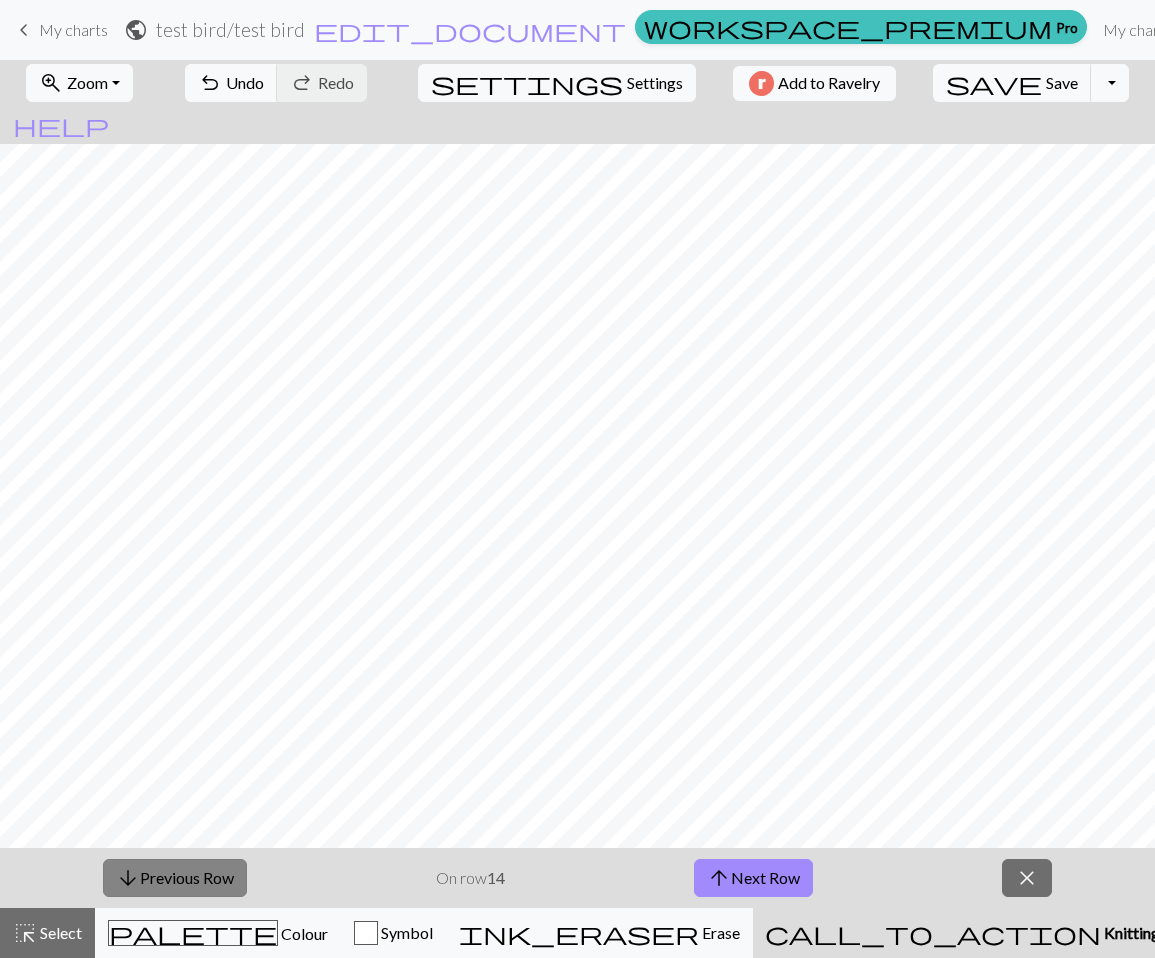 click on "arrow_downward Previous Row" at bounding box center (175, 878) 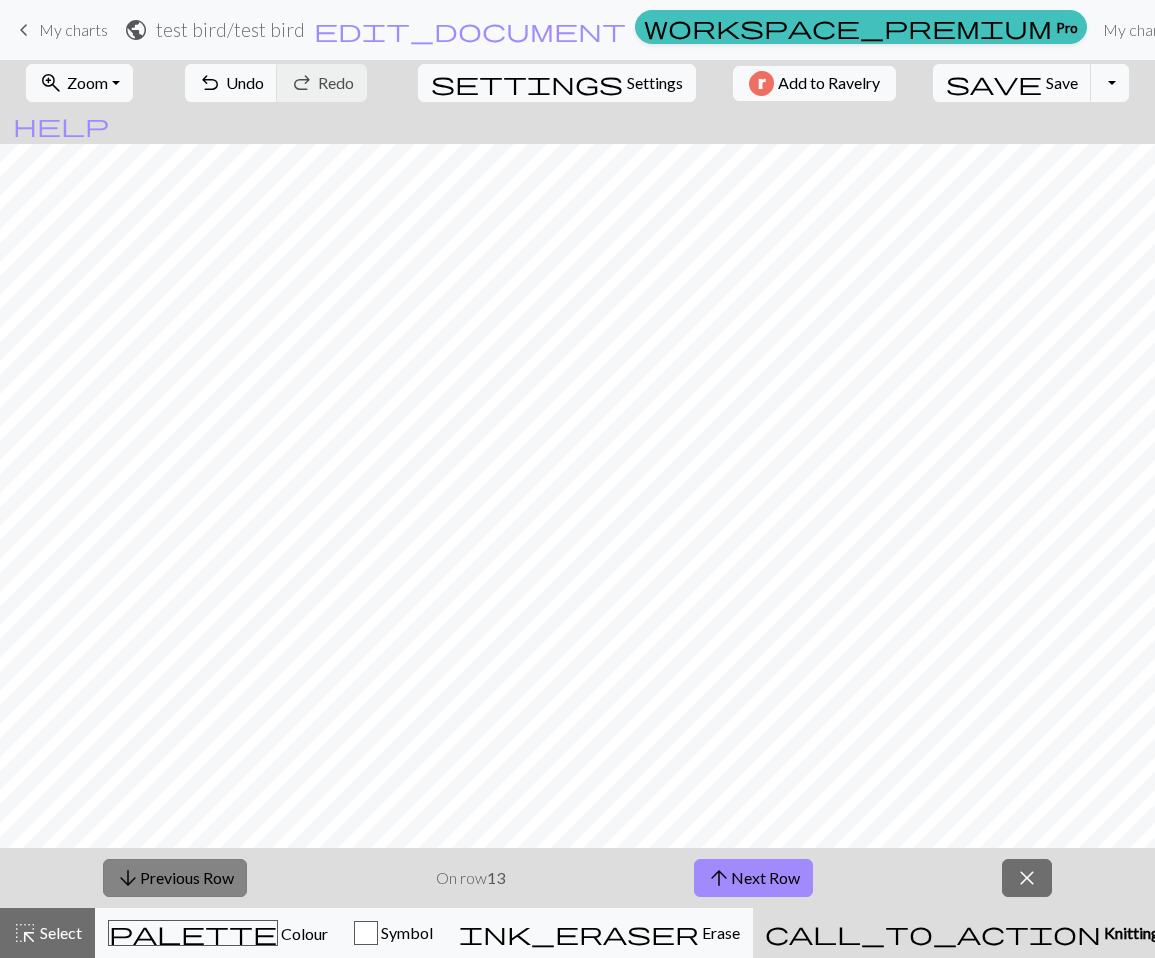 click on "arrow_downward Previous Row" at bounding box center (175, 878) 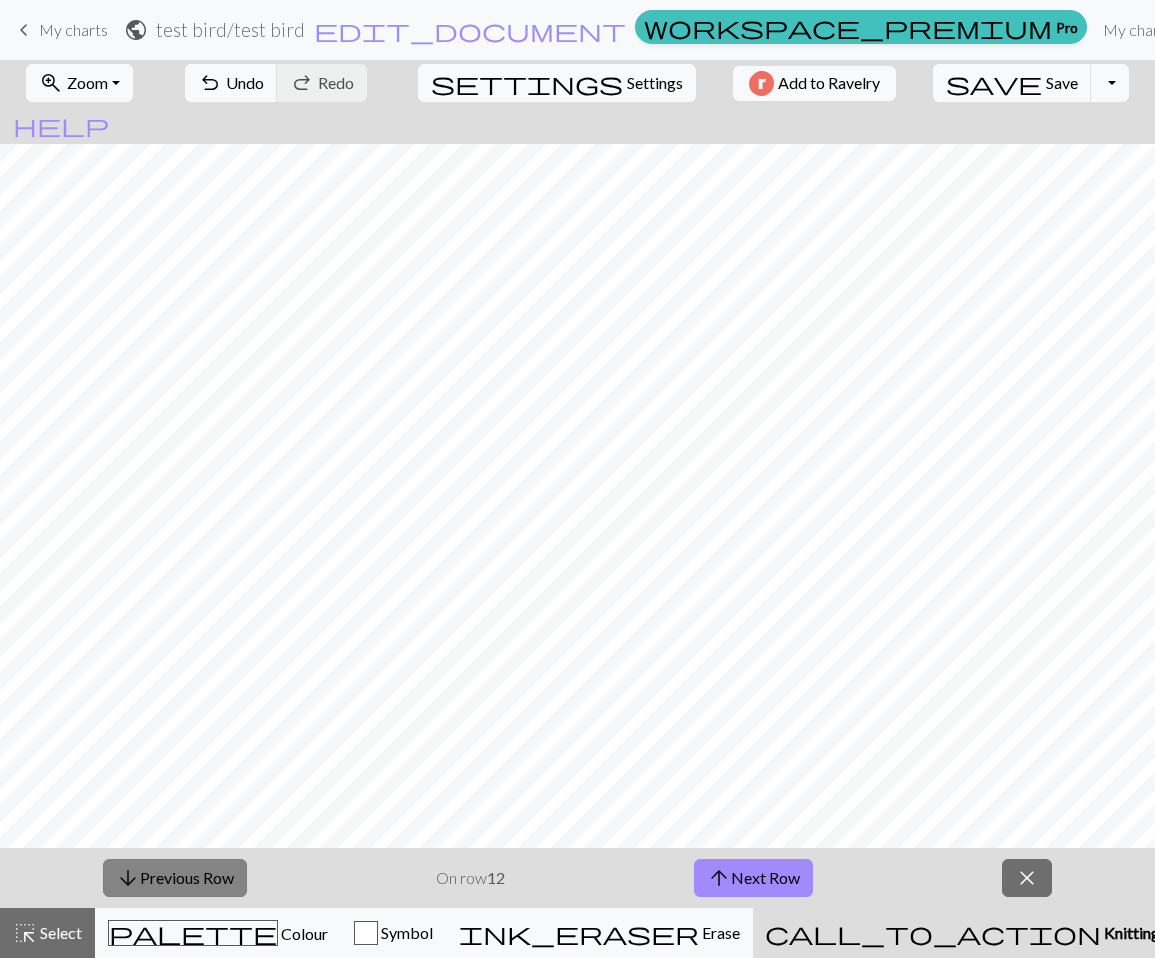 click on "arrow_downward Previous Row" at bounding box center (175, 878) 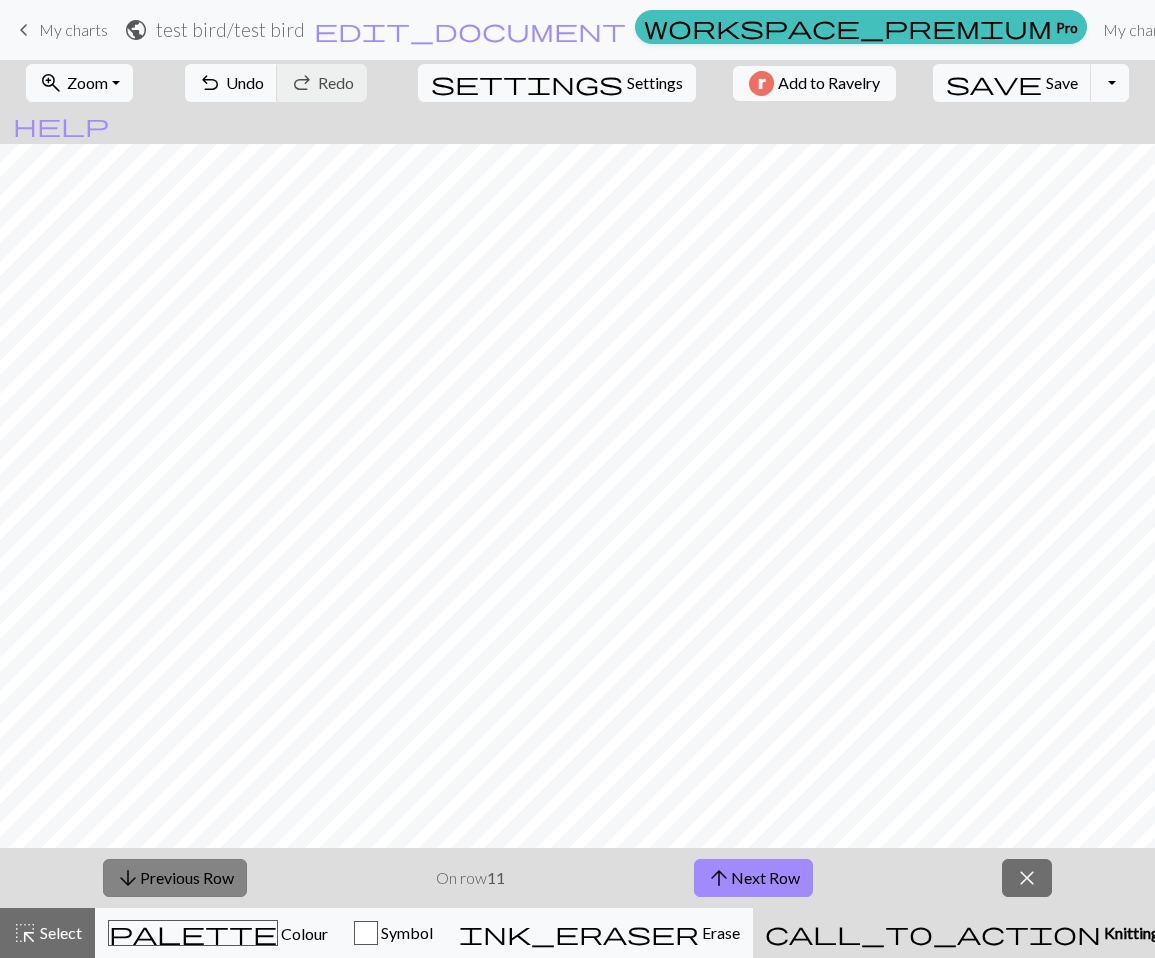 click on "arrow_downward Previous Row" at bounding box center (175, 878) 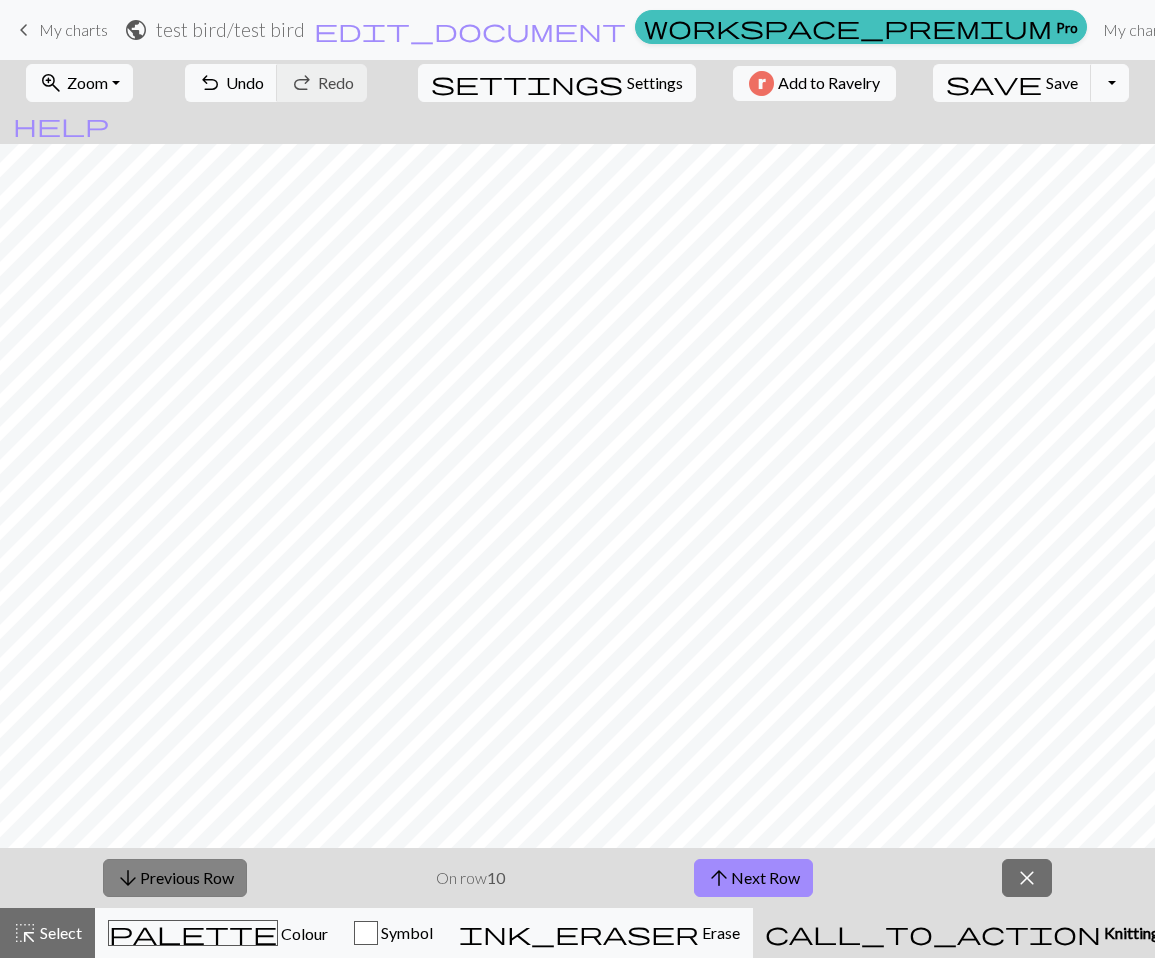 click on "arrow_downward Previous Row" at bounding box center (175, 878) 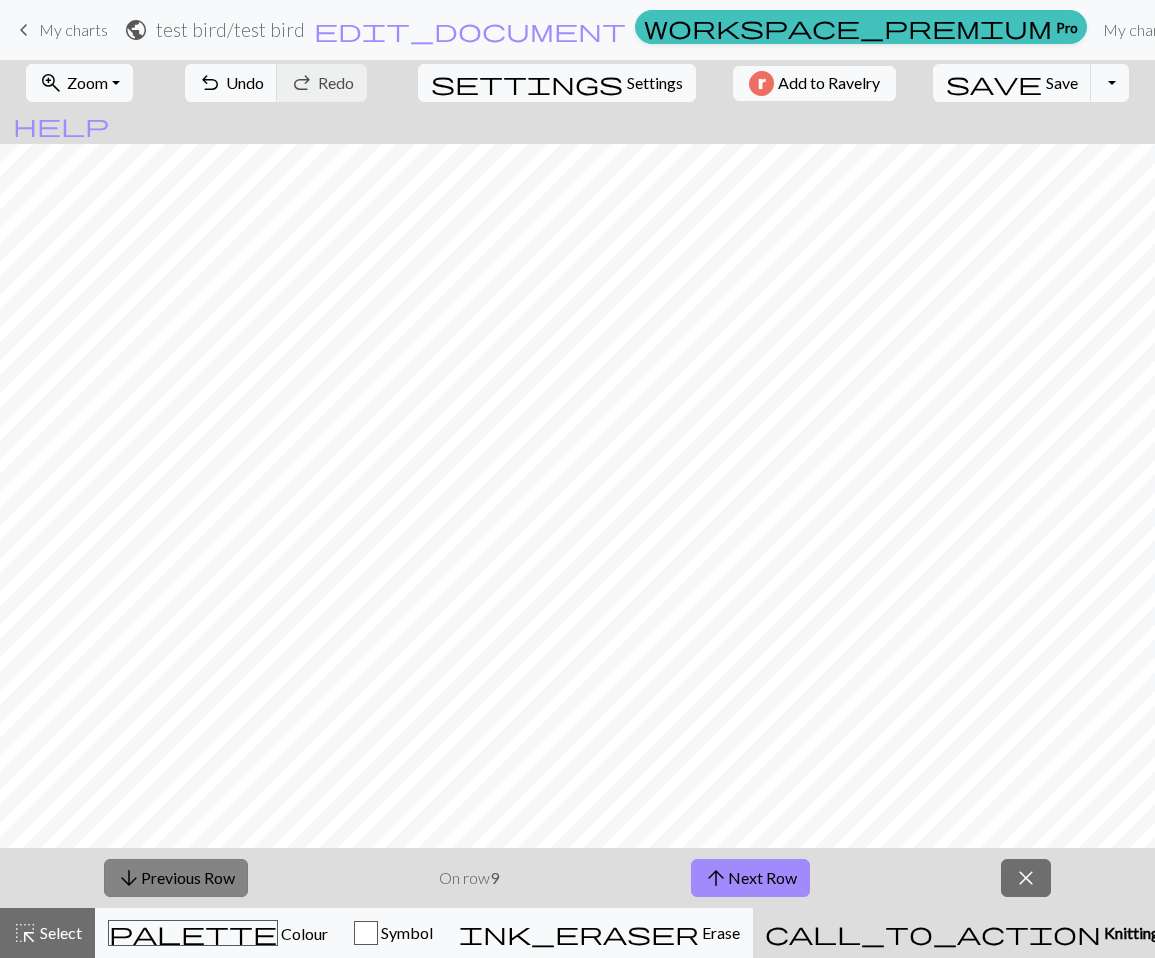 click on "arrow_downward Previous Row" at bounding box center [176, 878] 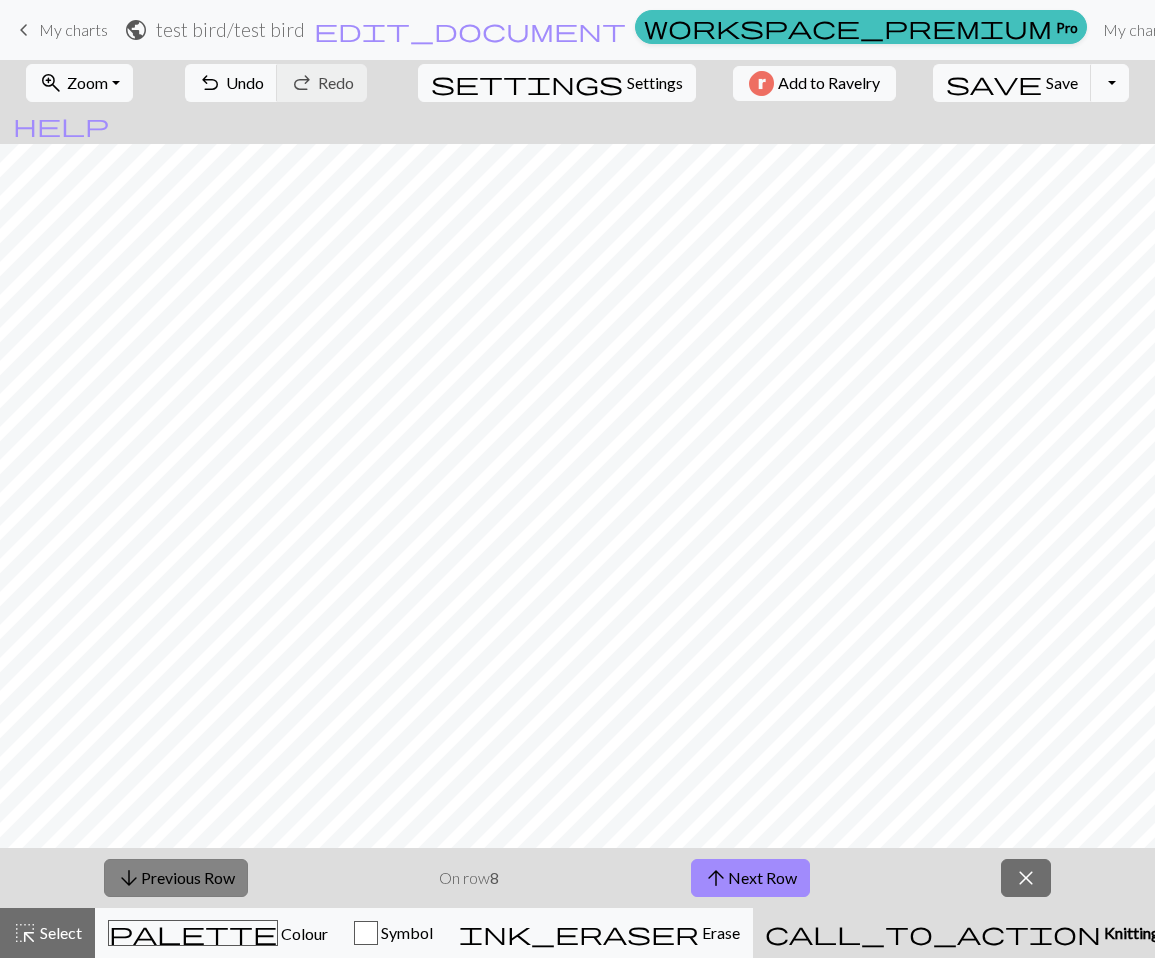 click on "arrow_downward Previous Row" at bounding box center [176, 878] 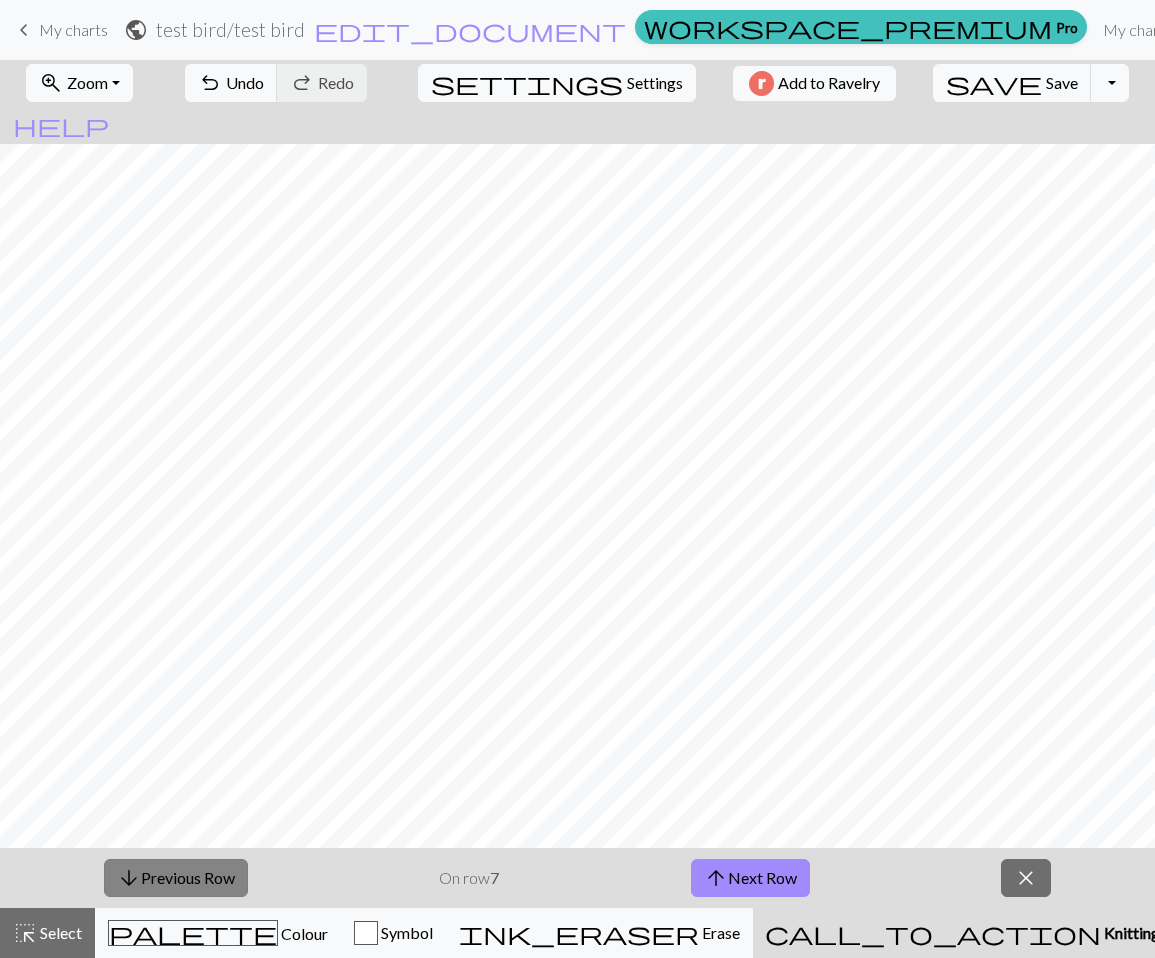 click on "arrow_downward Previous Row" at bounding box center (176, 878) 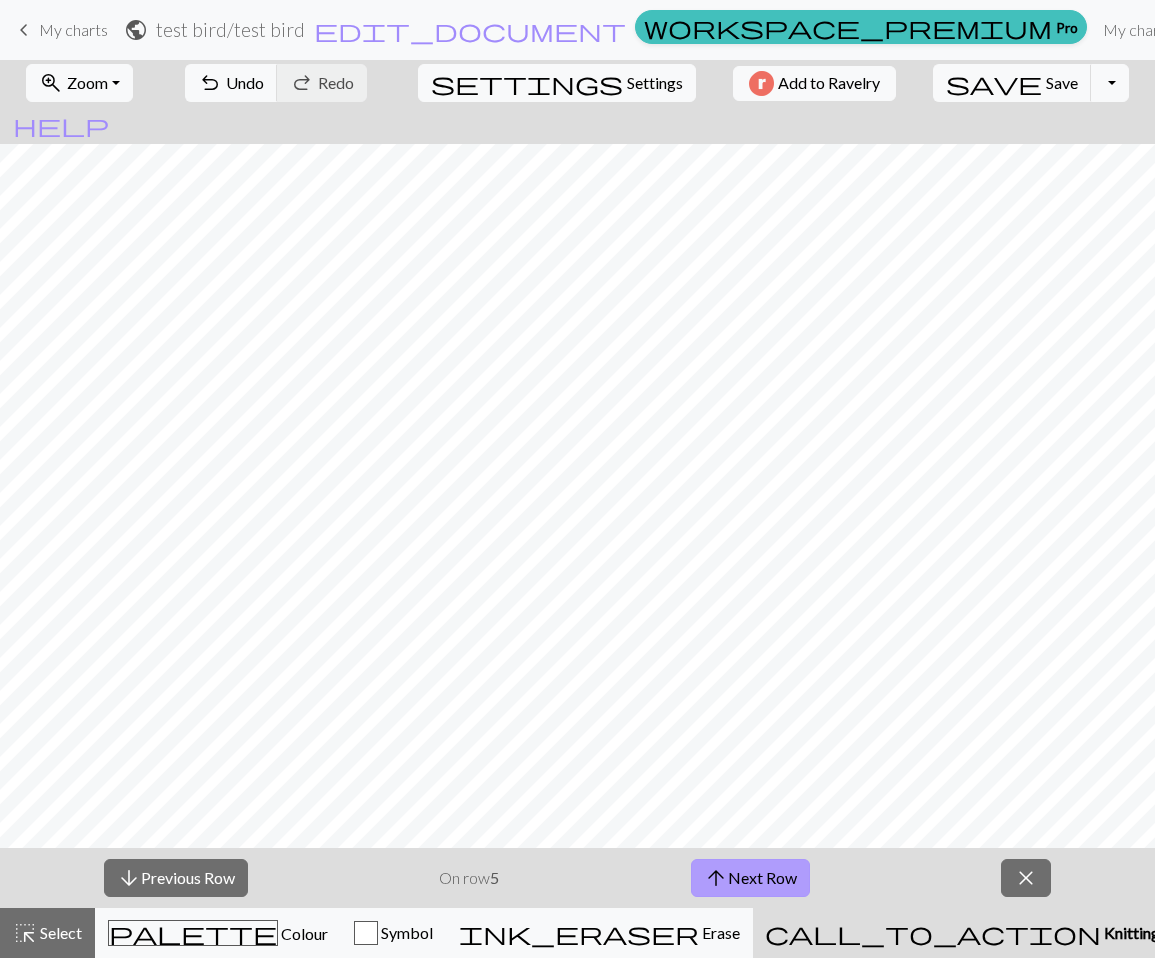 click on "arrow_upward  Next Row" at bounding box center [750, 878] 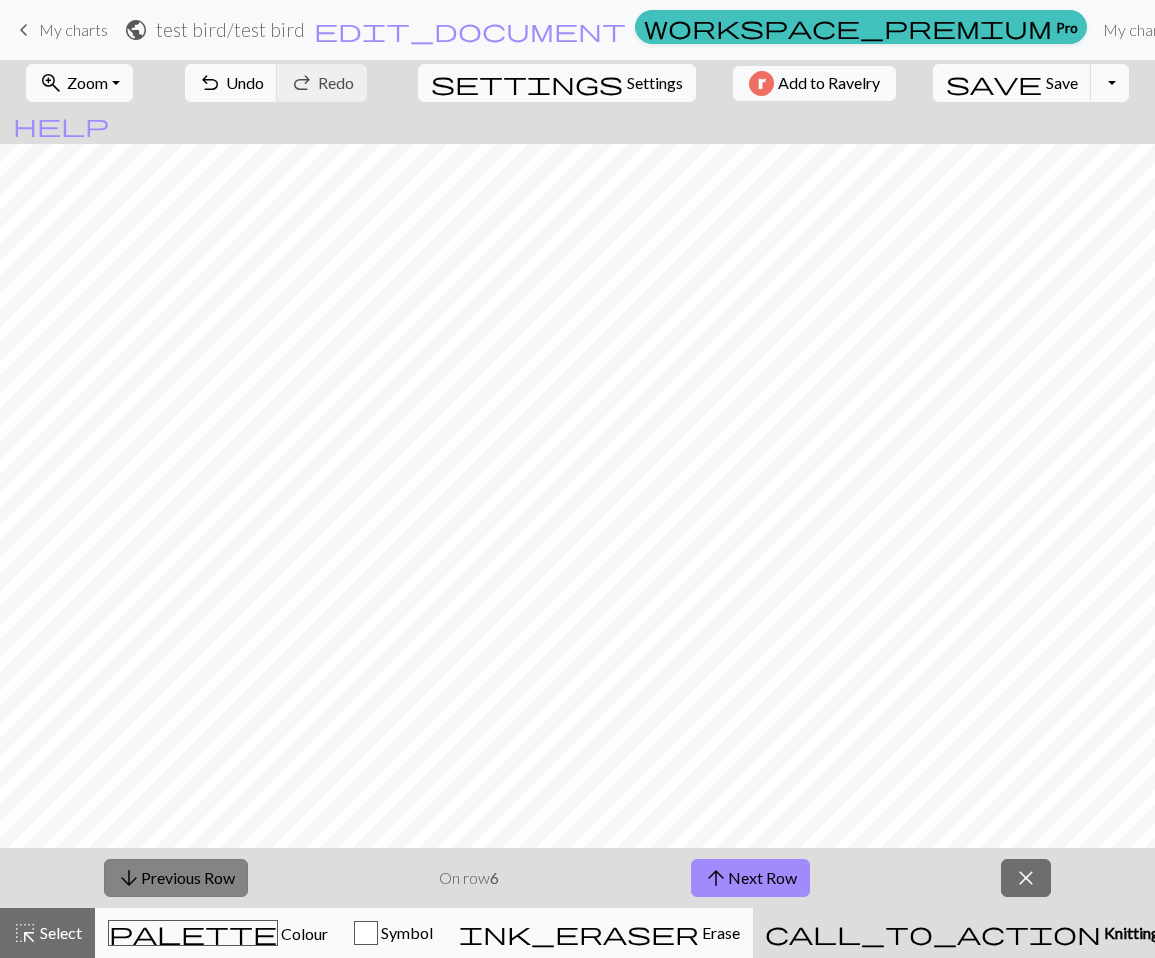 click on "arrow_downward Previous Row" at bounding box center (176, 878) 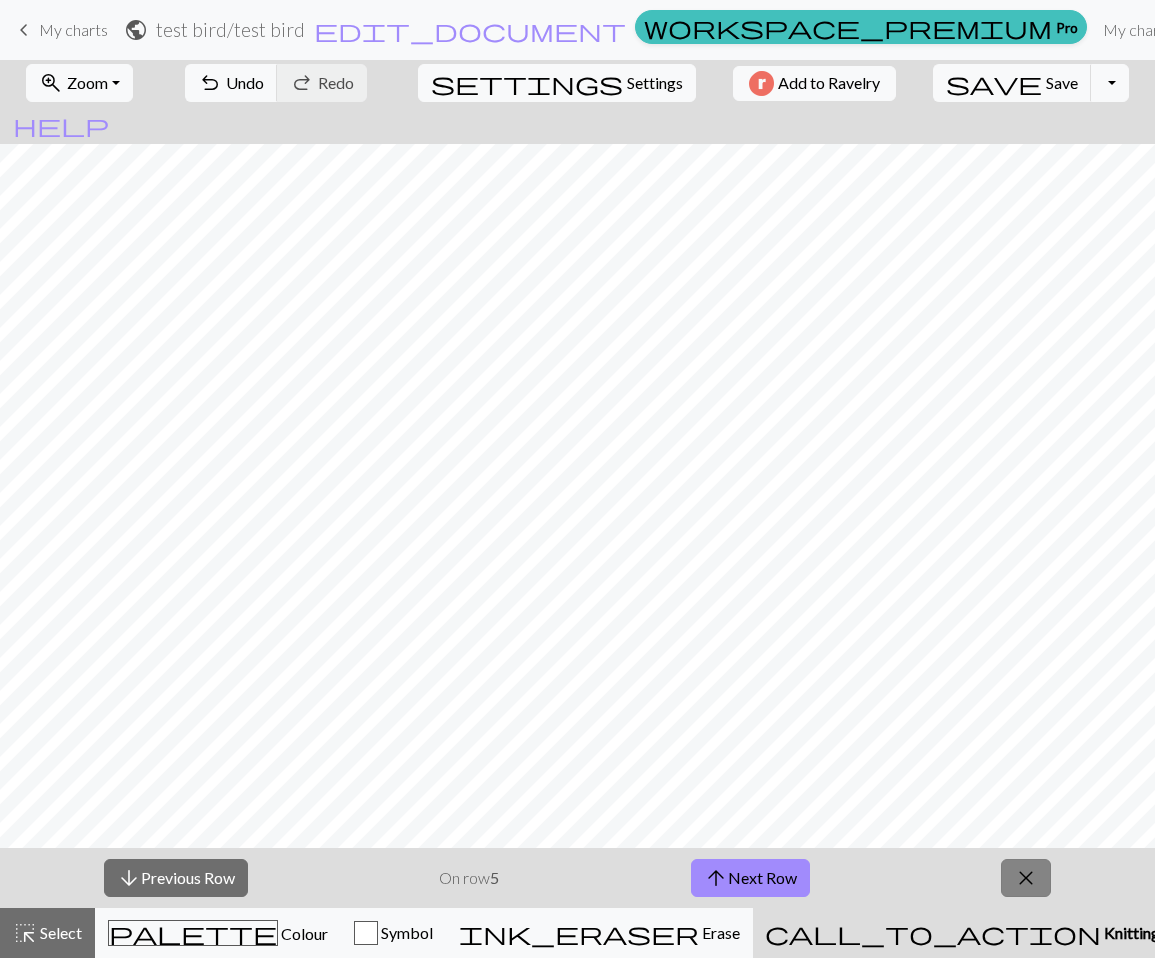 click on "close" at bounding box center [1026, 878] 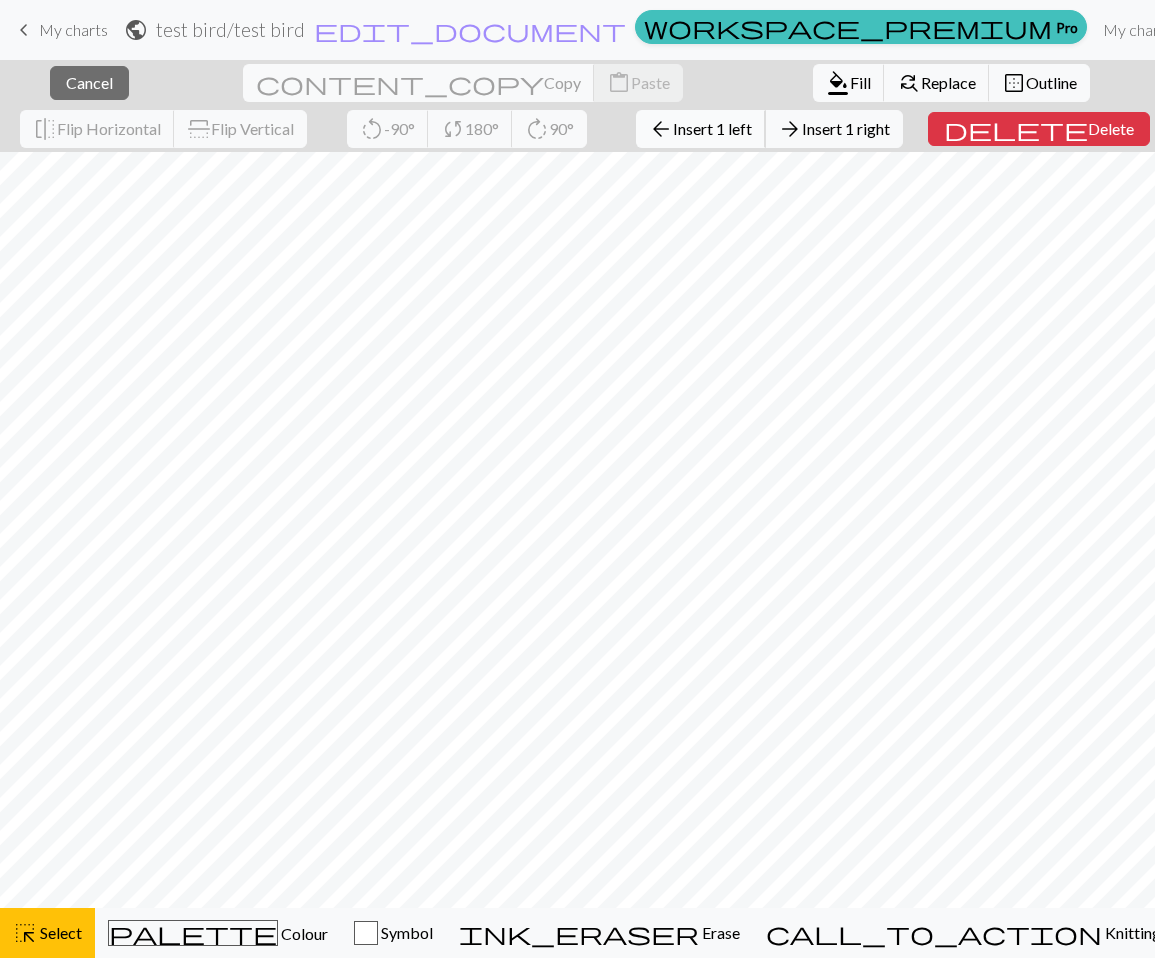 click on "Insert 1 left" at bounding box center [712, 128] 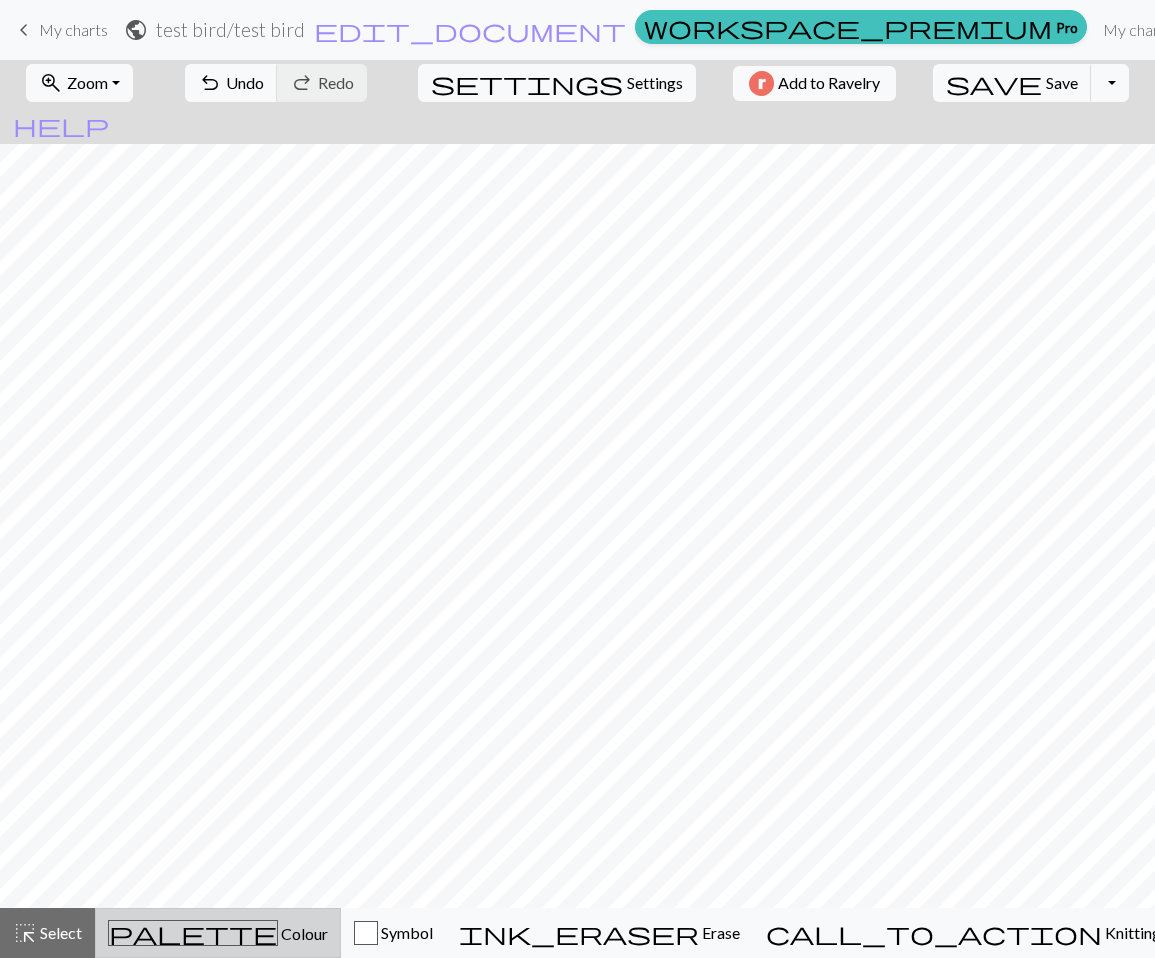 click on "palette   Colour   Colour" at bounding box center [218, 933] 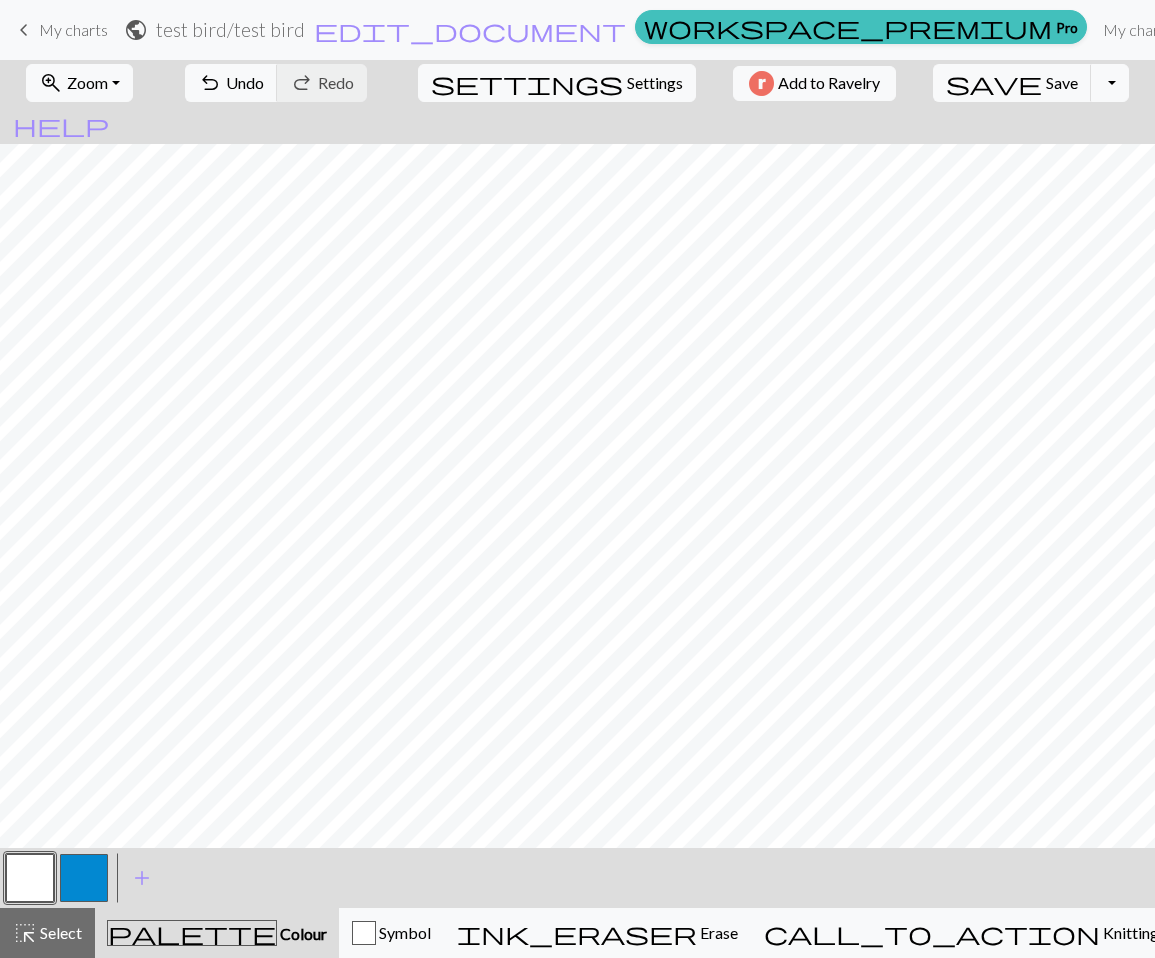 click at bounding box center (84, 878) 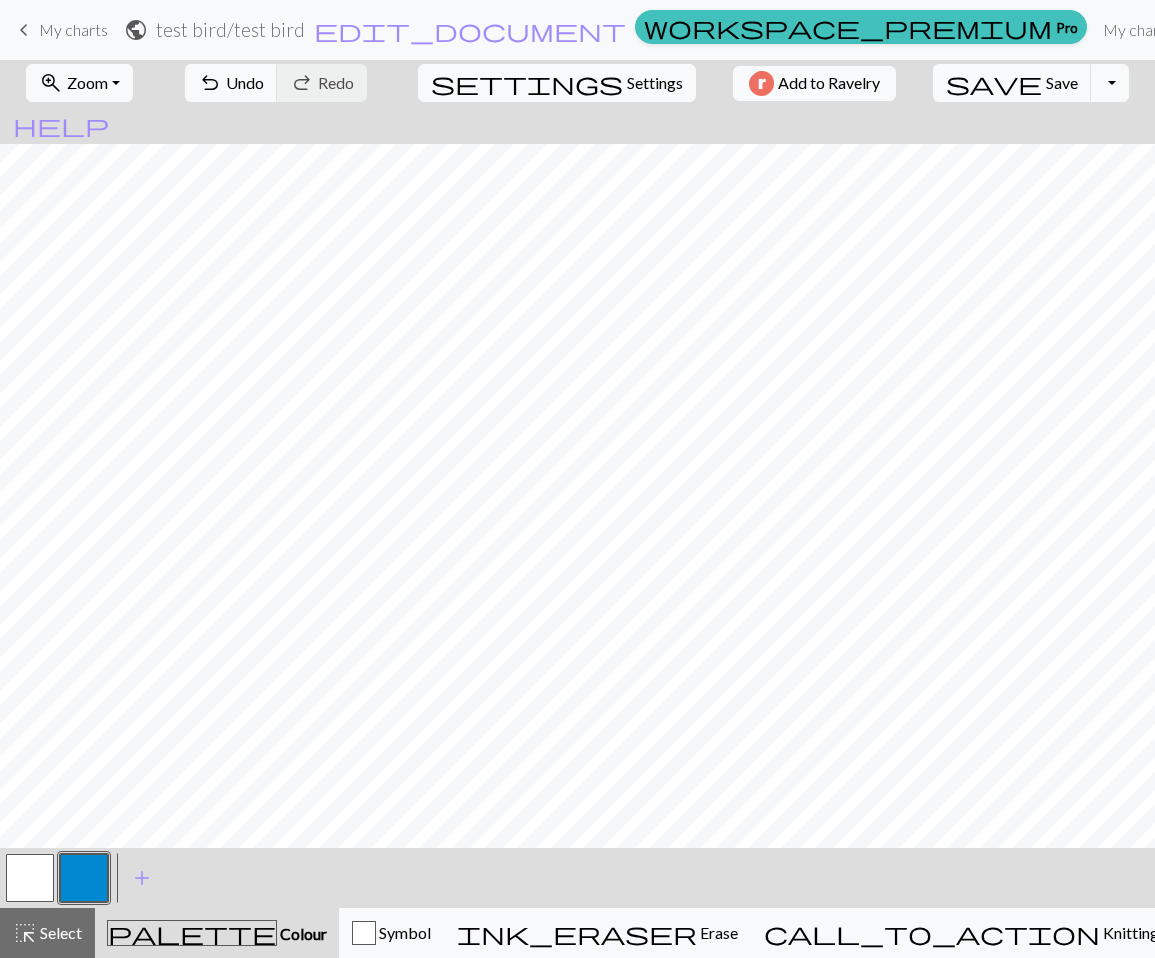 click at bounding box center [30, 878] 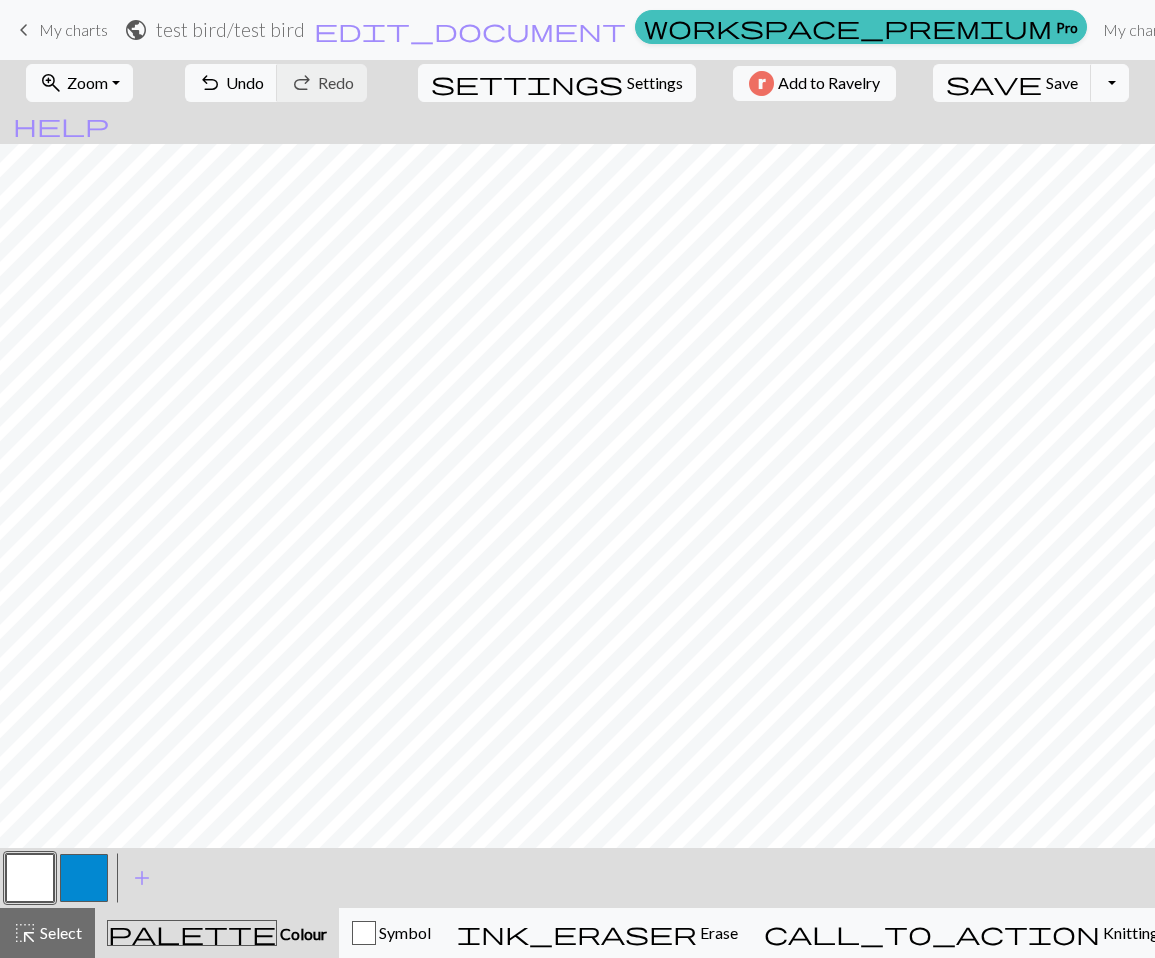 click at bounding box center (84, 878) 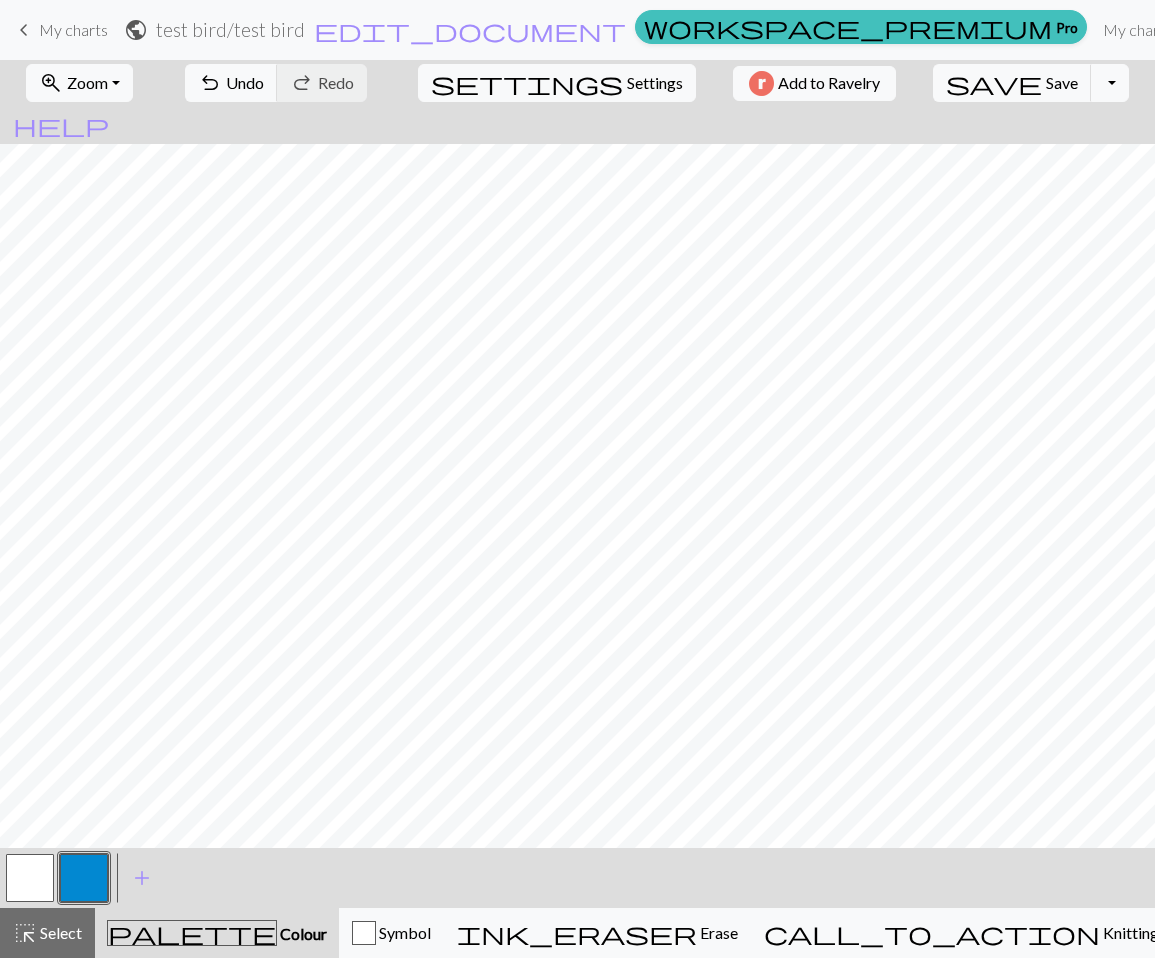 click at bounding box center [30, 878] 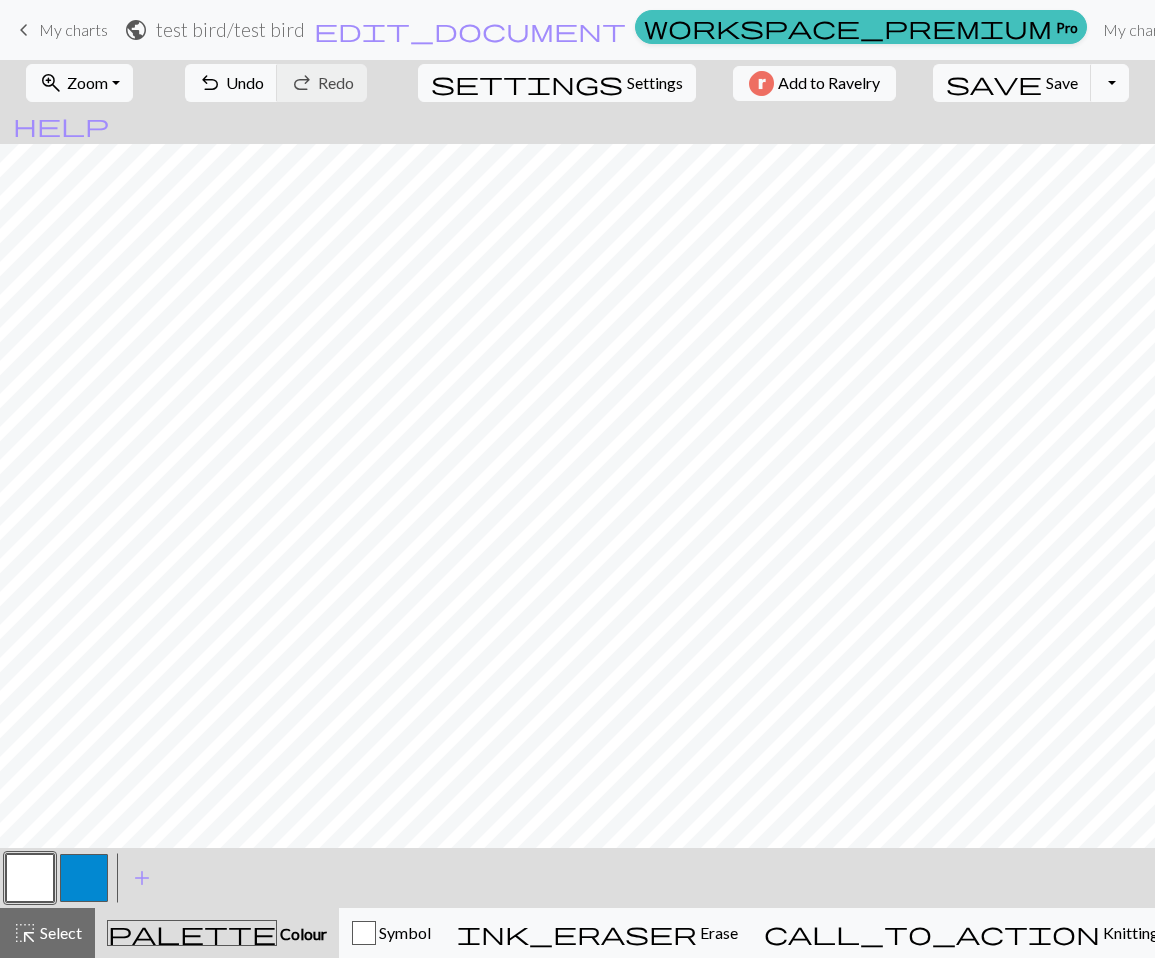 click at bounding box center [84, 878] 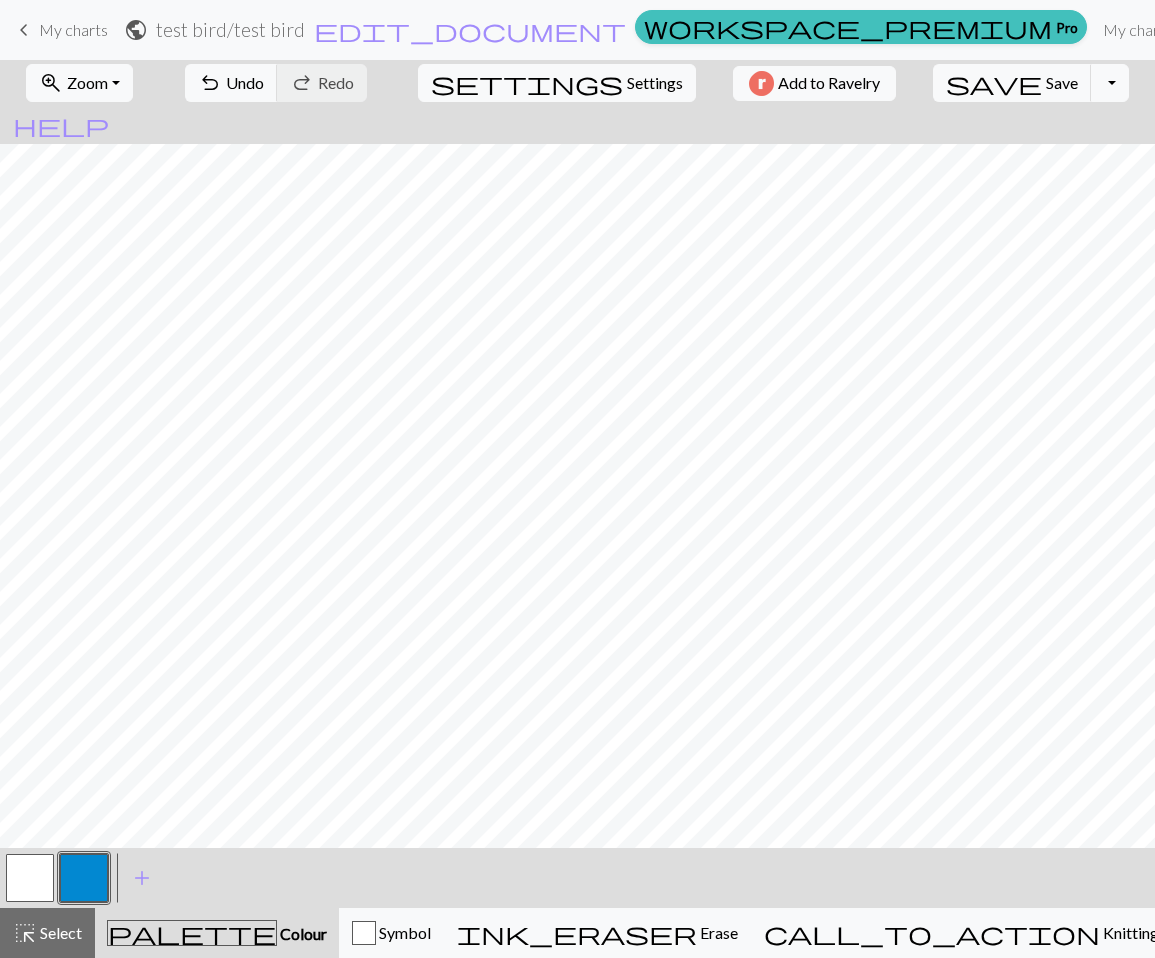 click at bounding box center [30, 878] 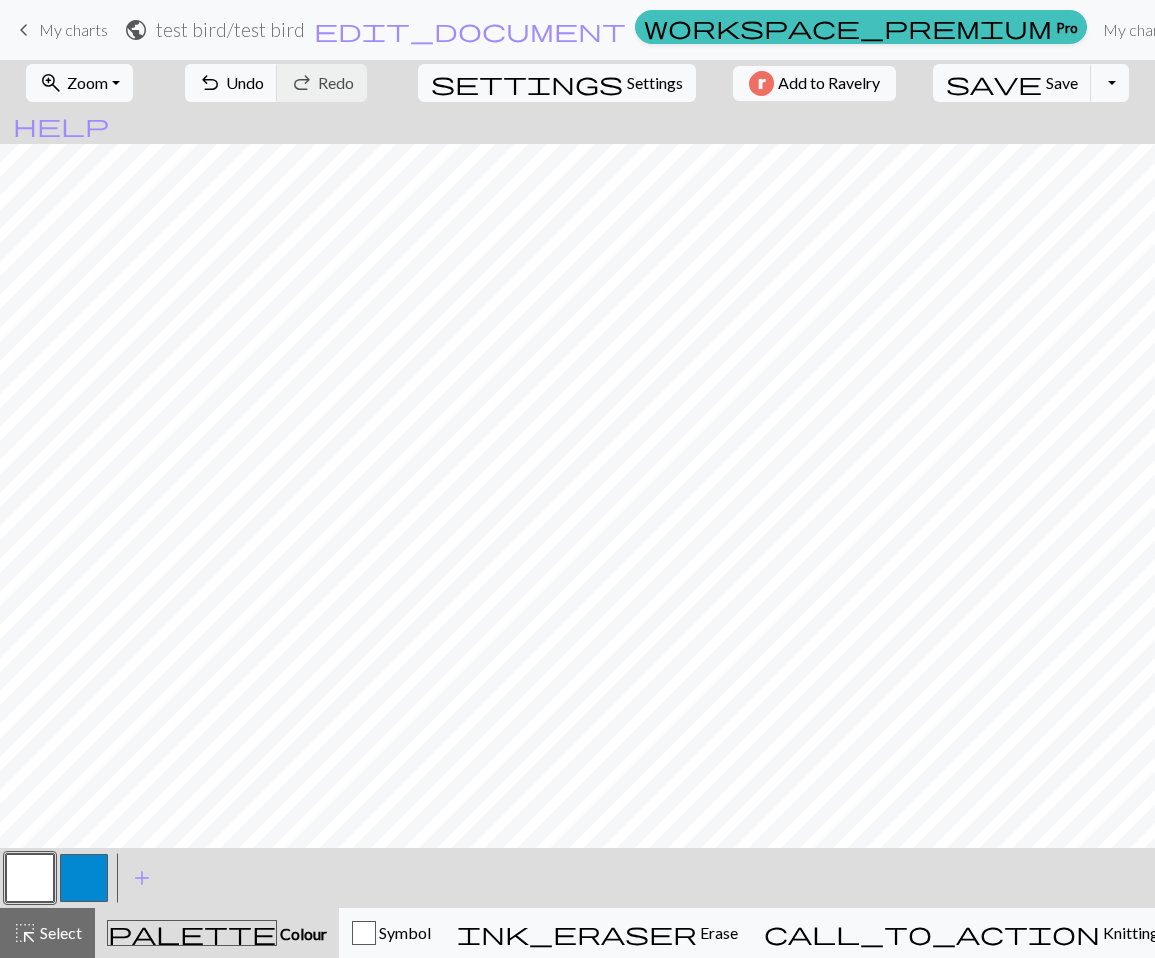 click at bounding box center (84, 878) 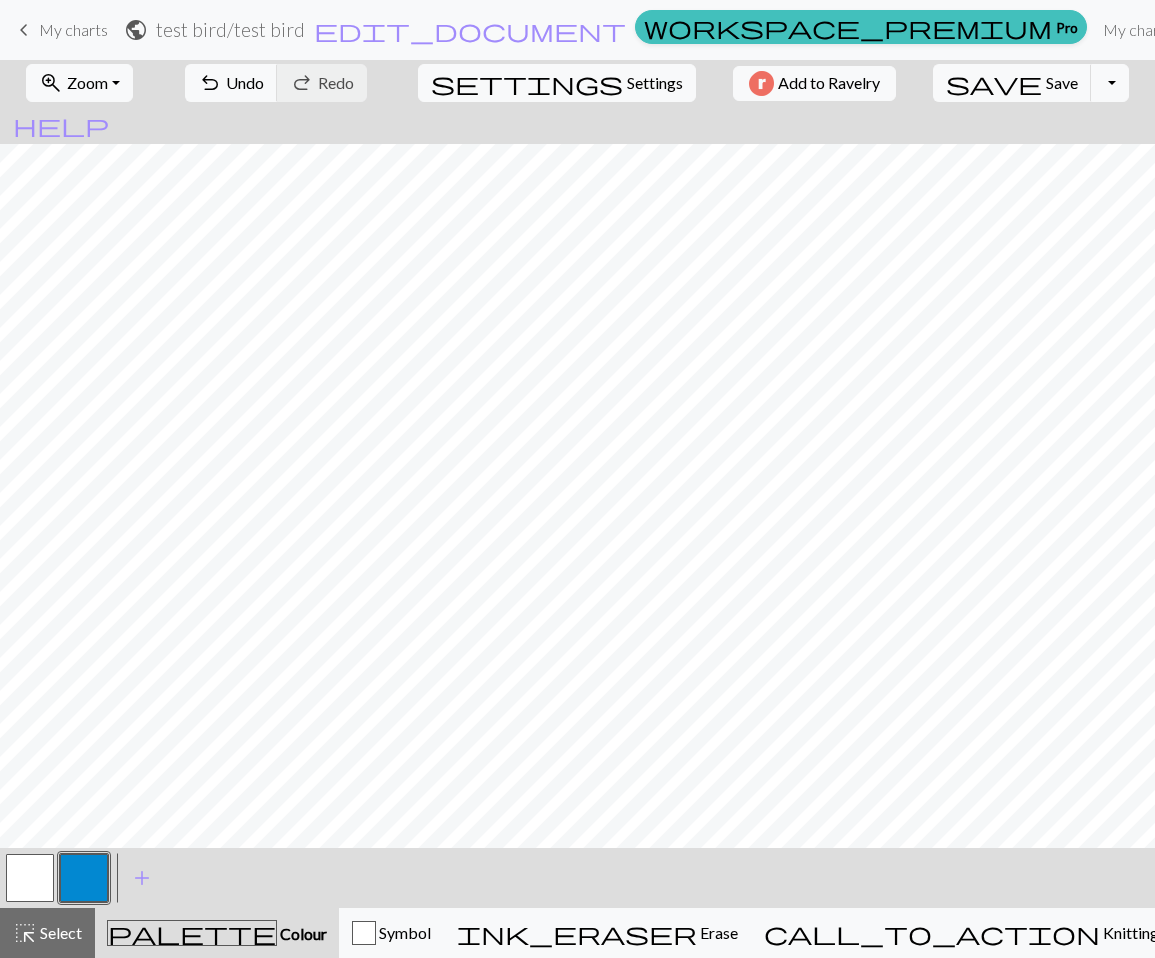 click at bounding box center (30, 878) 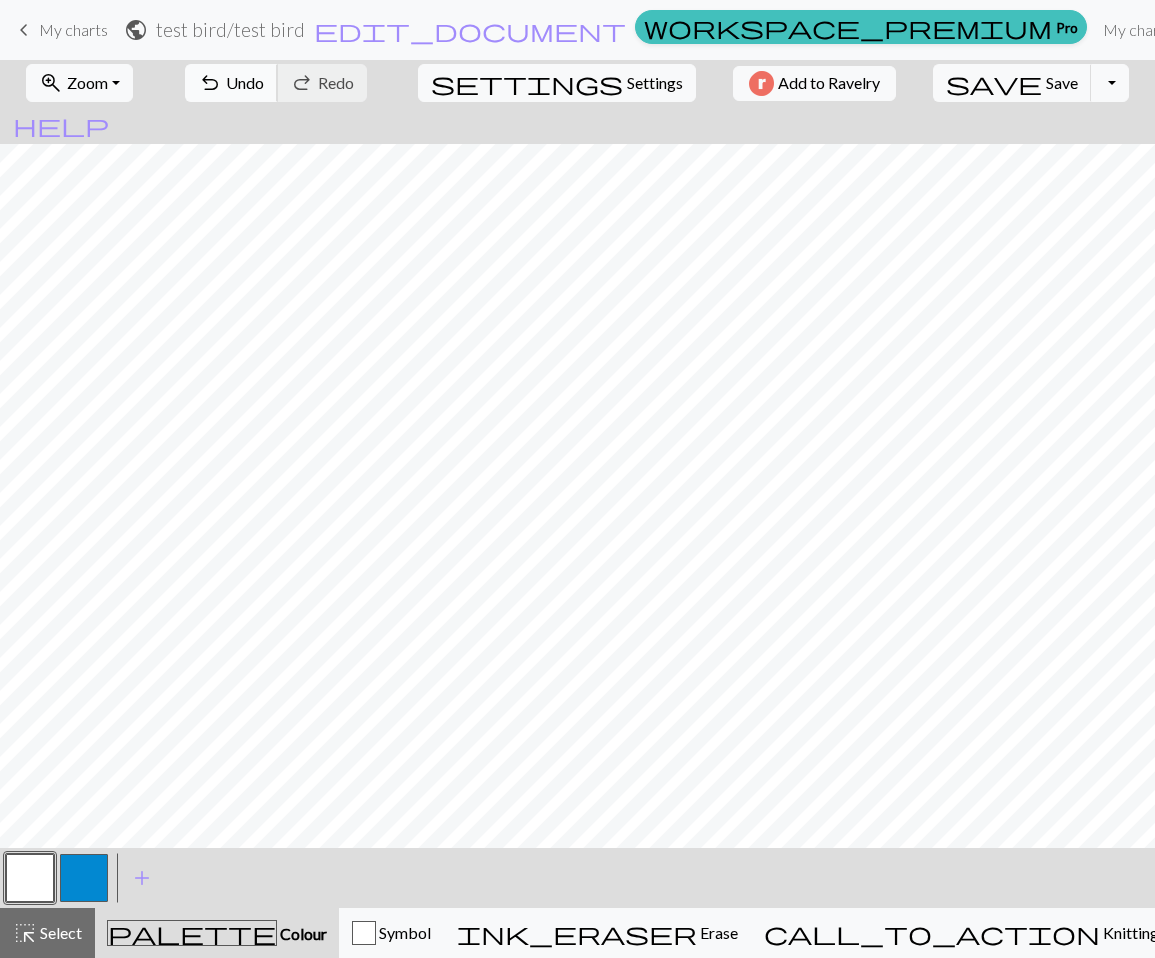 click on "Undo" at bounding box center (245, 82) 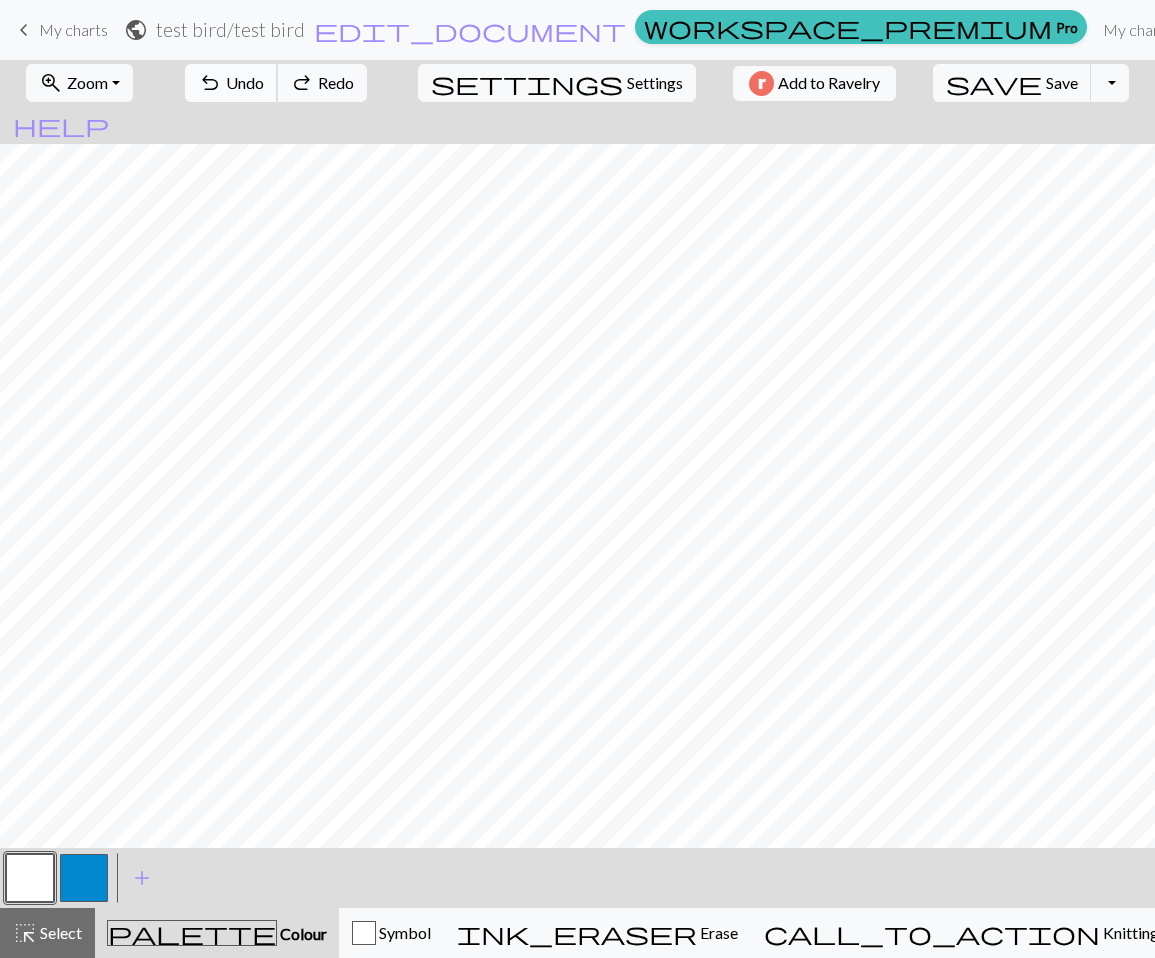 click on "Undo" at bounding box center [245, 82] 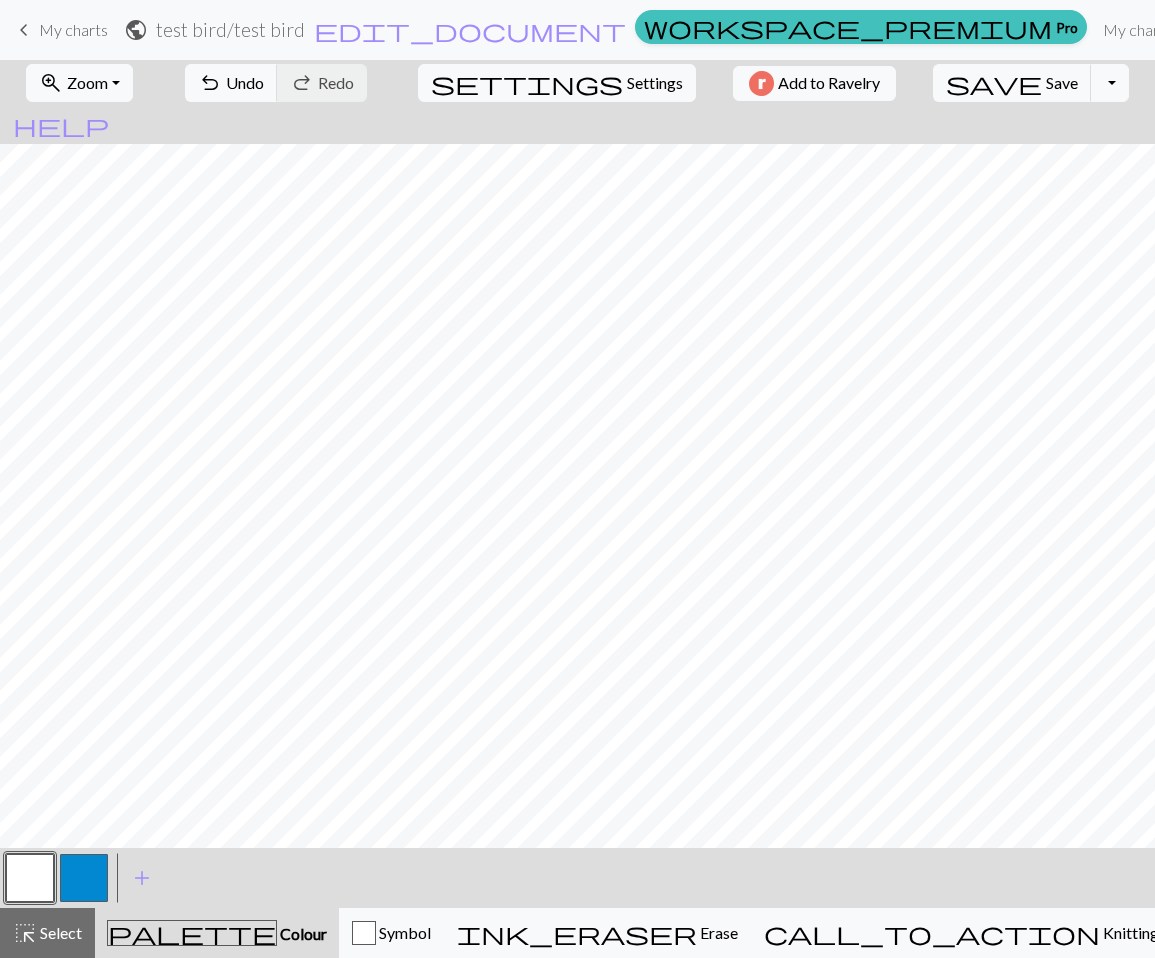 click at bounding box center (84, 878) 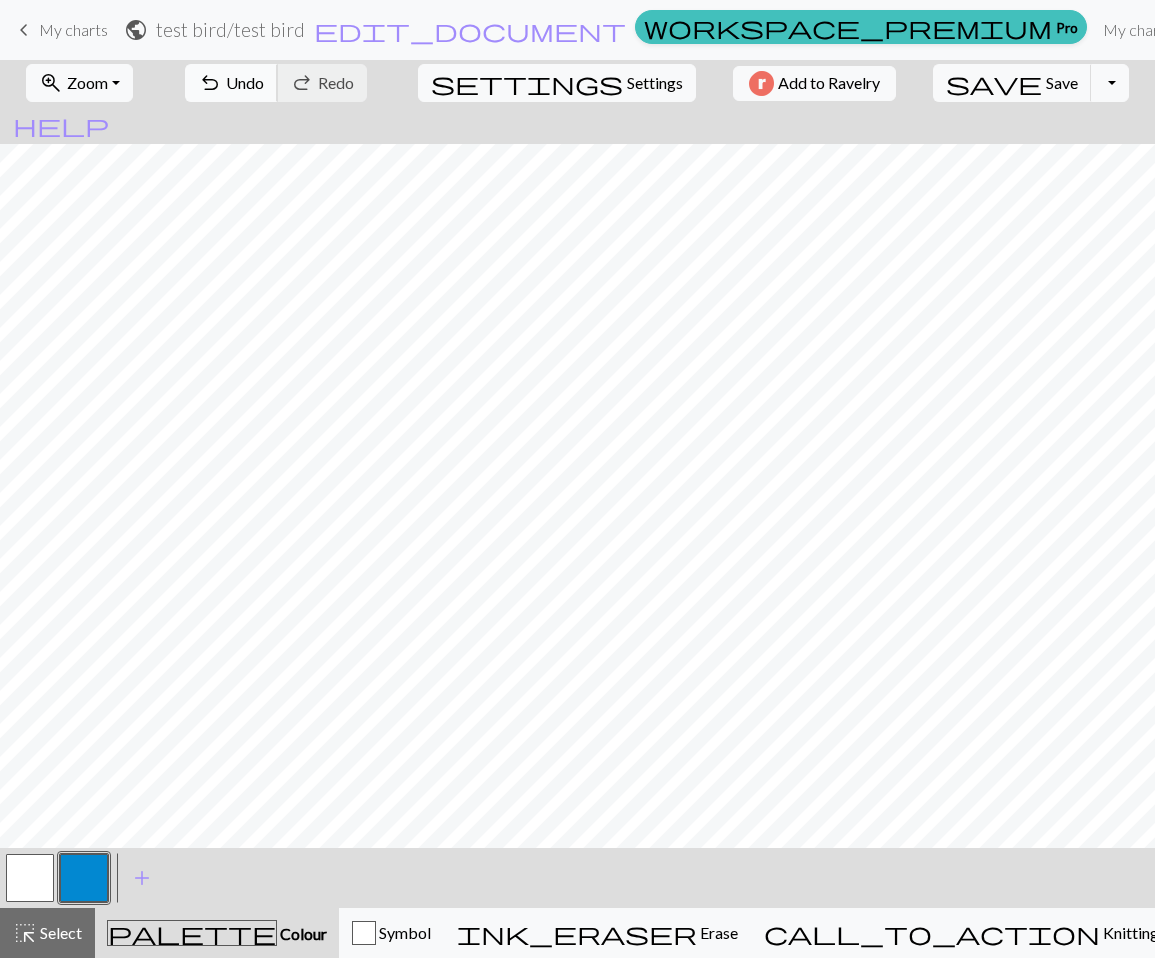 click on "undo Undo Undo" at bounding box center [231, 83] 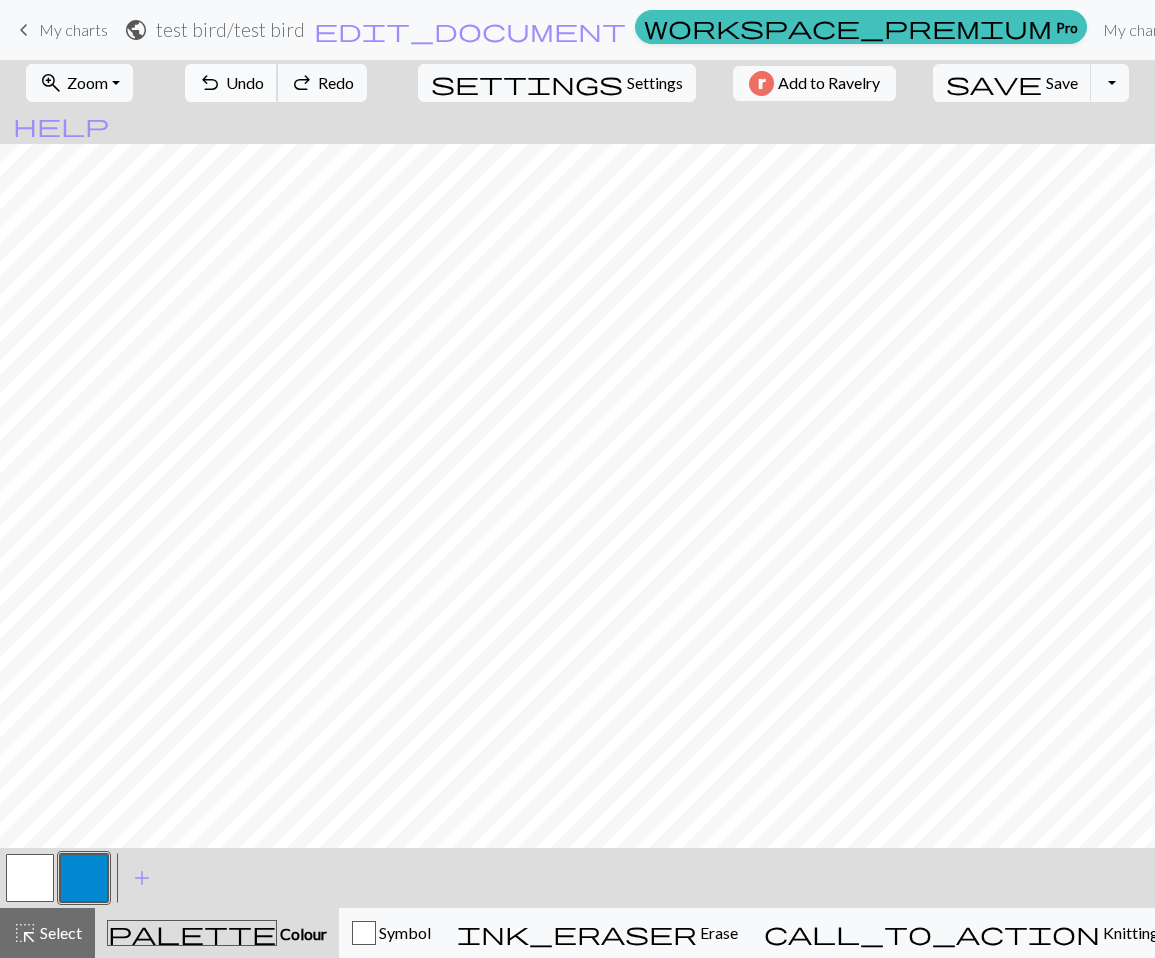 click on "undo Undo Undo" at bounding box center [231, 83] 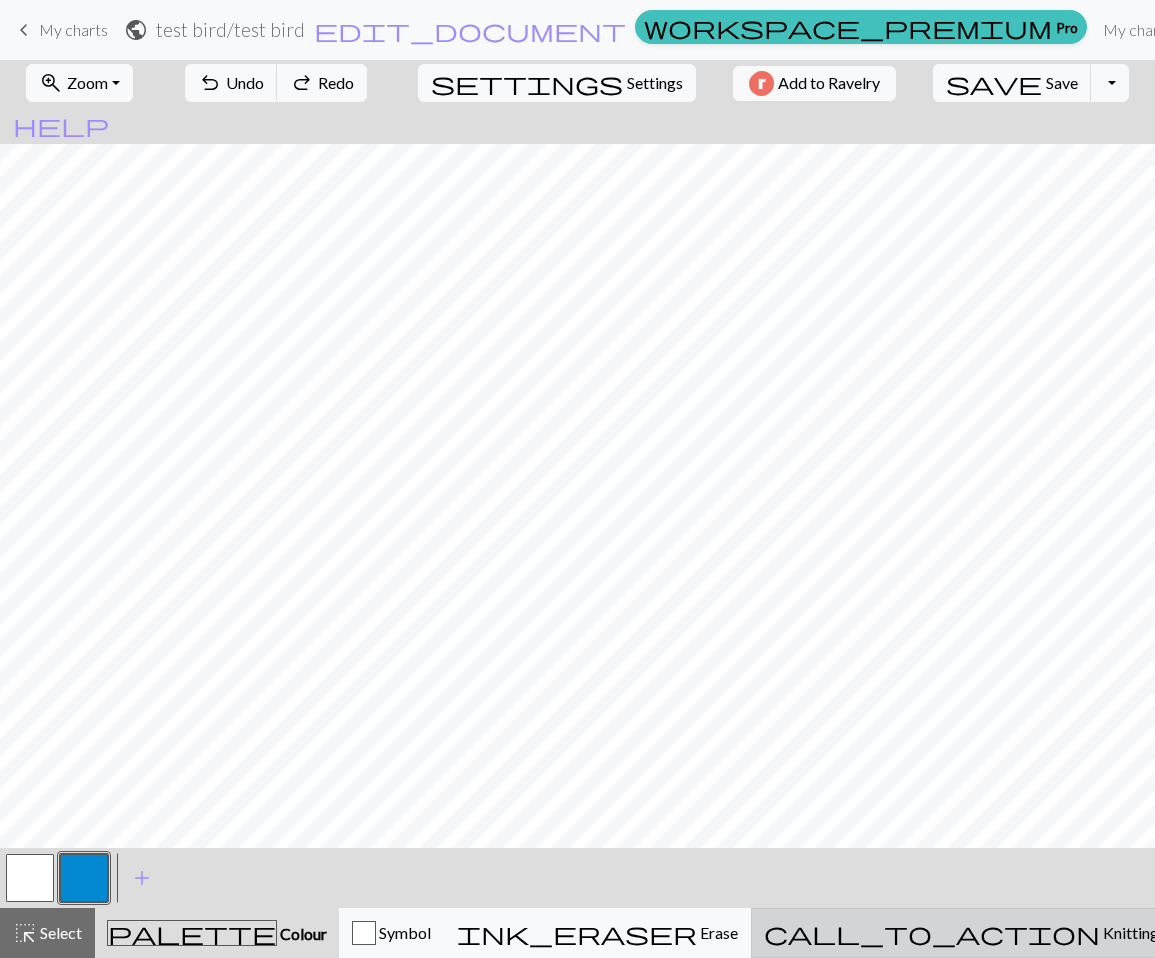 click on "Knitting mode" at bounding box center [1150, 932] 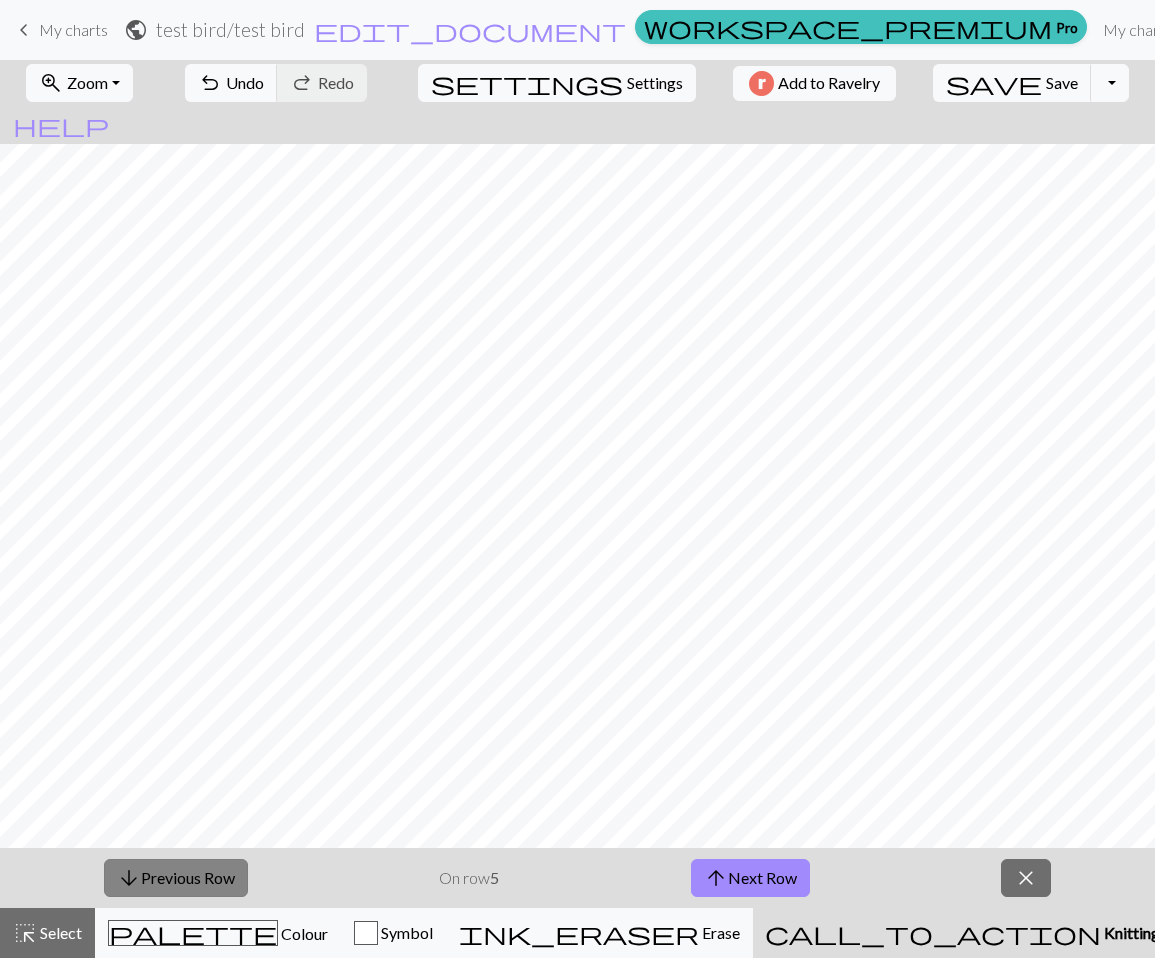 click on "arrow_downward" at bounding box center [129, 878] 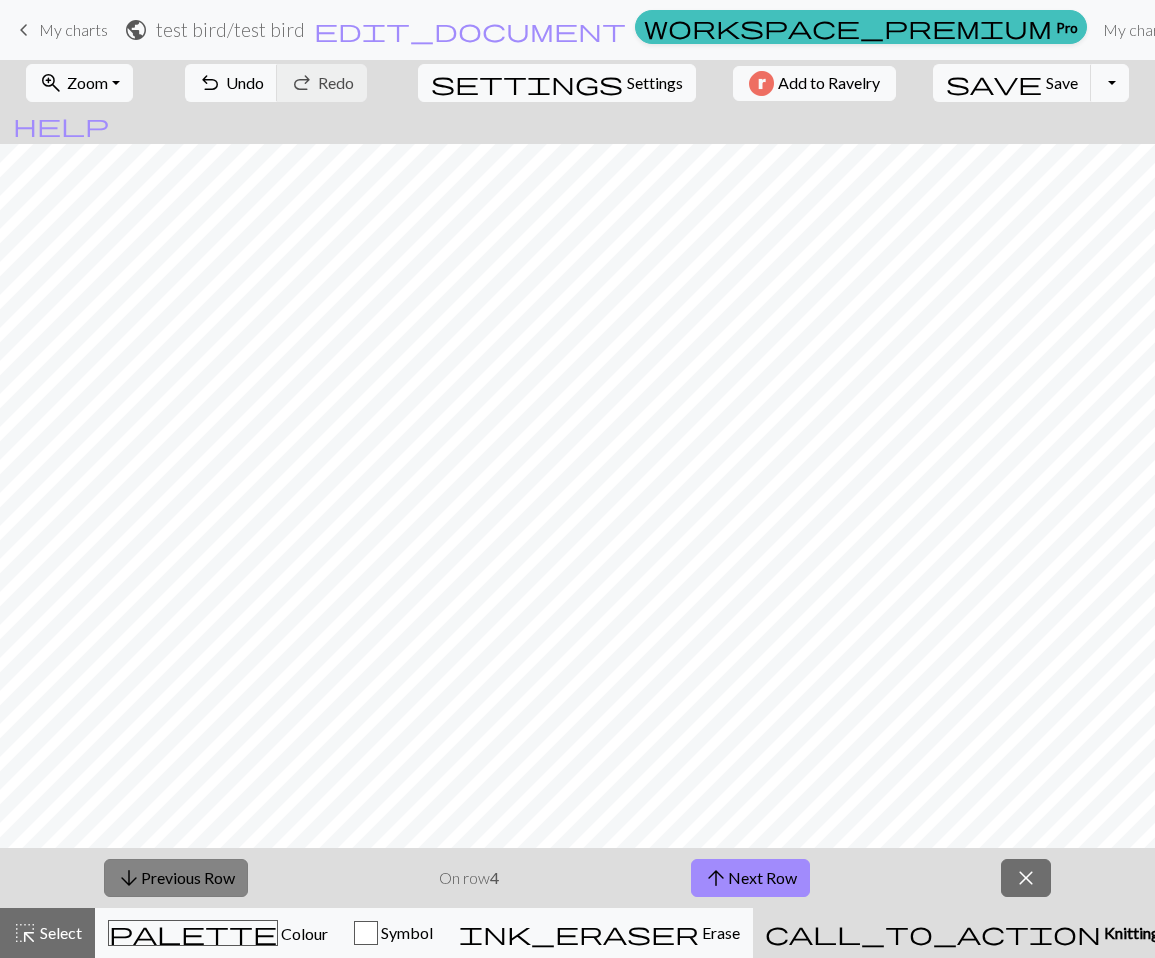 click on "arrow_downward" at bounding box center (129, 878) 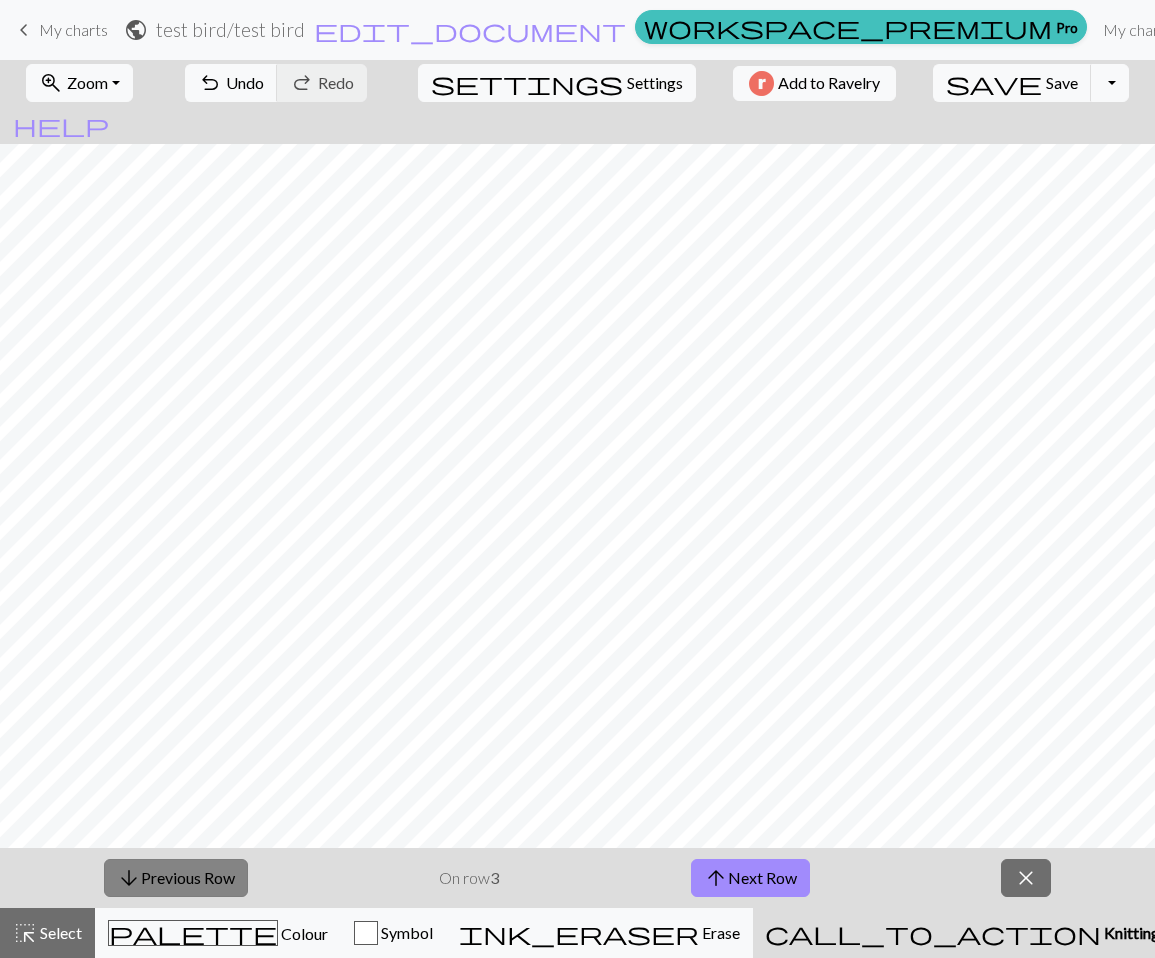 click on "arrow_downward Previous Row" at bounding box center [176, 878] 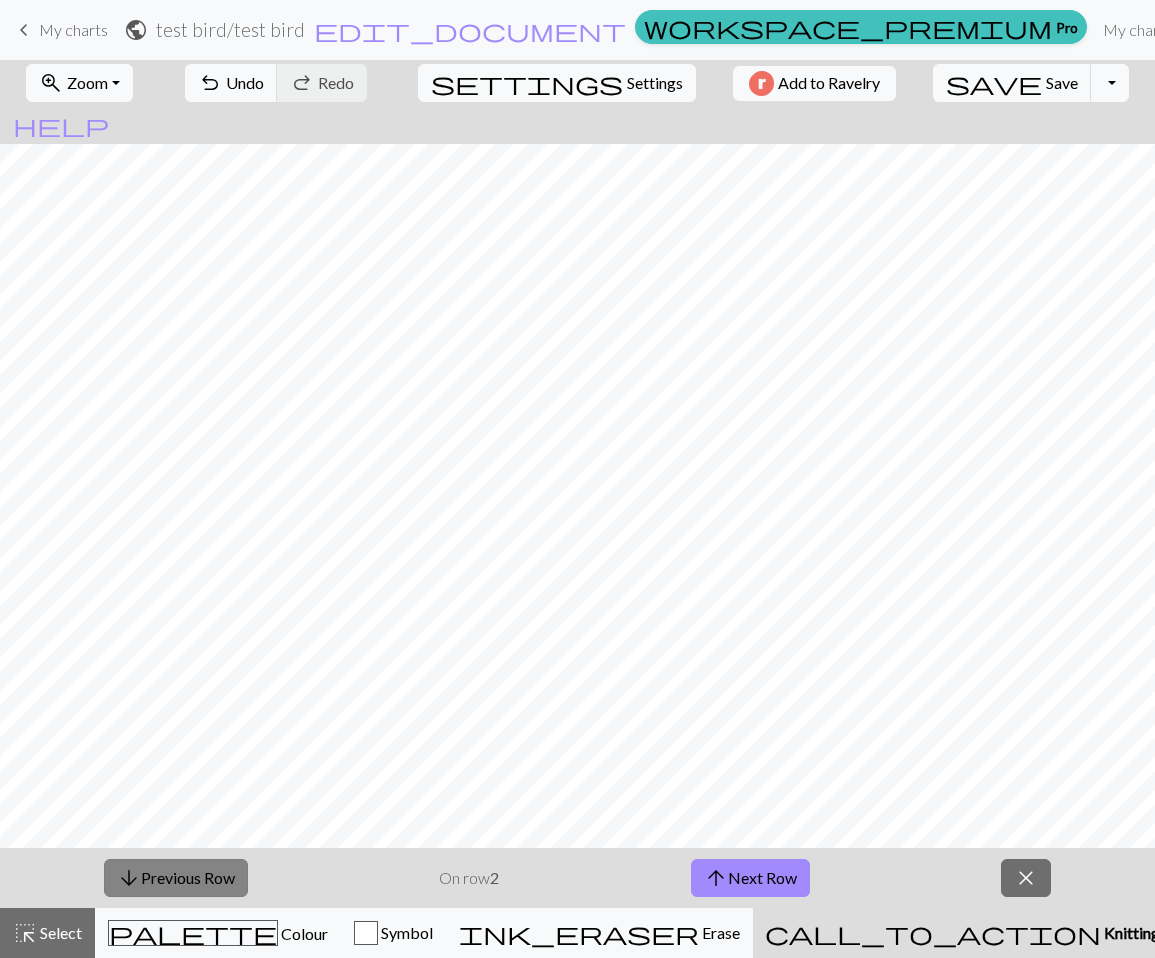 click on "arrow_downward Previous Row" at bounding box center (176, 878) 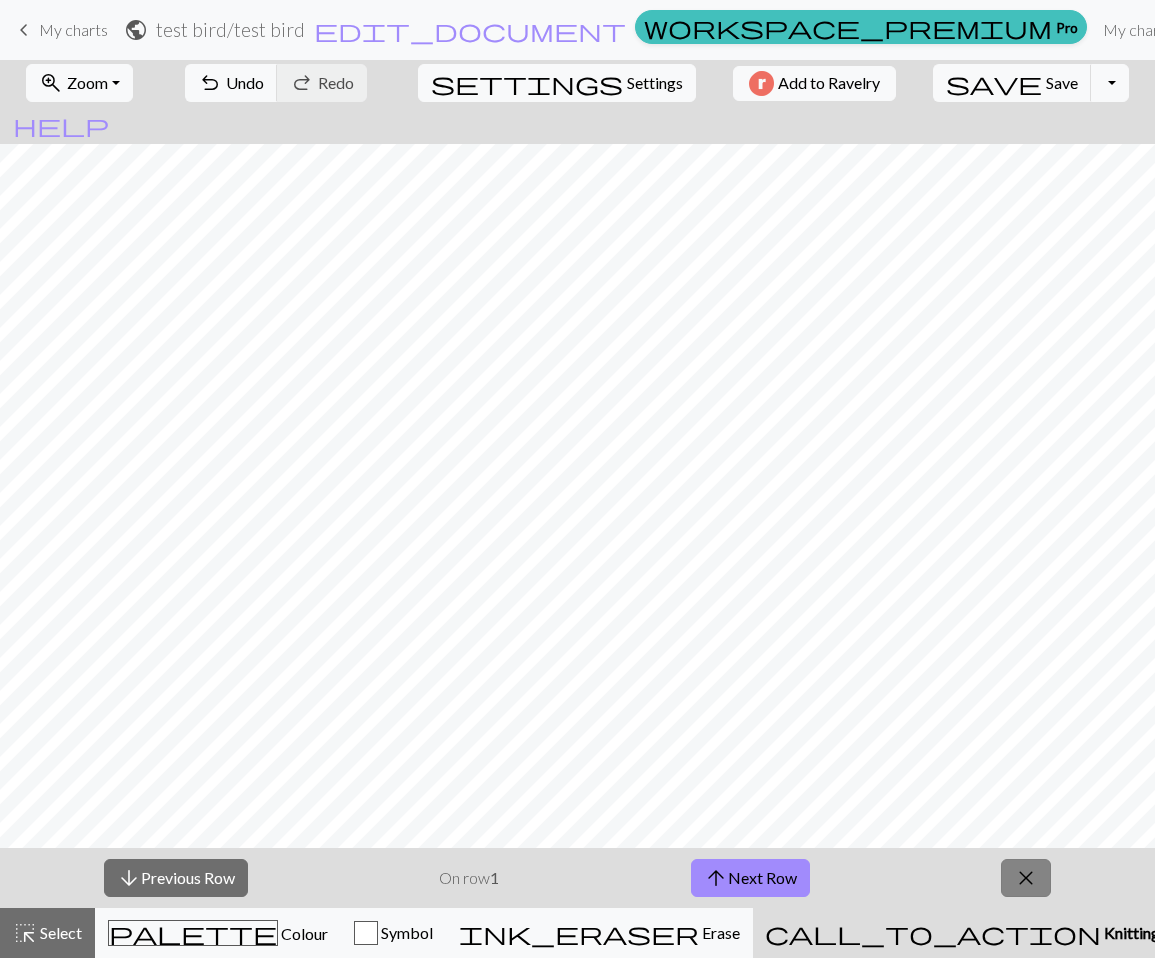 click on "close" at bounding box center (1026, 878) 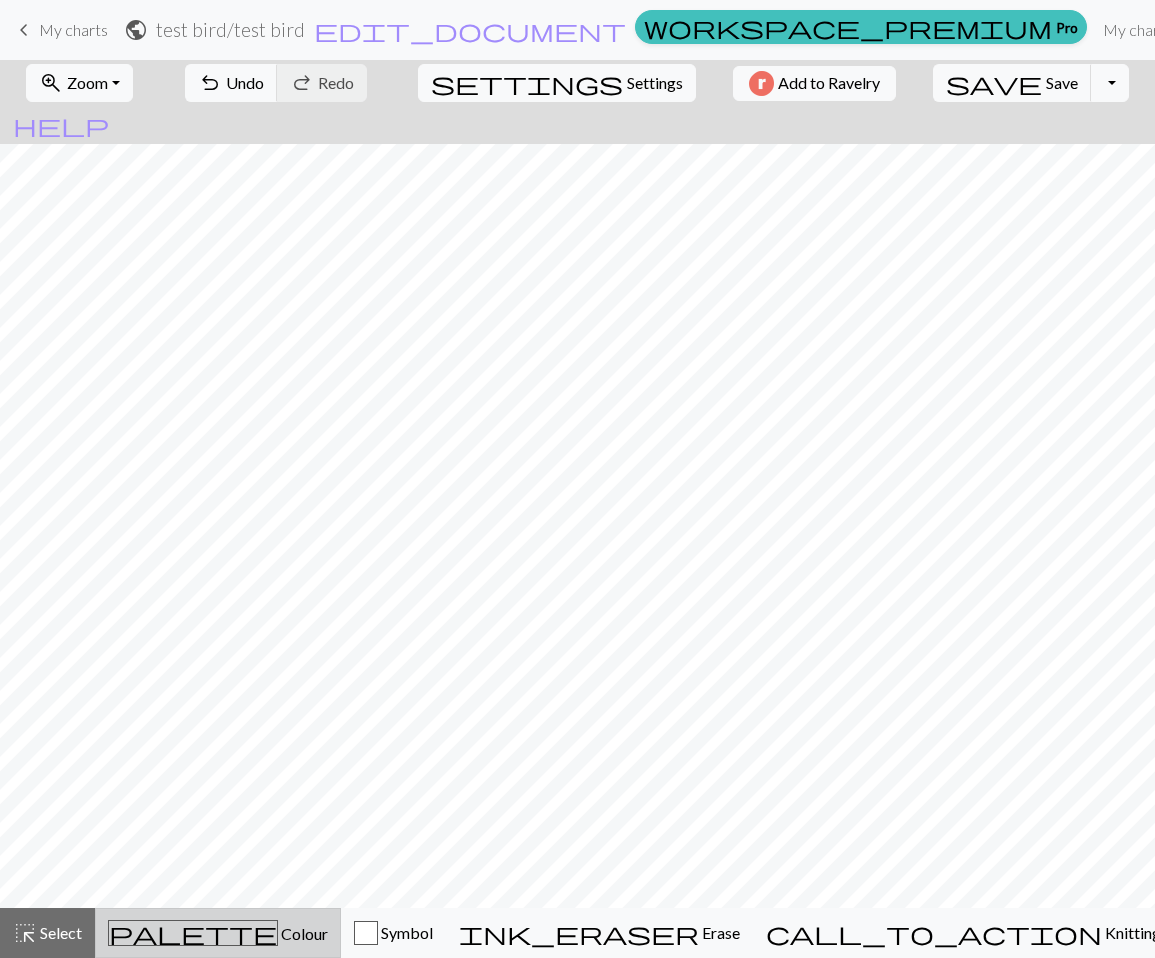 click on "palette" at bounding box center [193, 933] 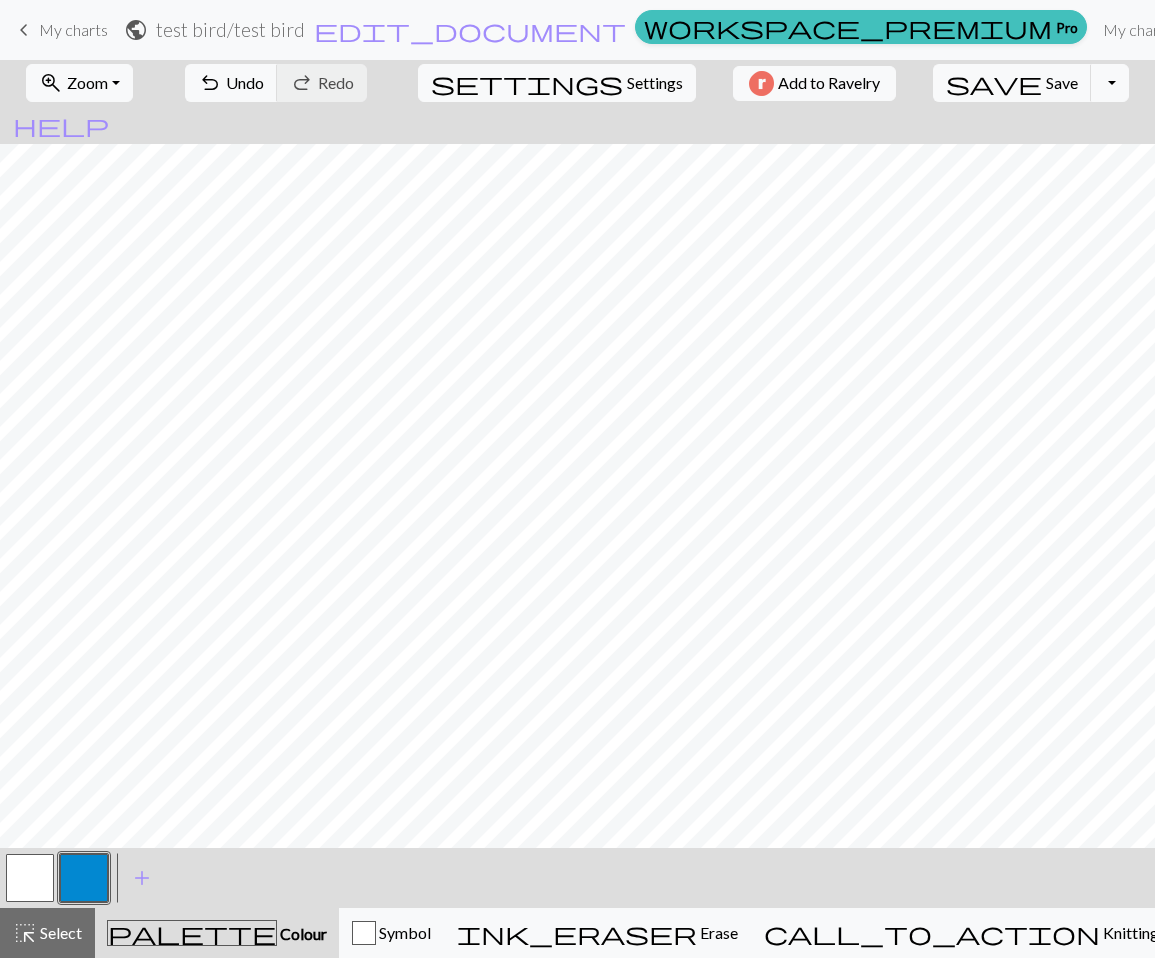 click at bounding box center [30, 878] 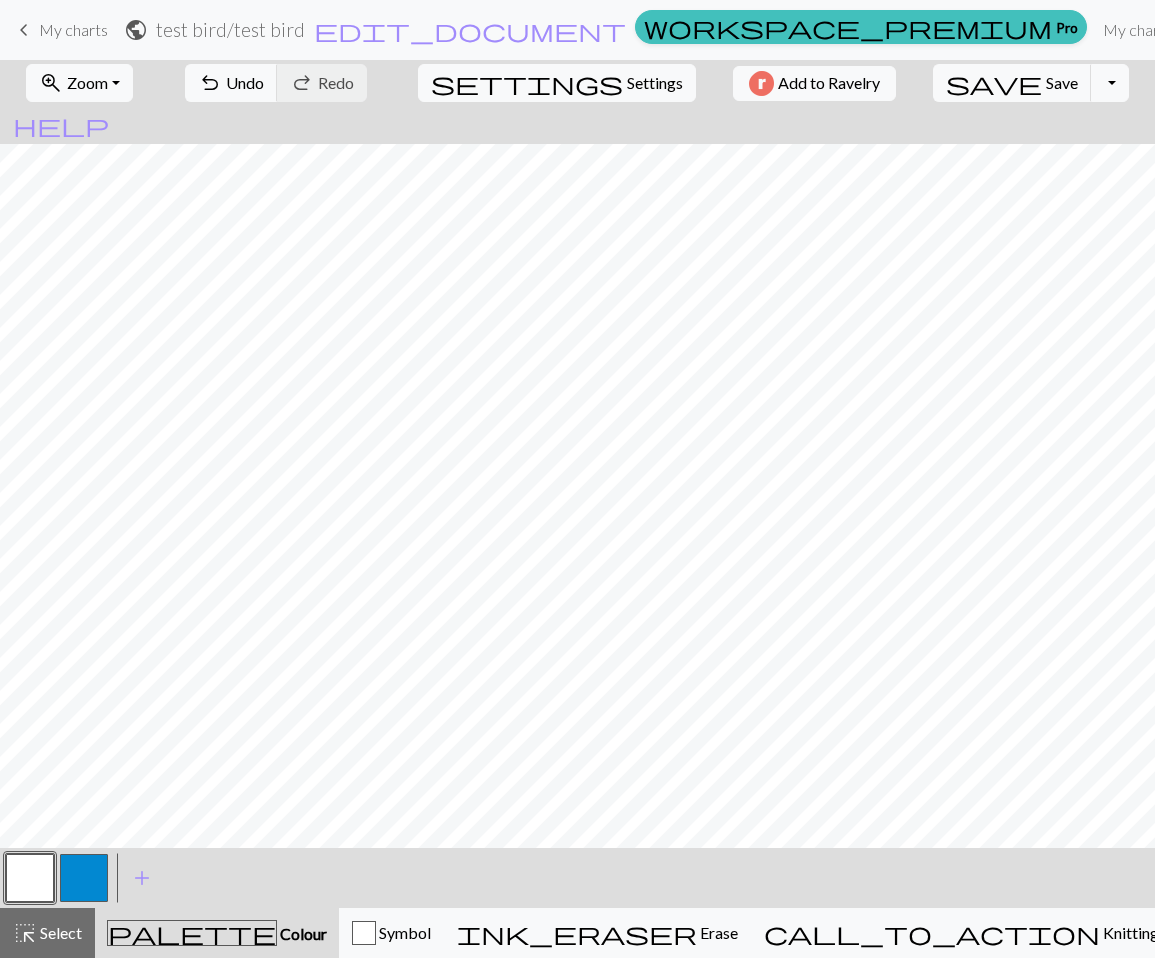 click at bounding box center [84, 878] 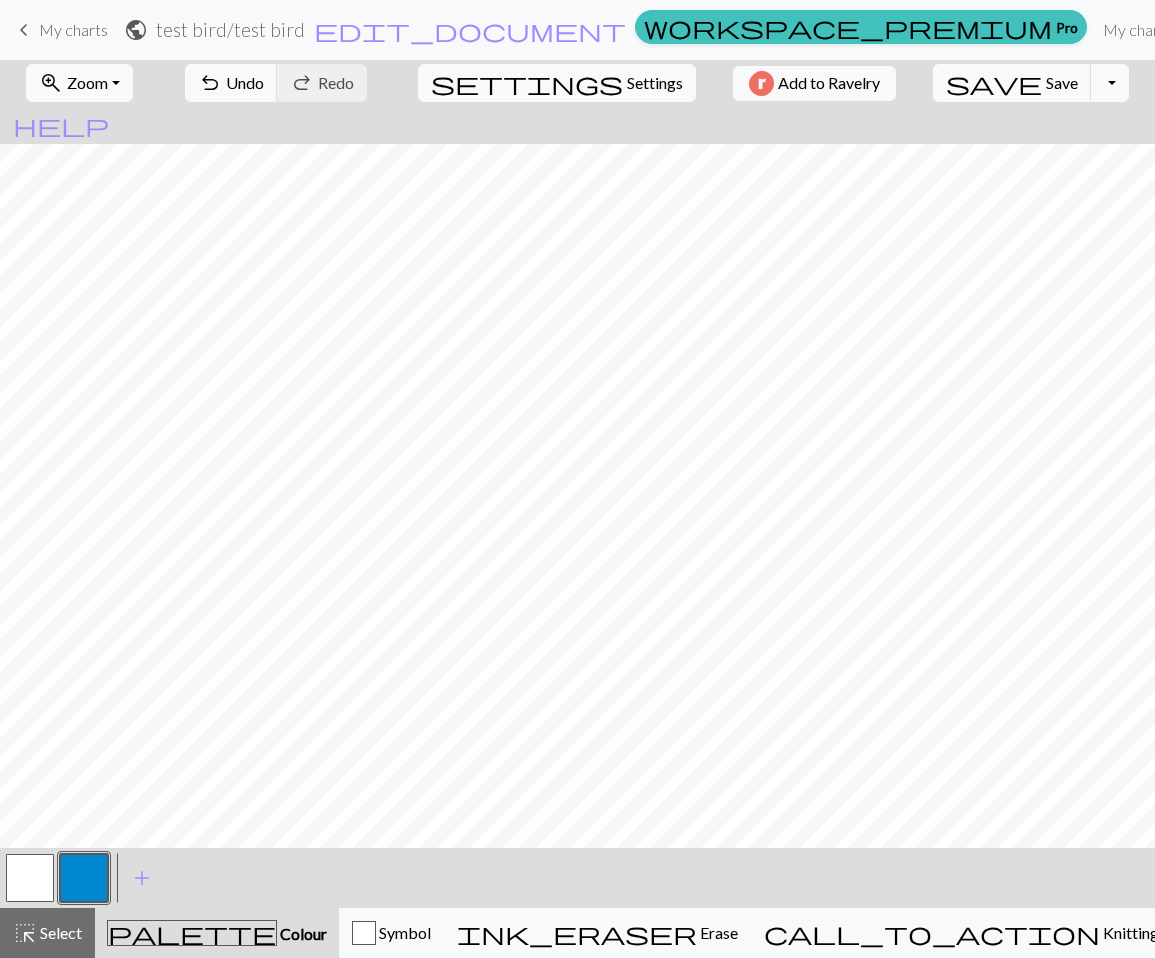 click on "< > add Add a  colour" at bounding box center (577, 878) 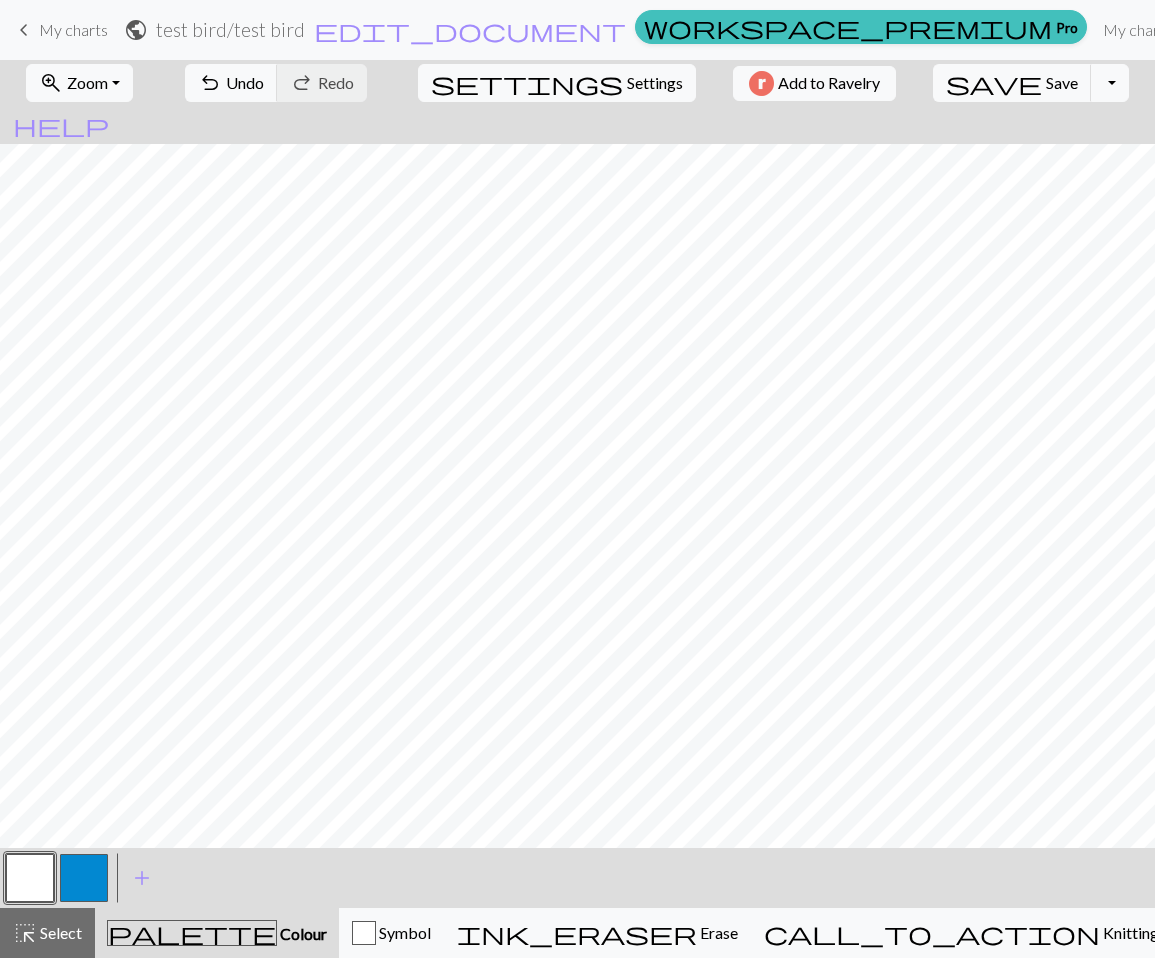 click at bounding box center [84, 878] 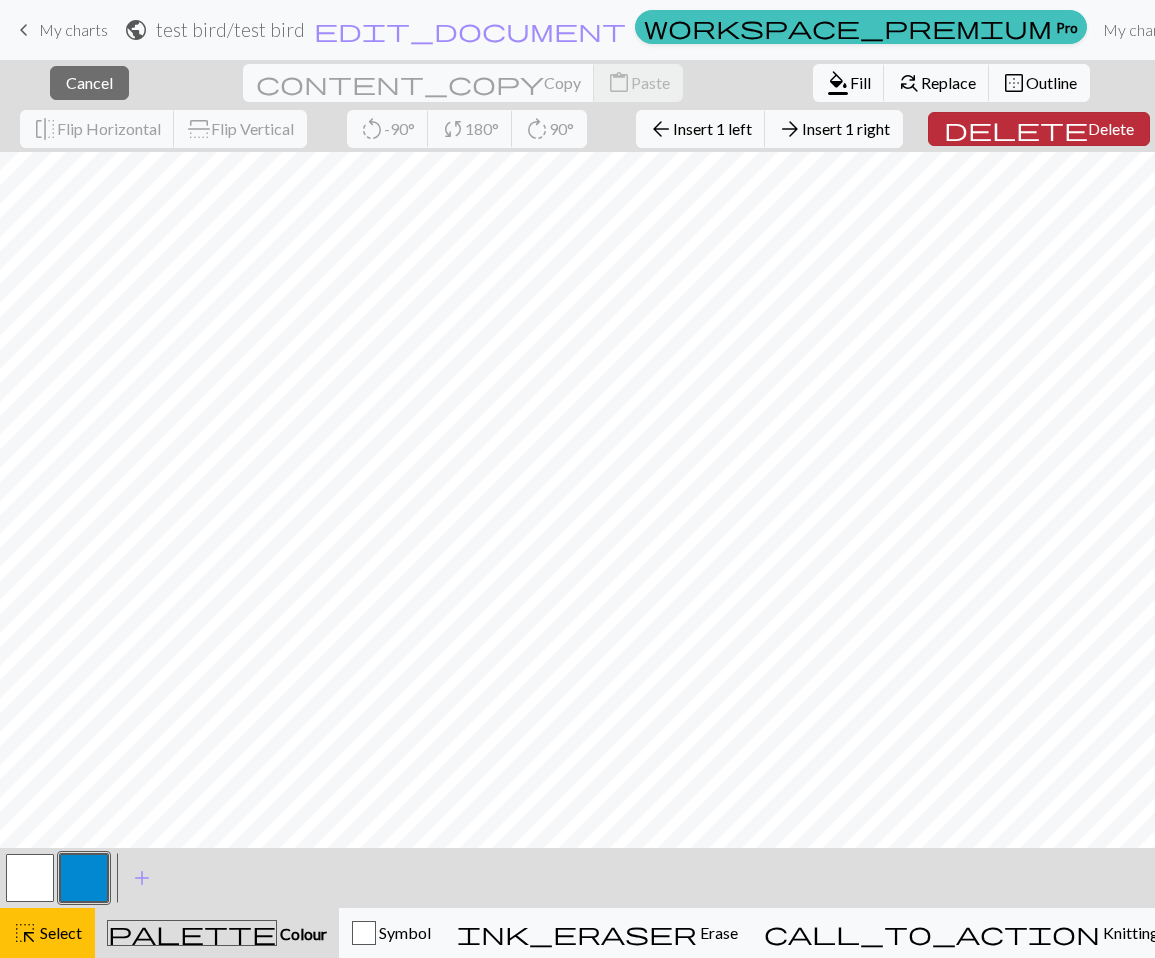 click on "delete" at bounding box center (1016, 129) 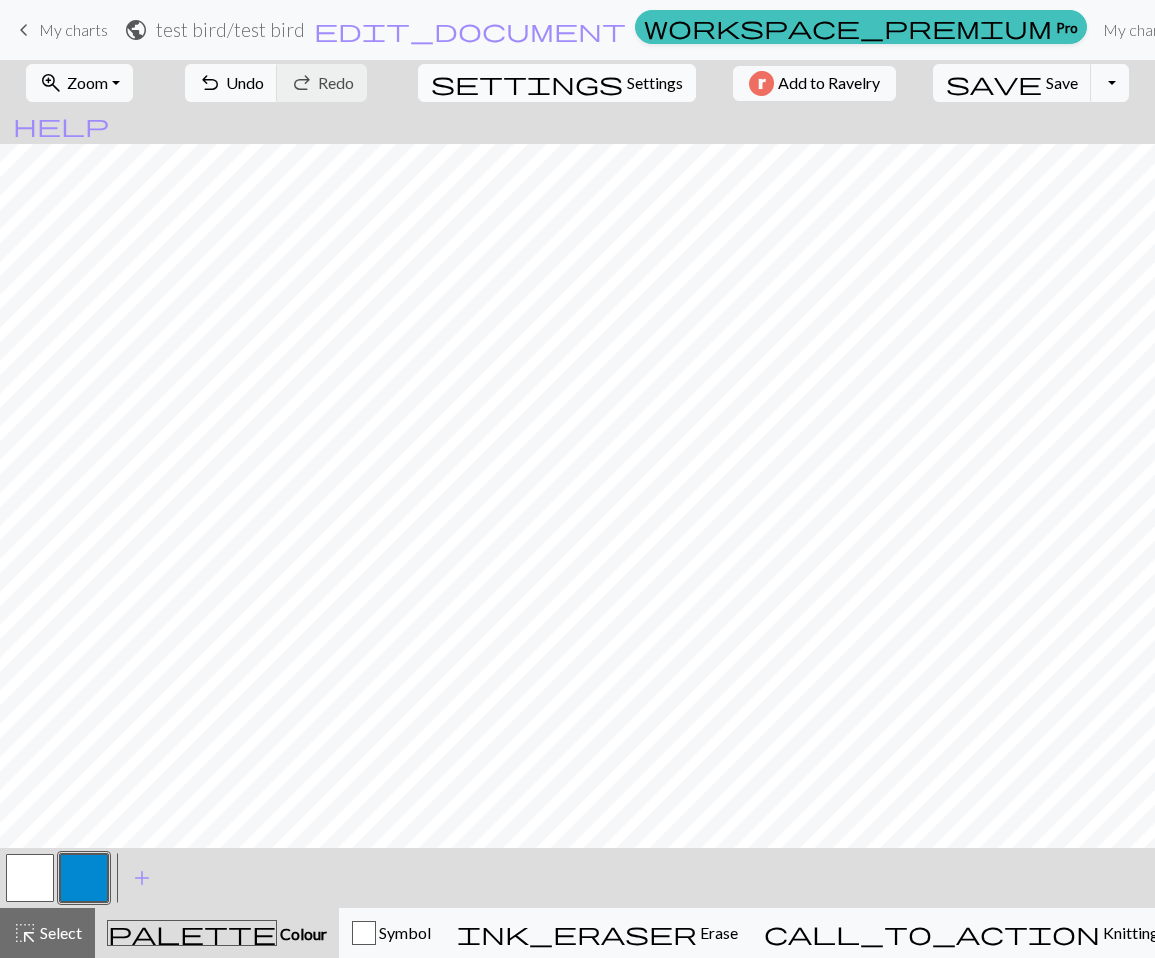 click on "Settings" at bounding box center (655, 83) 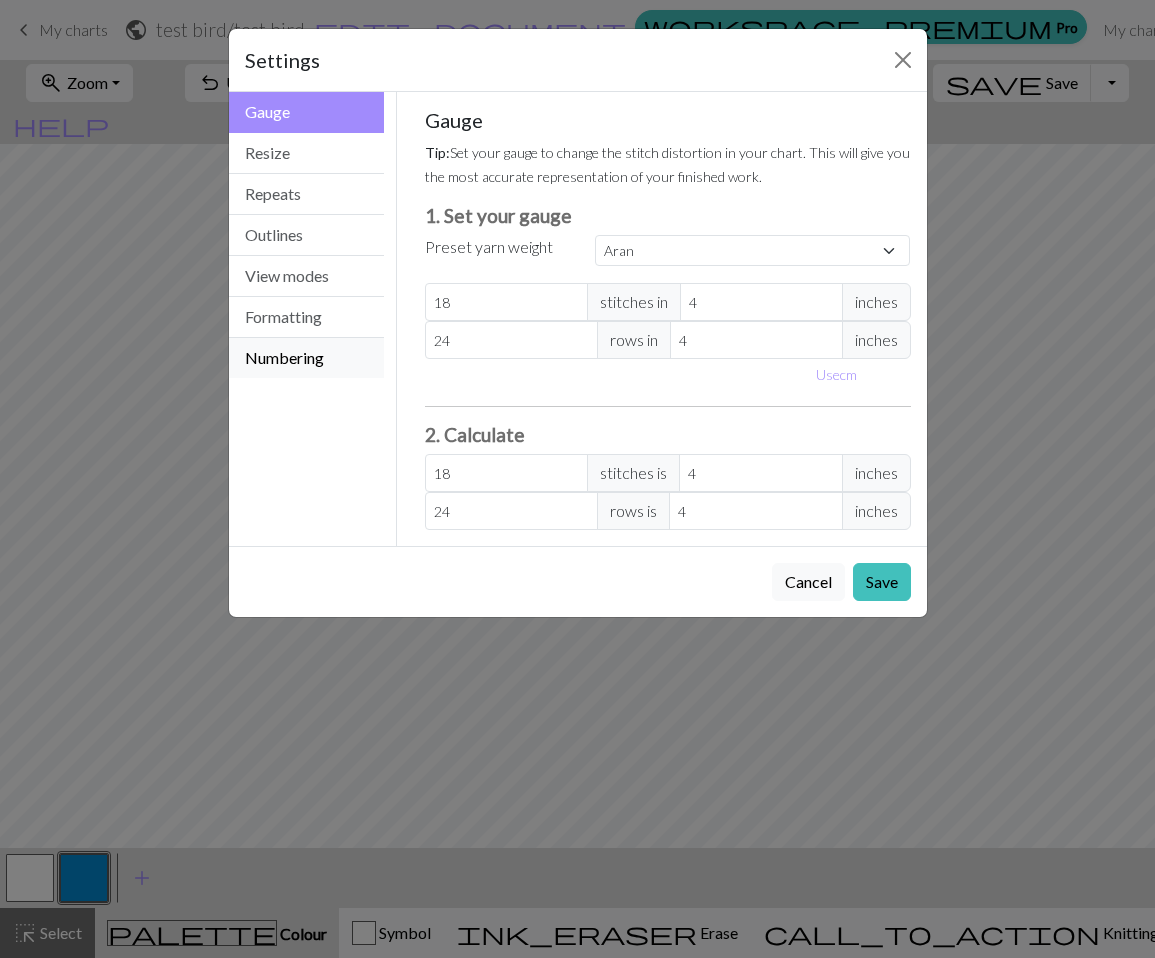 click on "Numbering" at bounding box center (307, 358) 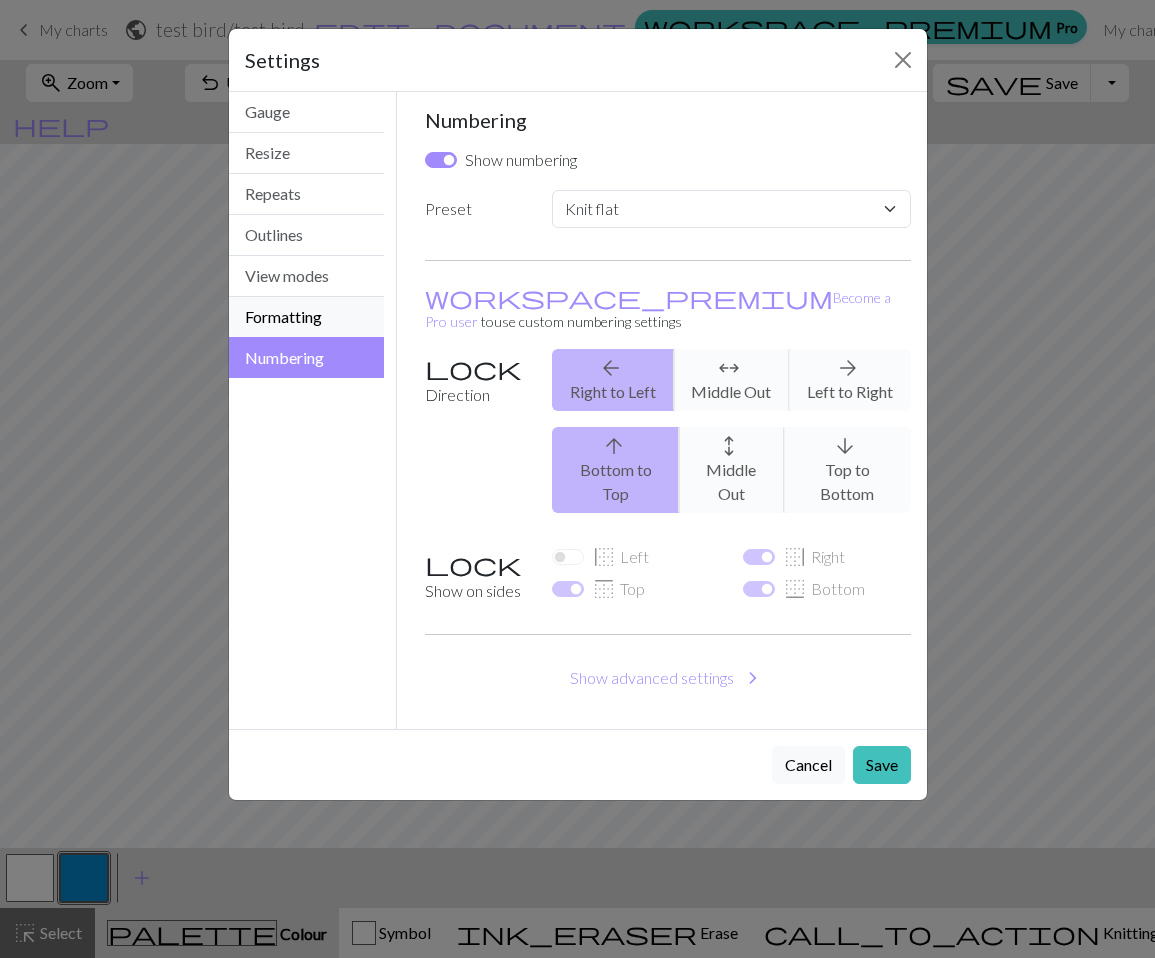 click on "Formatting" at bounding box center (307, 317) 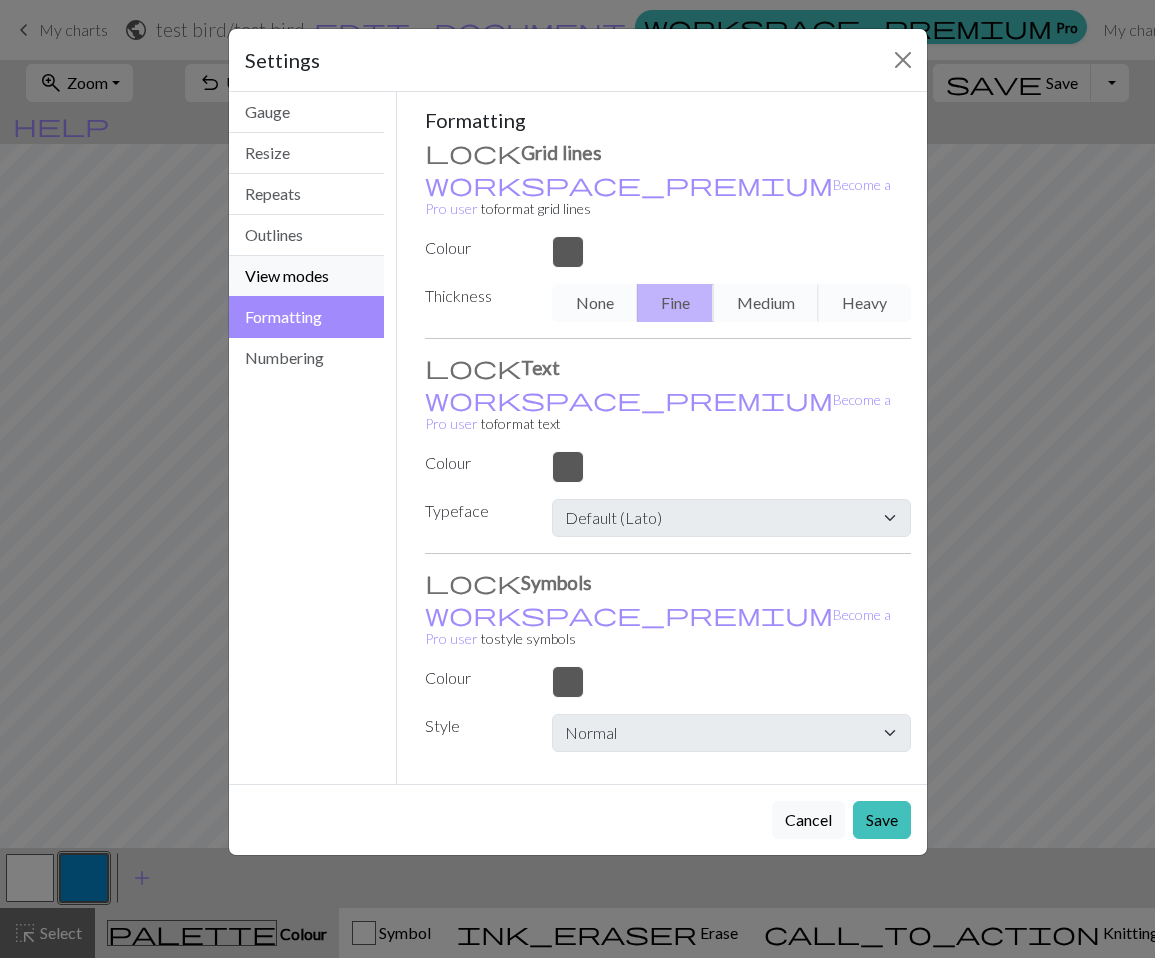 click on "View modes" at bounding box center [307, 276] 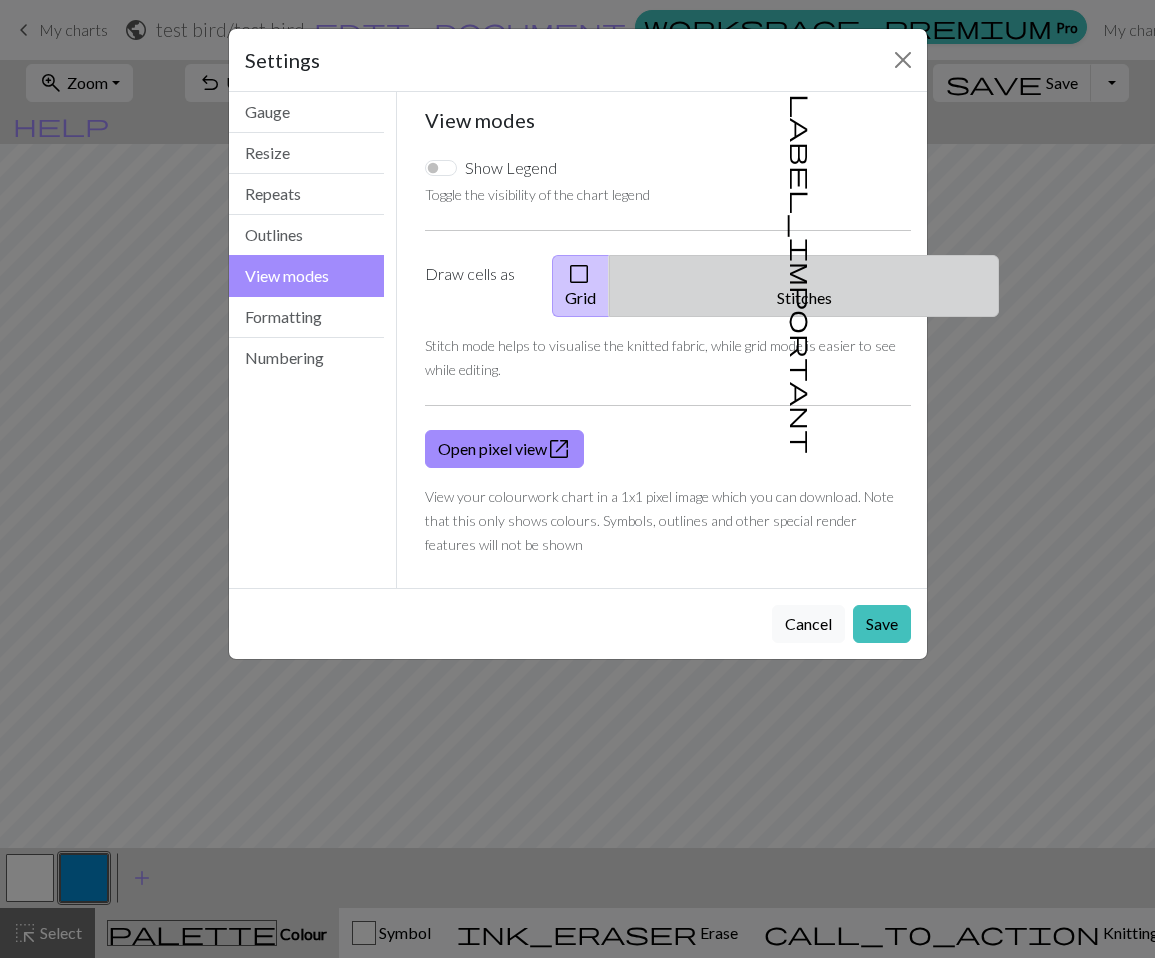 click on "label_important" at bounding box center [802, 274] 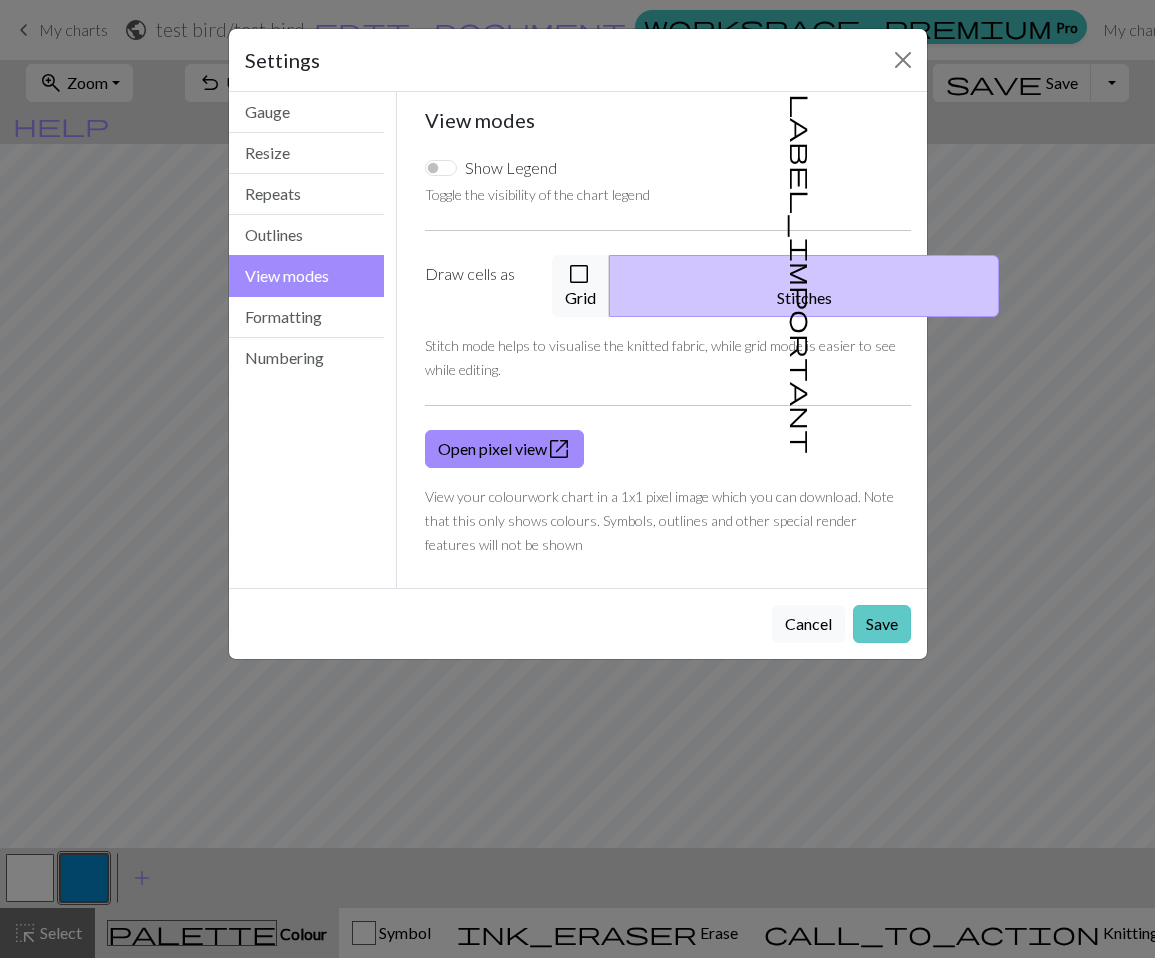 click on "Save" at bounding box center (882, 624) 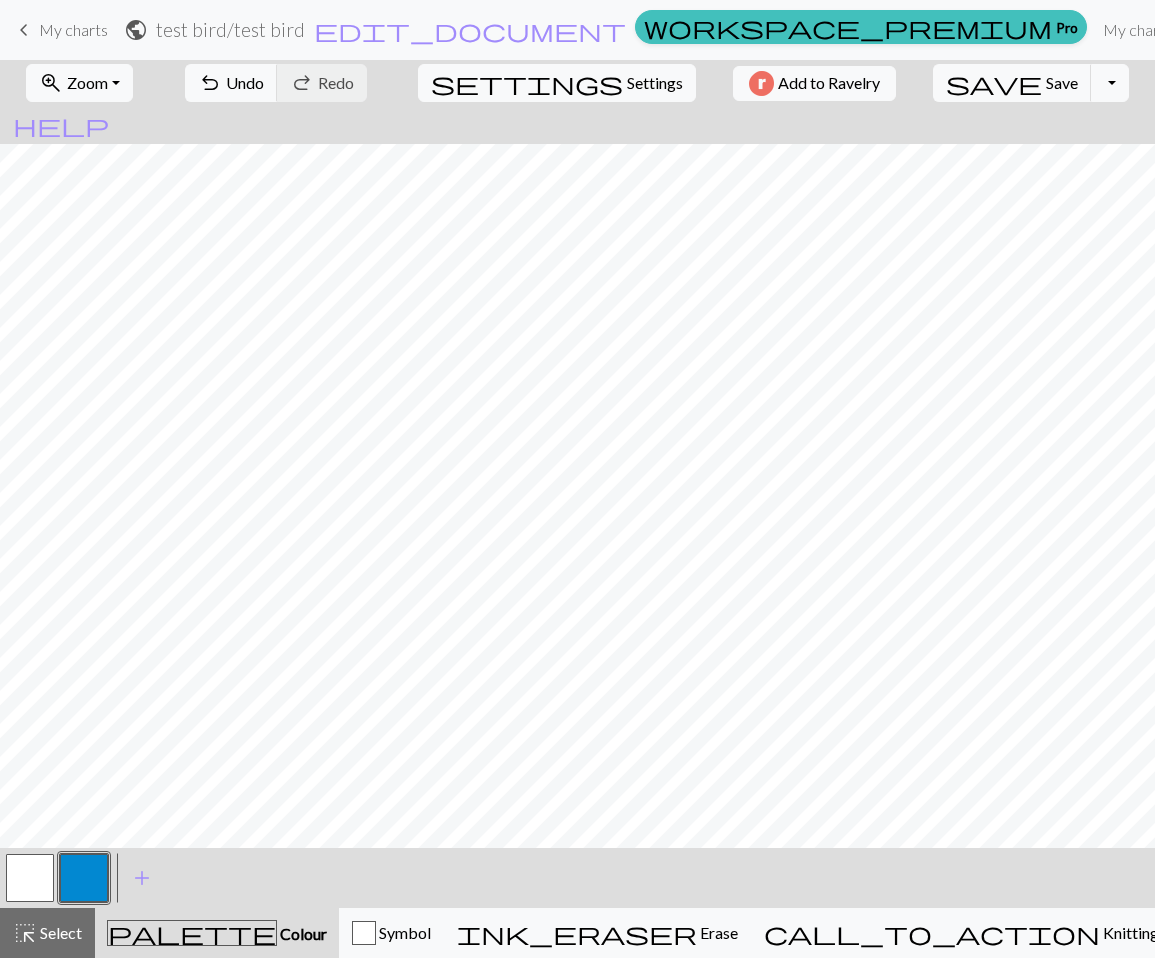 click on "settings  Settings" at bounding box center [557, 83] 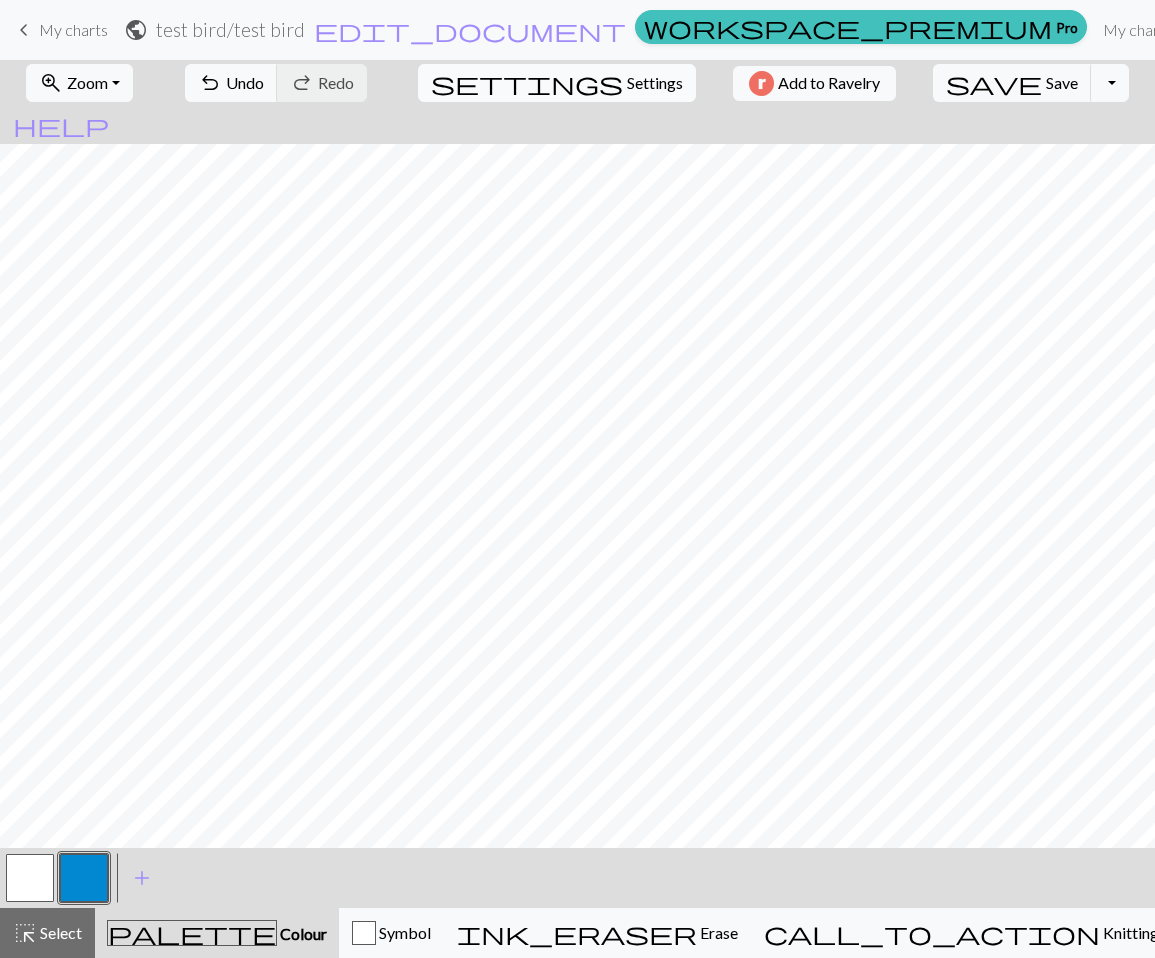 click on "settings" at bounding box center (527, 83) 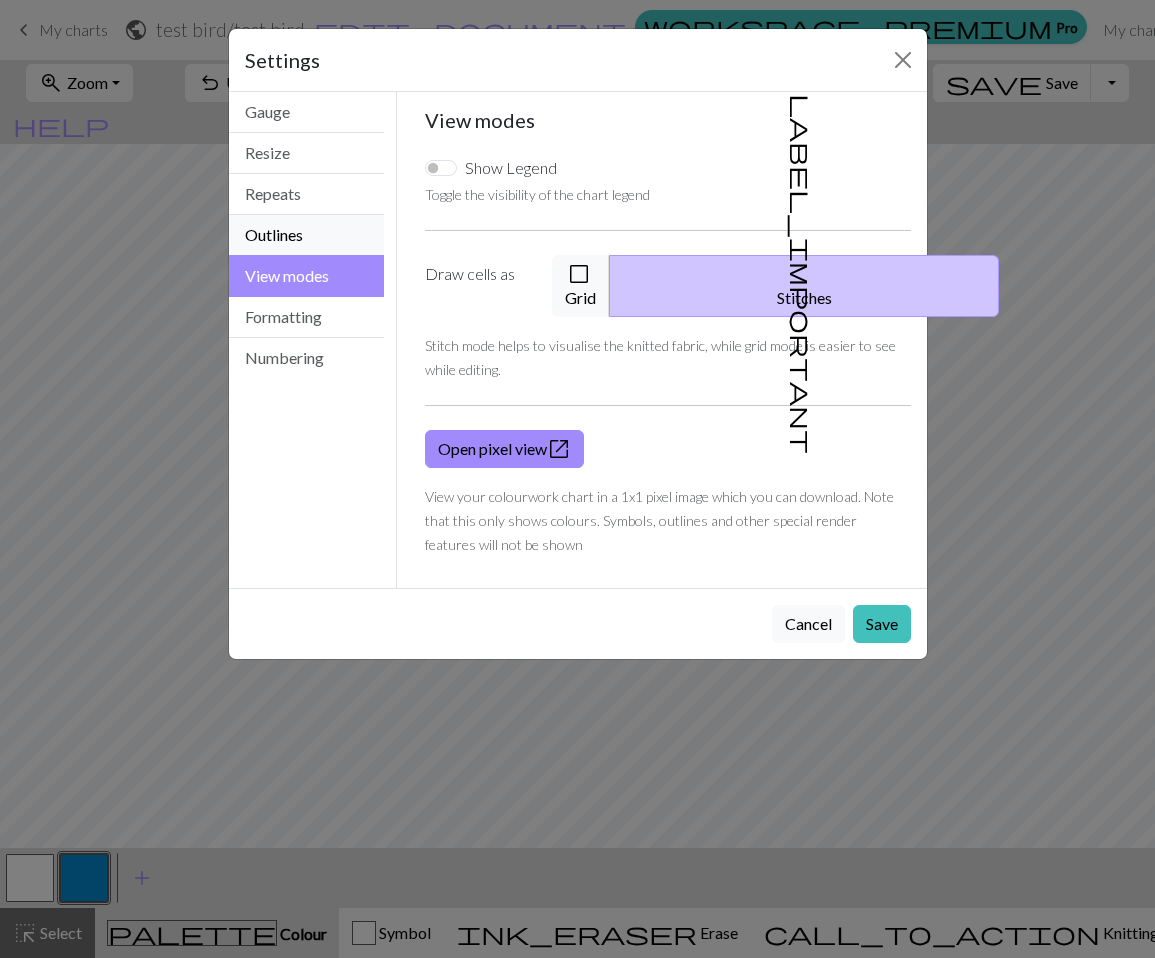 click on "Outlines" at bounding box center (307, 235) 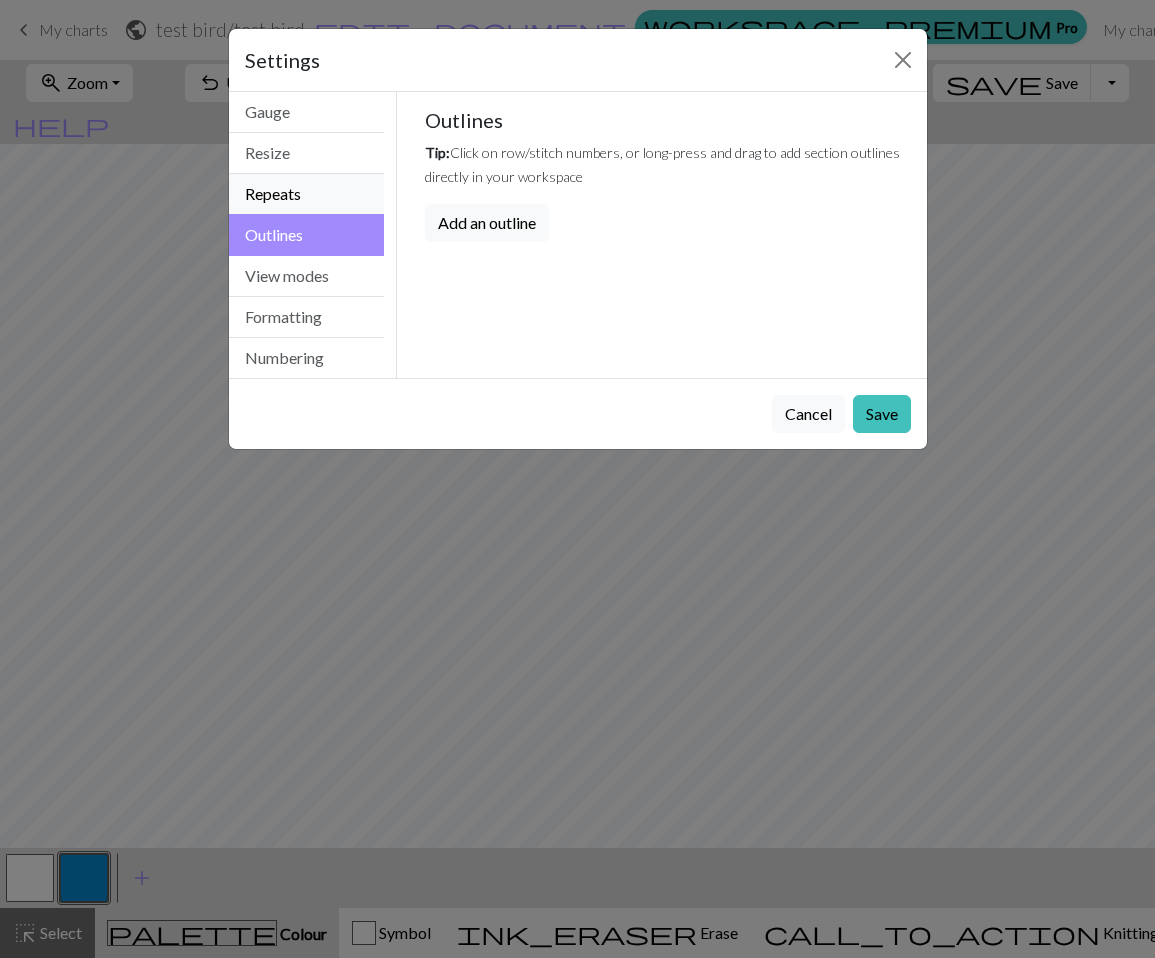 click on "Repeats" at bounding box center [307, 194] 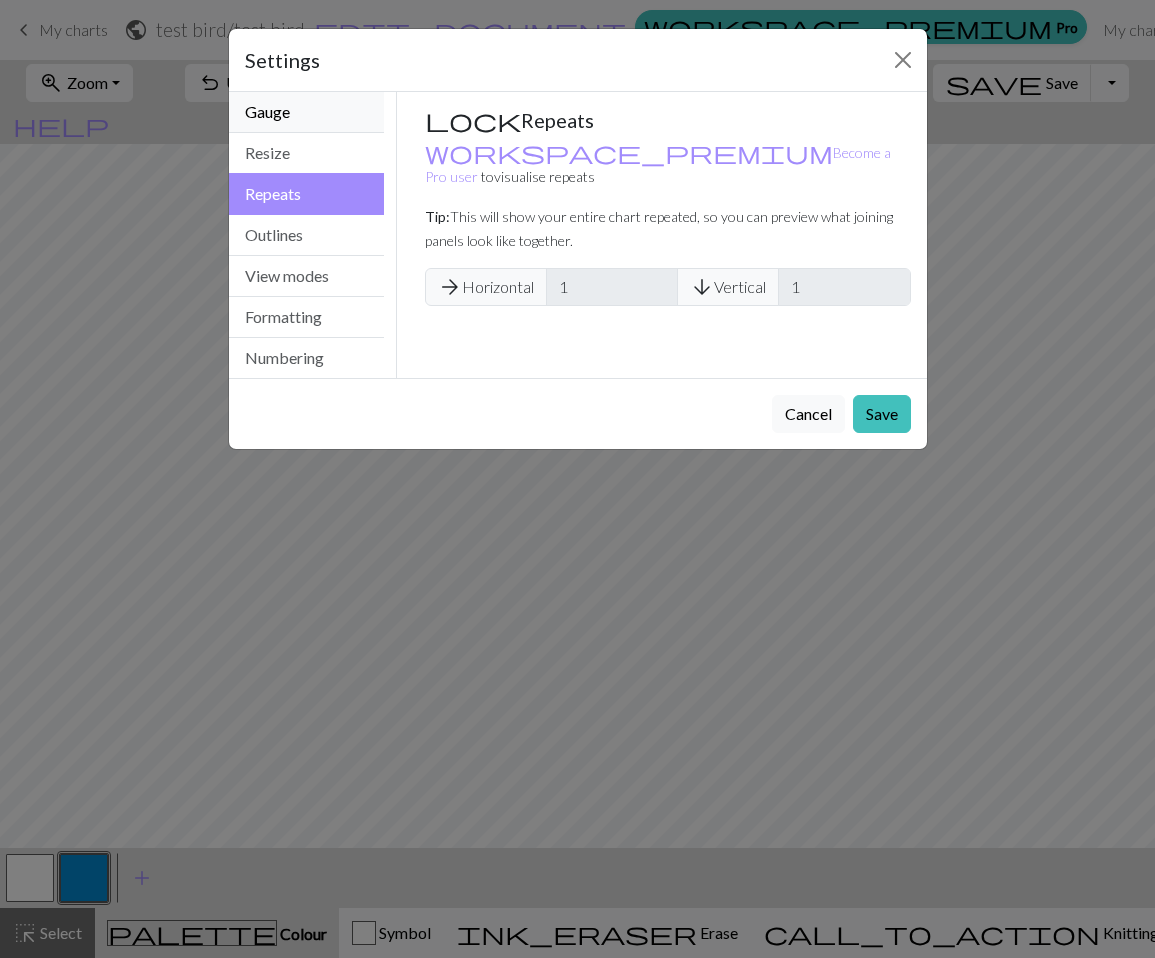 click on "Gauge" at bounding box center (307, 112) 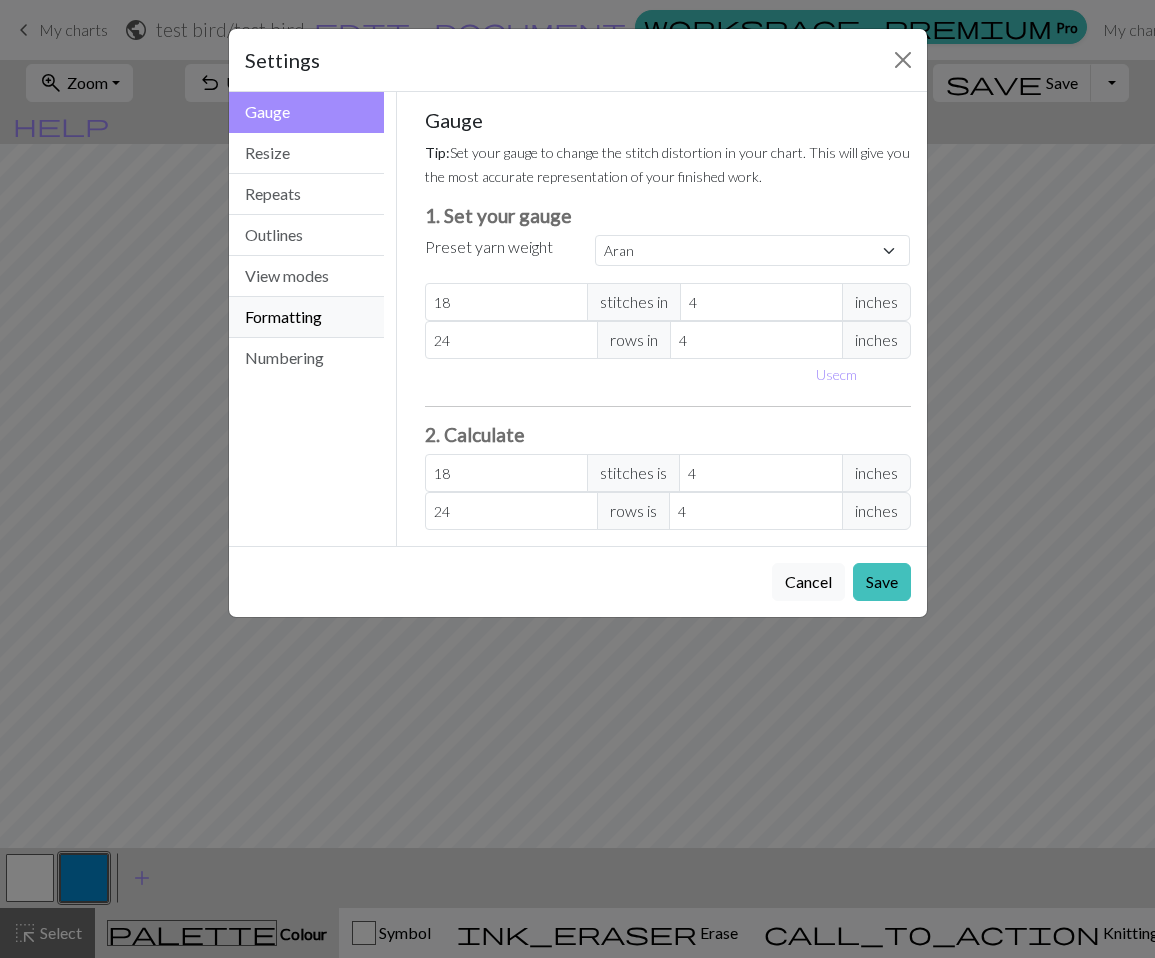 click on "Formatting" at bounding box center [307, 317] 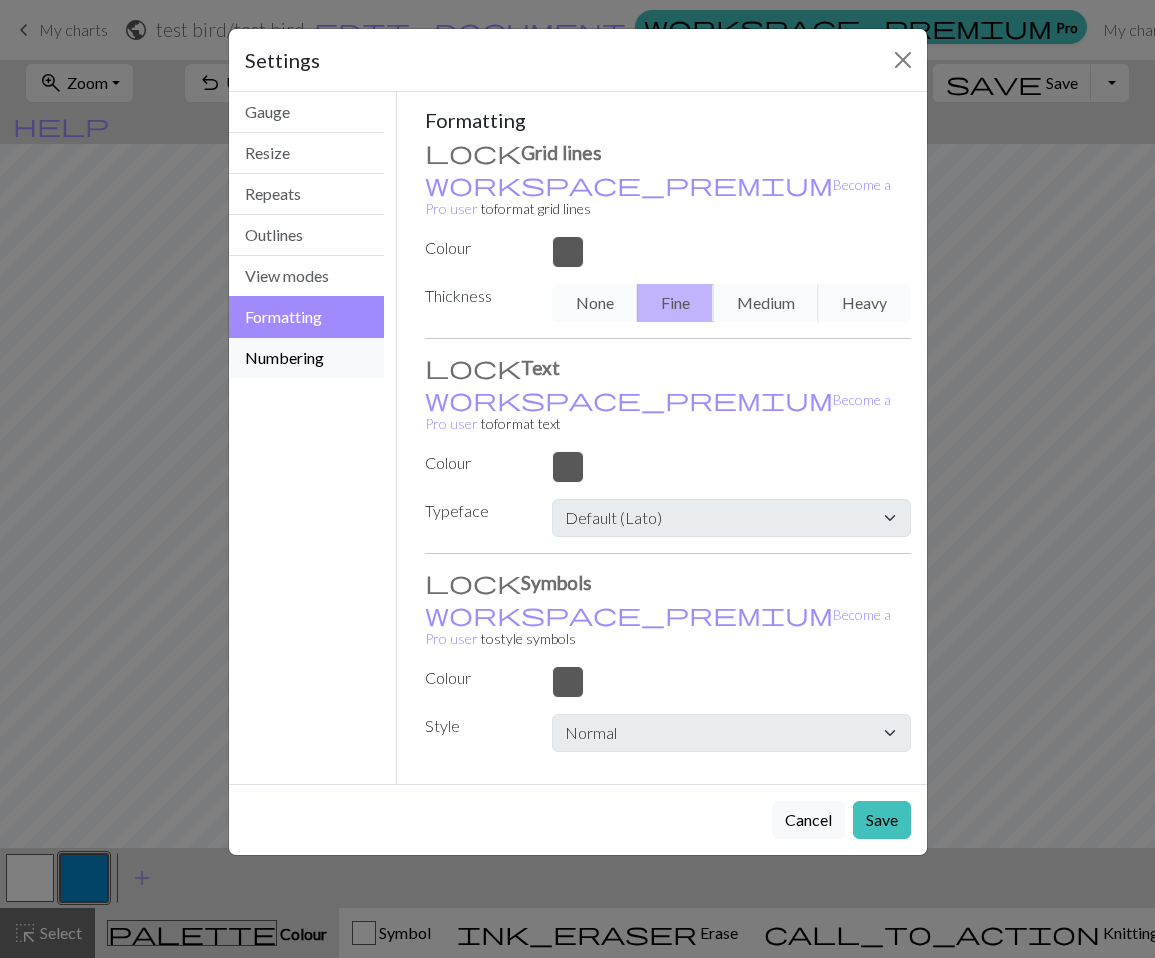 click on "Numbering" at bounding box center (307, 358) 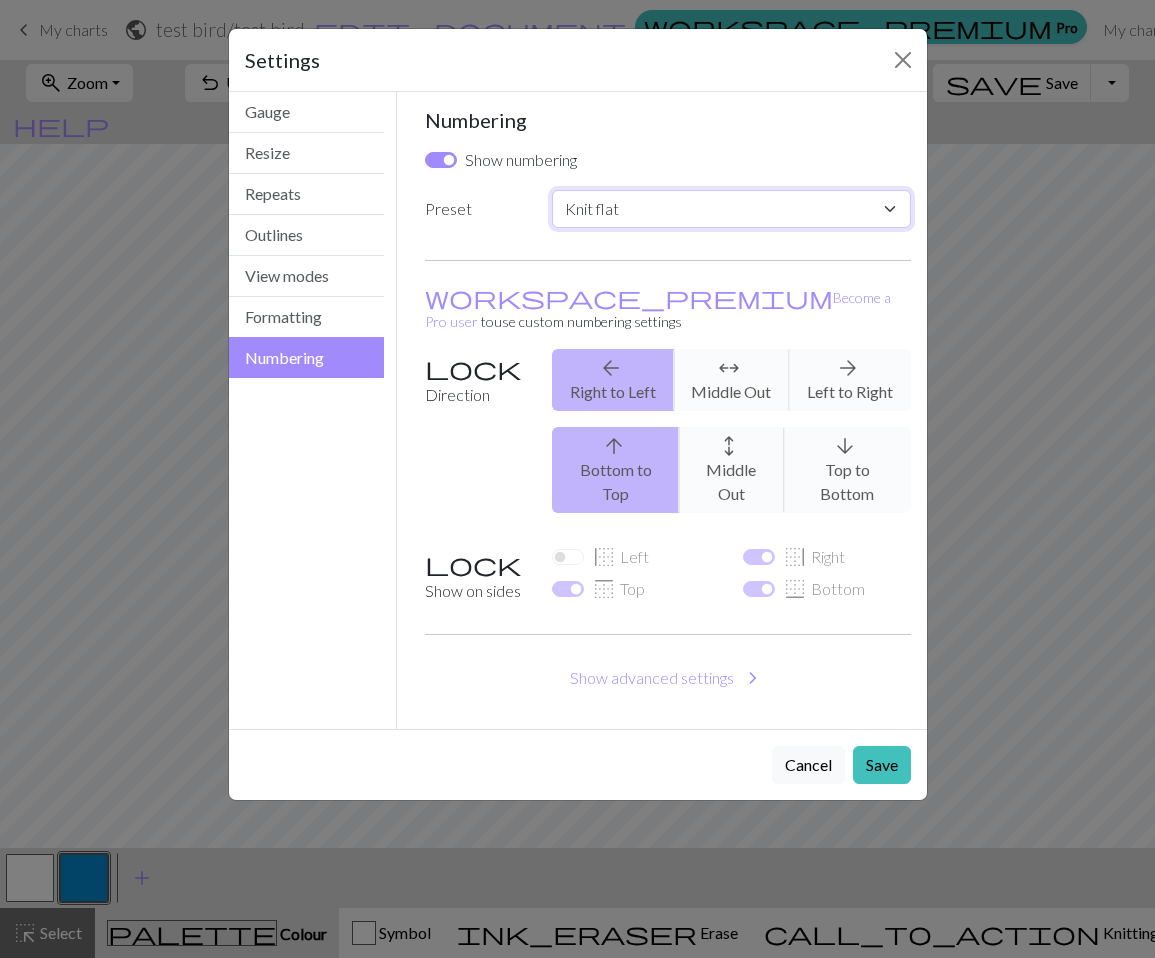 click on "Custom Knit flat Knit in the round Lace knitting Cross stitch" at bounding box center [731, 209] 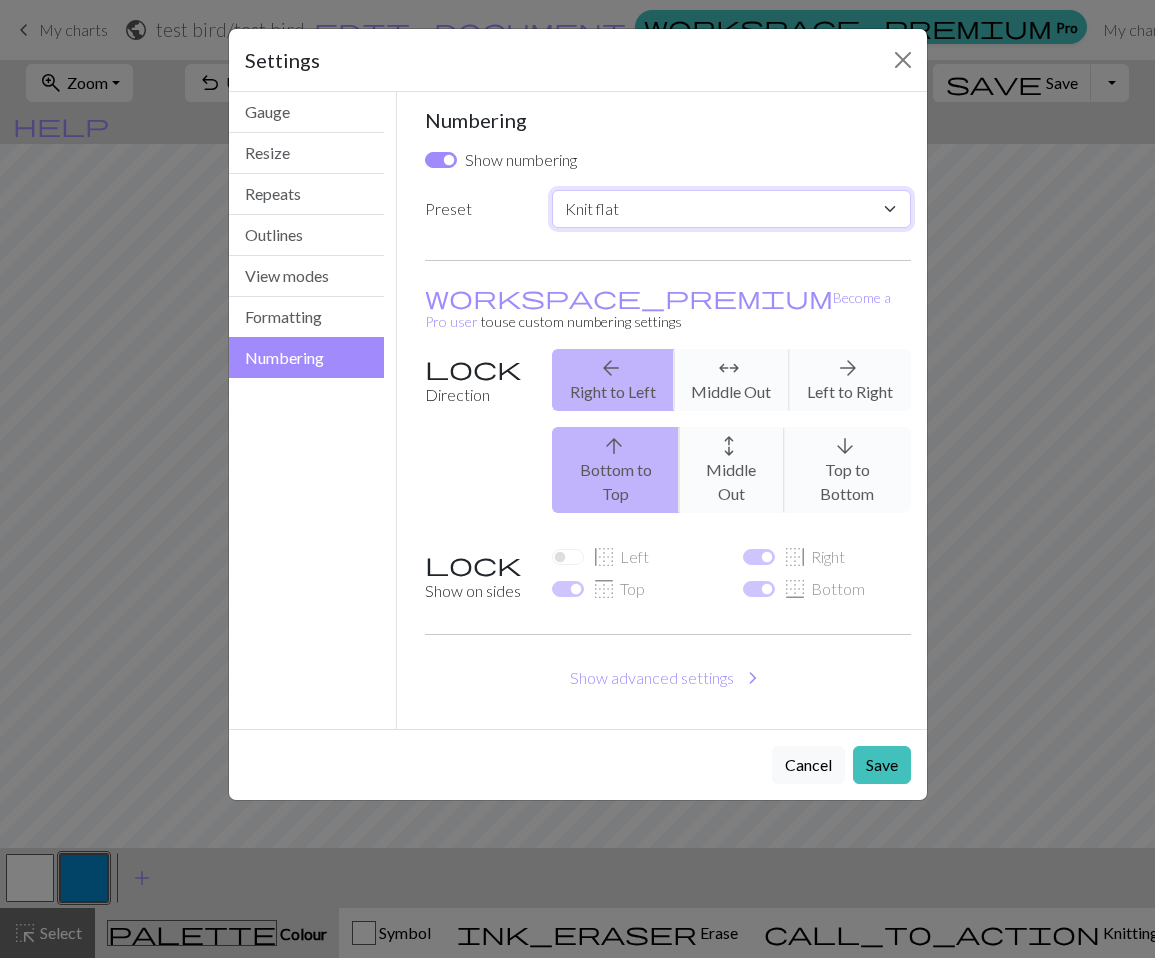 select on "round" 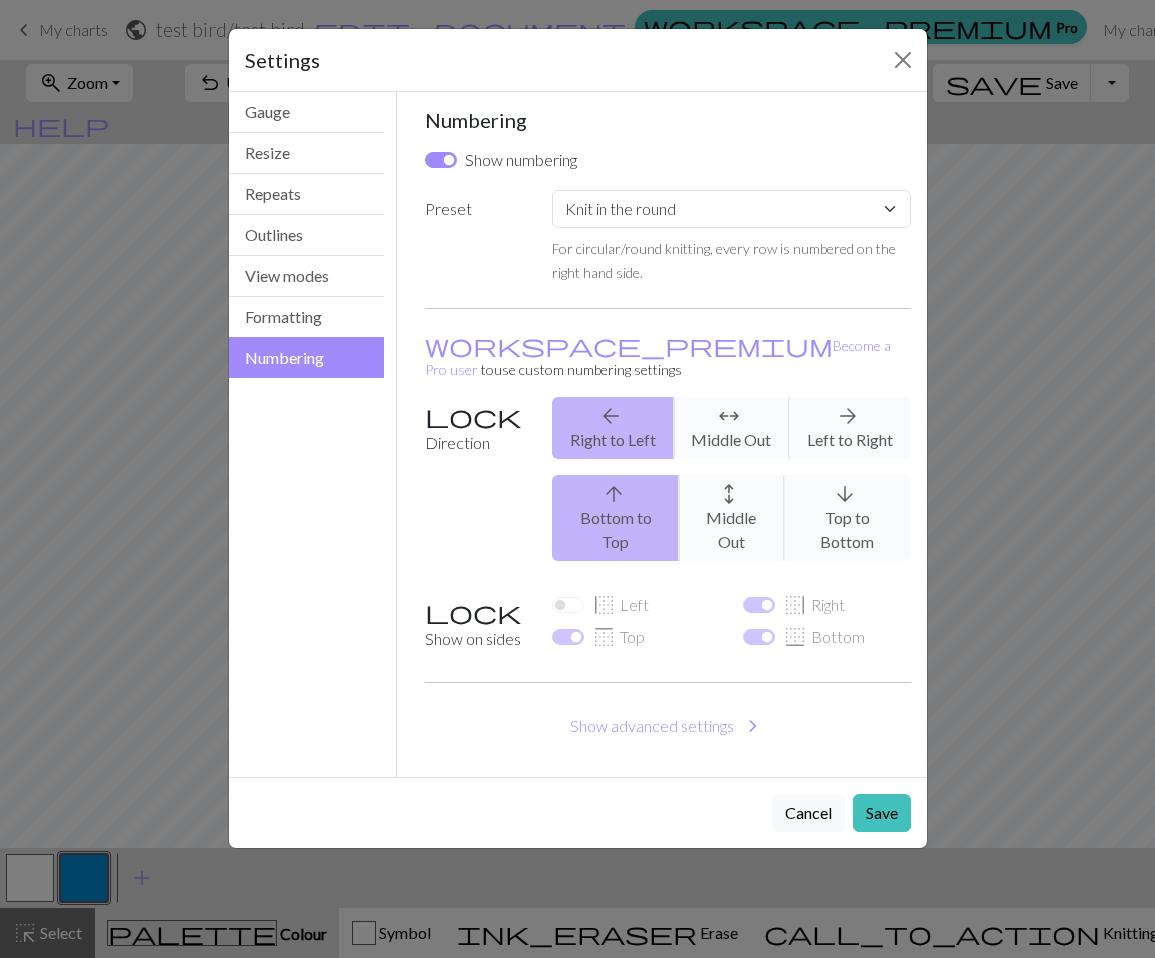 drag, startPoint x: 641, startPoint y: 487, endPoint x: 640, endPoint y: 430, distance: 57.00877 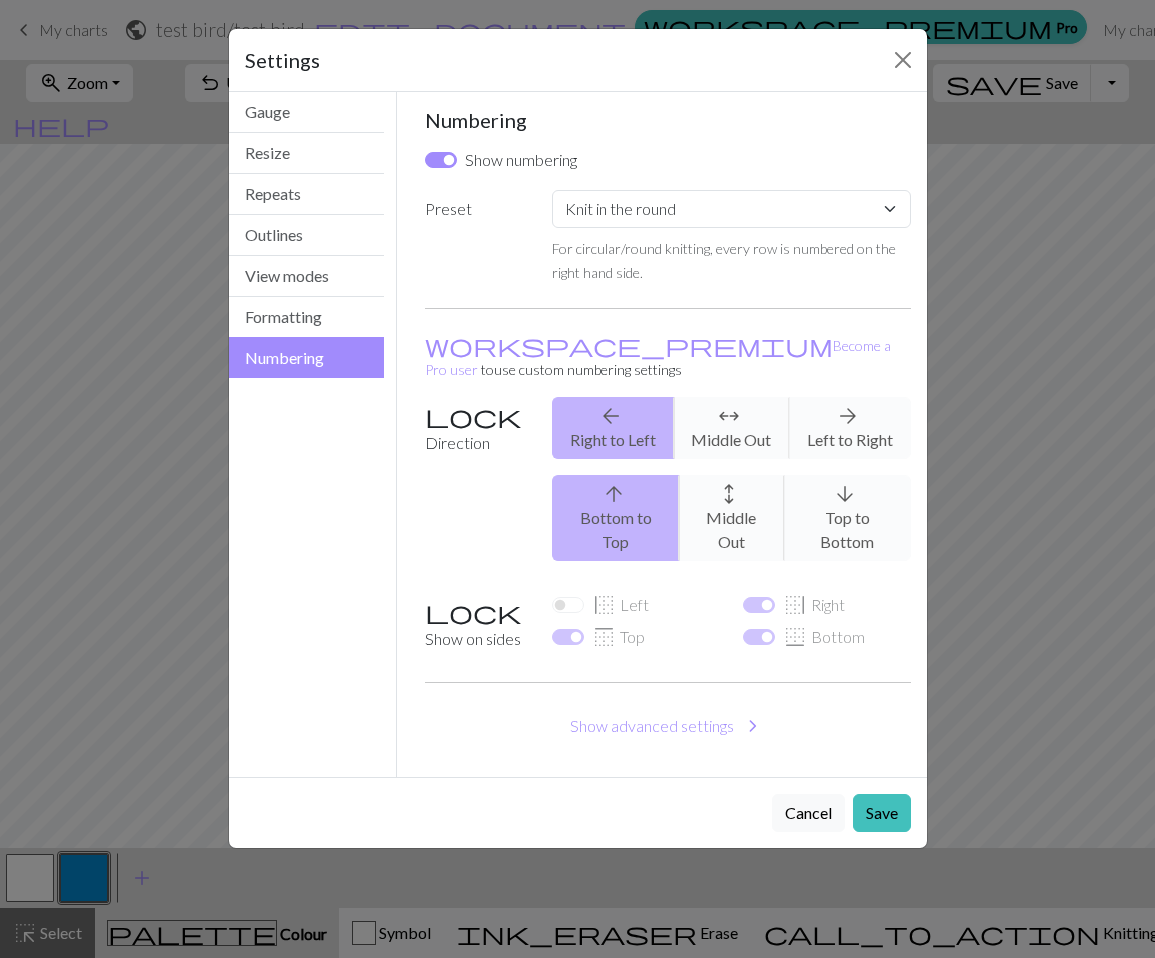 click on "arrow_upward Bottom to Top arrows_outward Middle Out arrow_downward Top to Bottom" at bounding box center (731, 518) 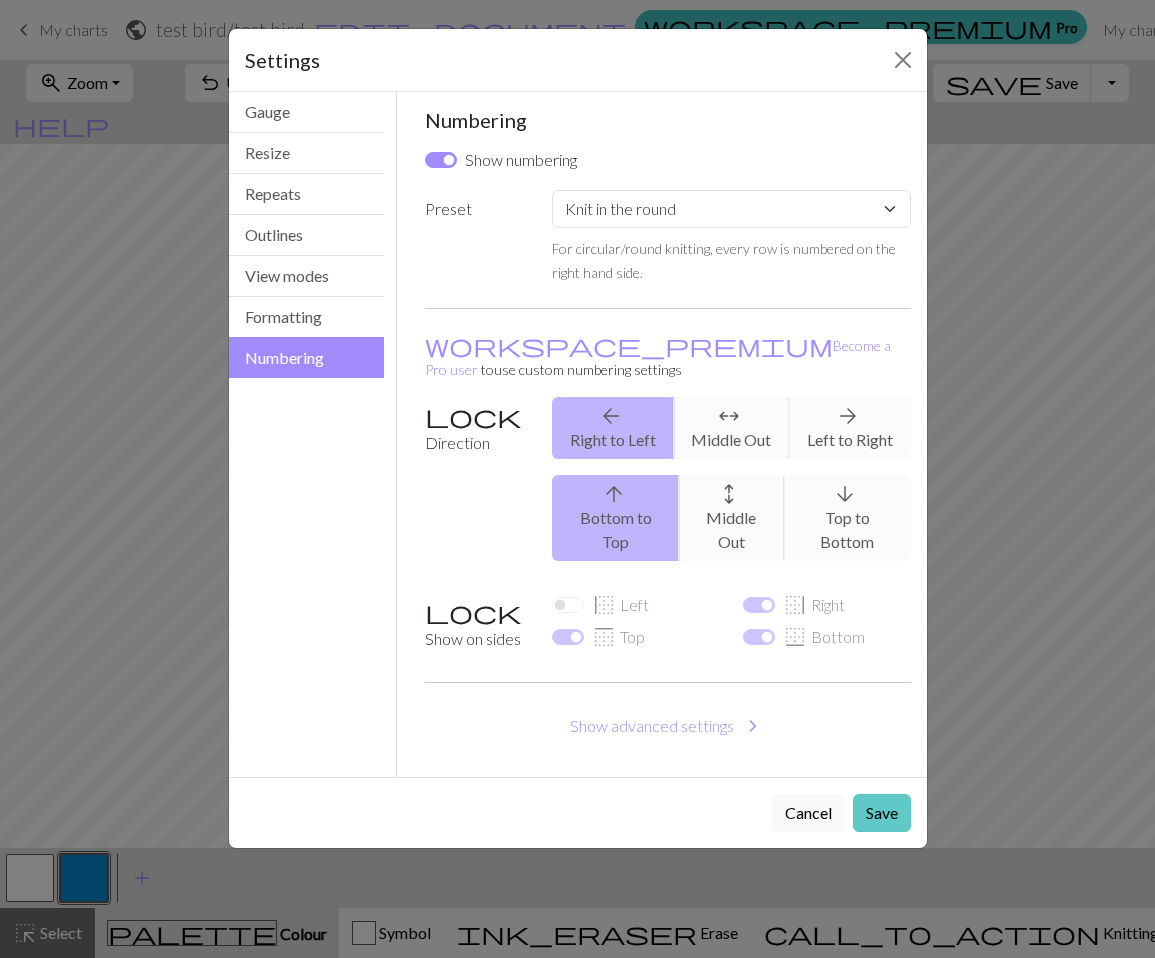 click on "Save" at bounding box center (882, 813) 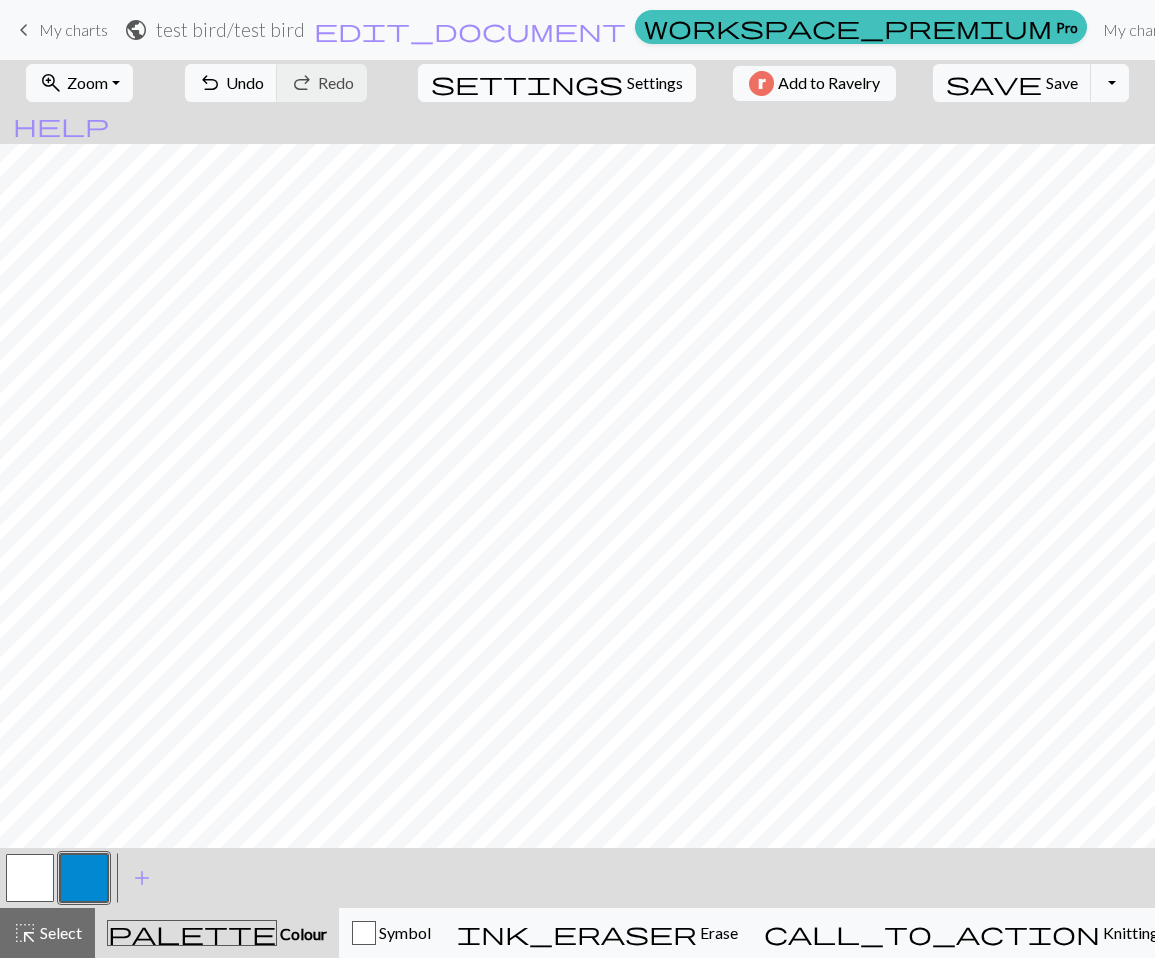 click on "Settings" at bounding box center [655, 83] 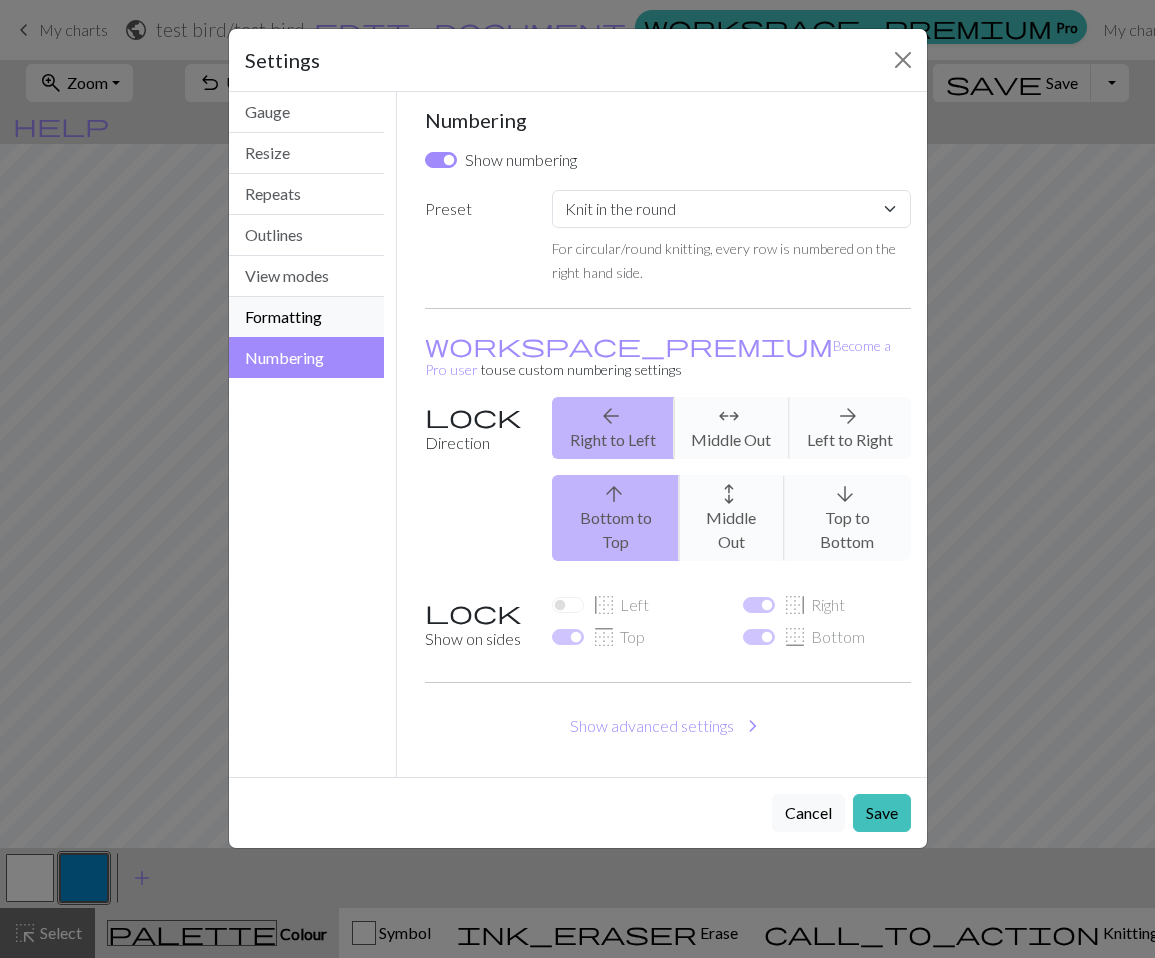 click on "Formatting" at bounding box center (307, 317) 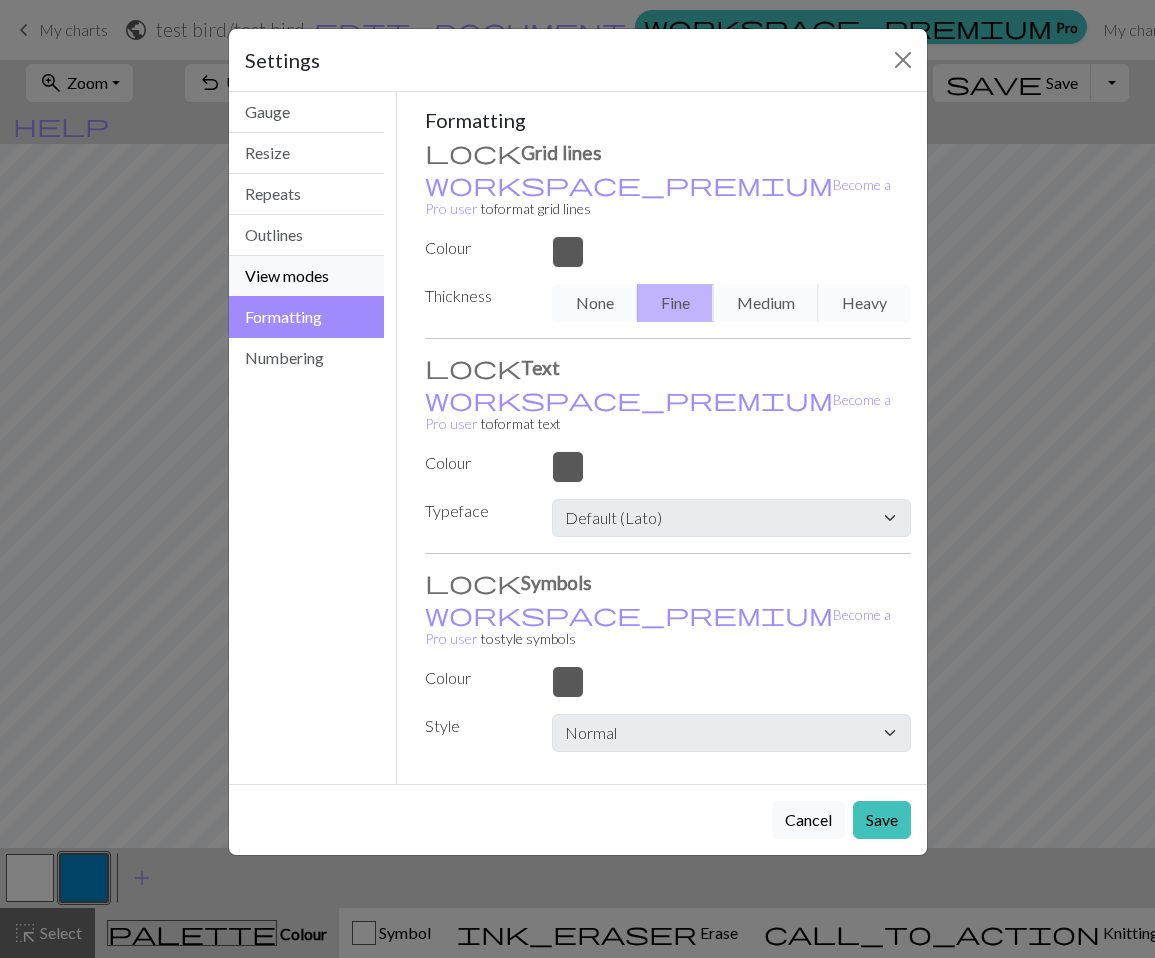 click on "View modes" at bounding box center (307, 276) 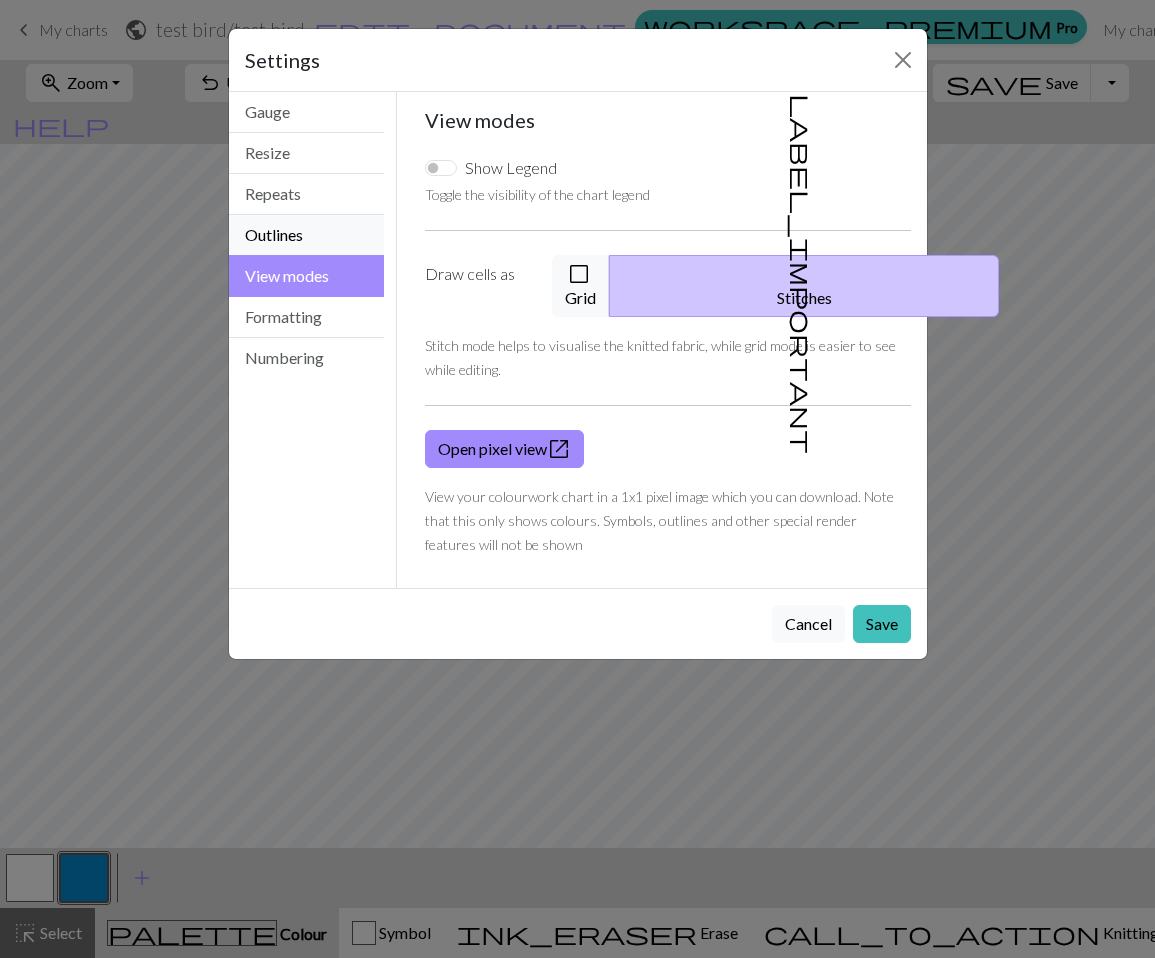 click on "Outlines" at bounding box center [307, 235] 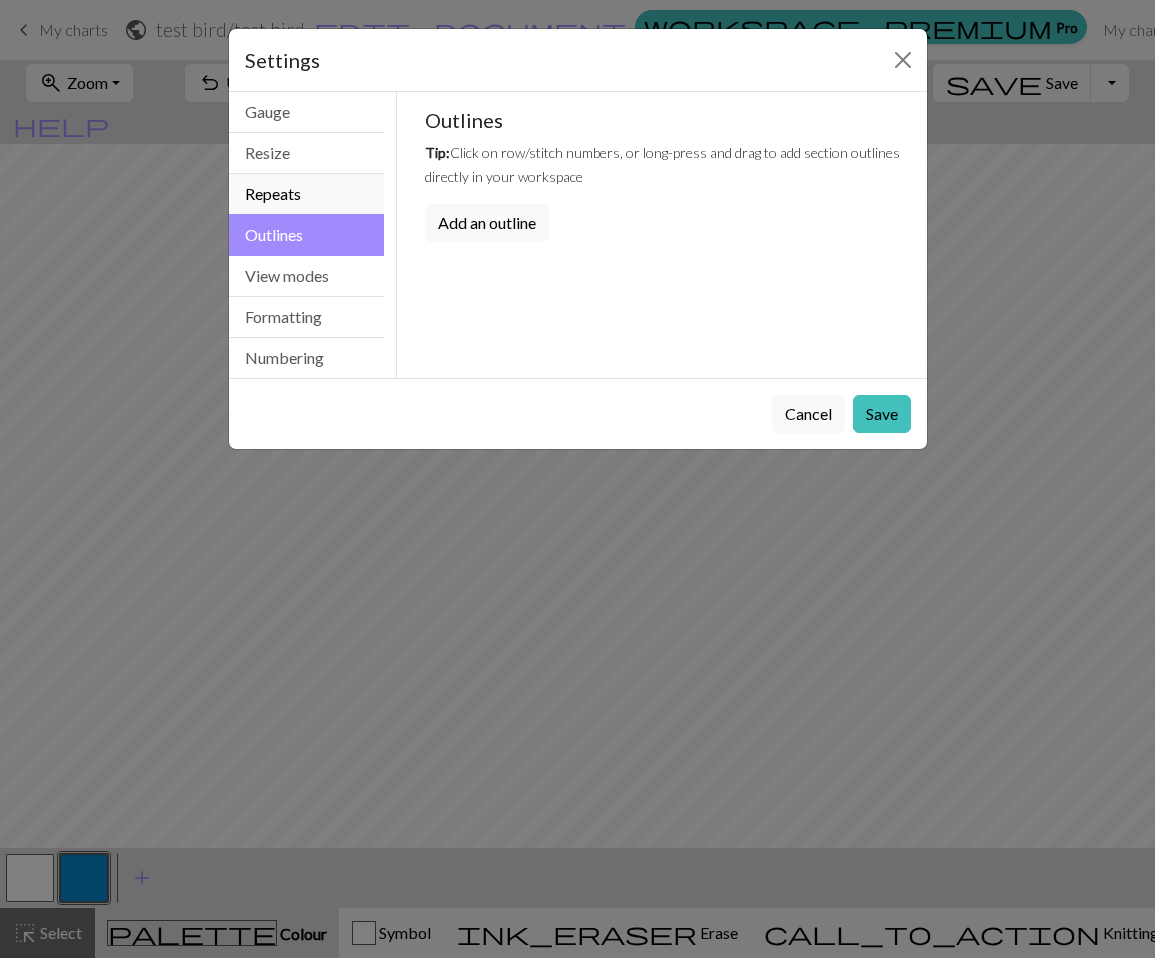 click on "Repeats" at bounding box center (307, 194) 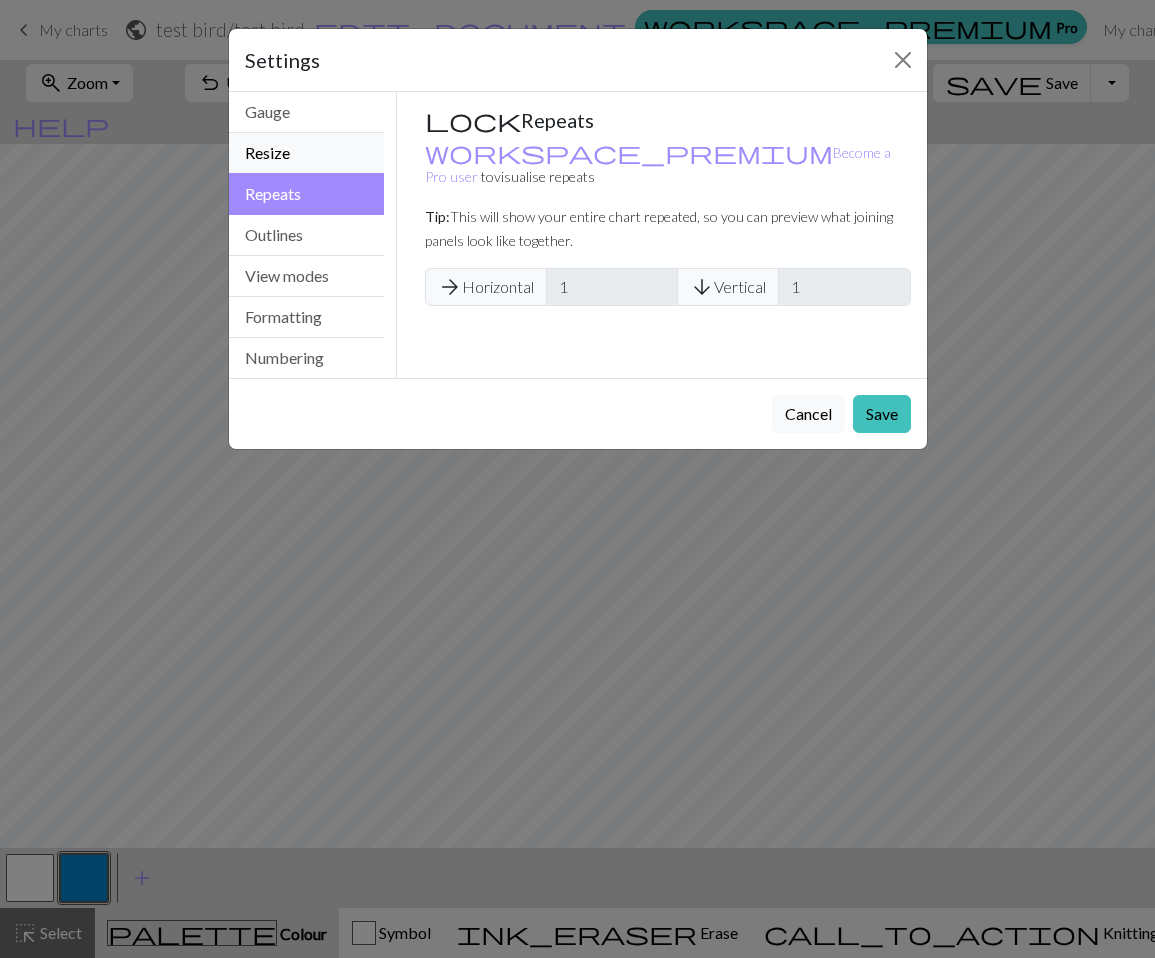 click on "Resize" at bounding box center [307, 153] 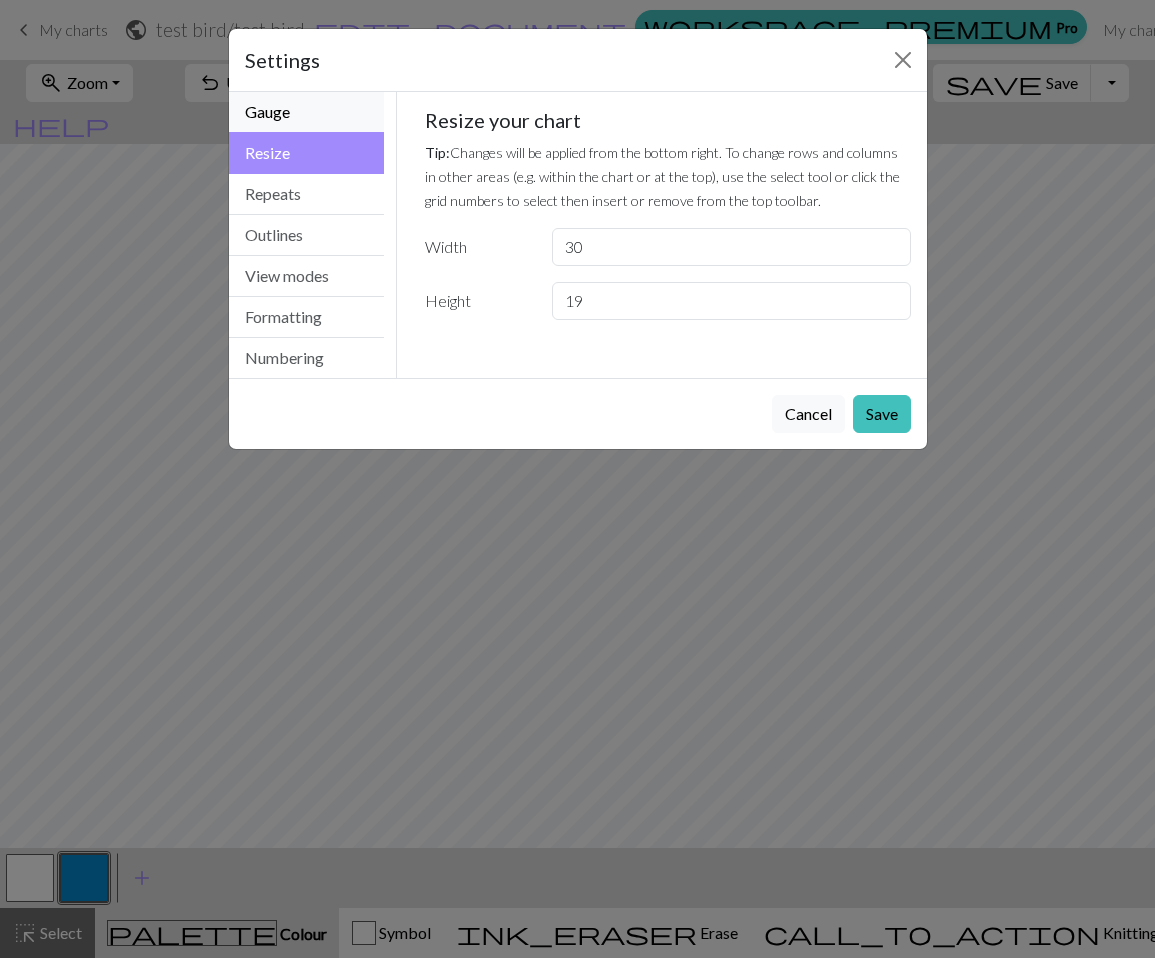 click on "Gauge" at bounding box center [307, 112] 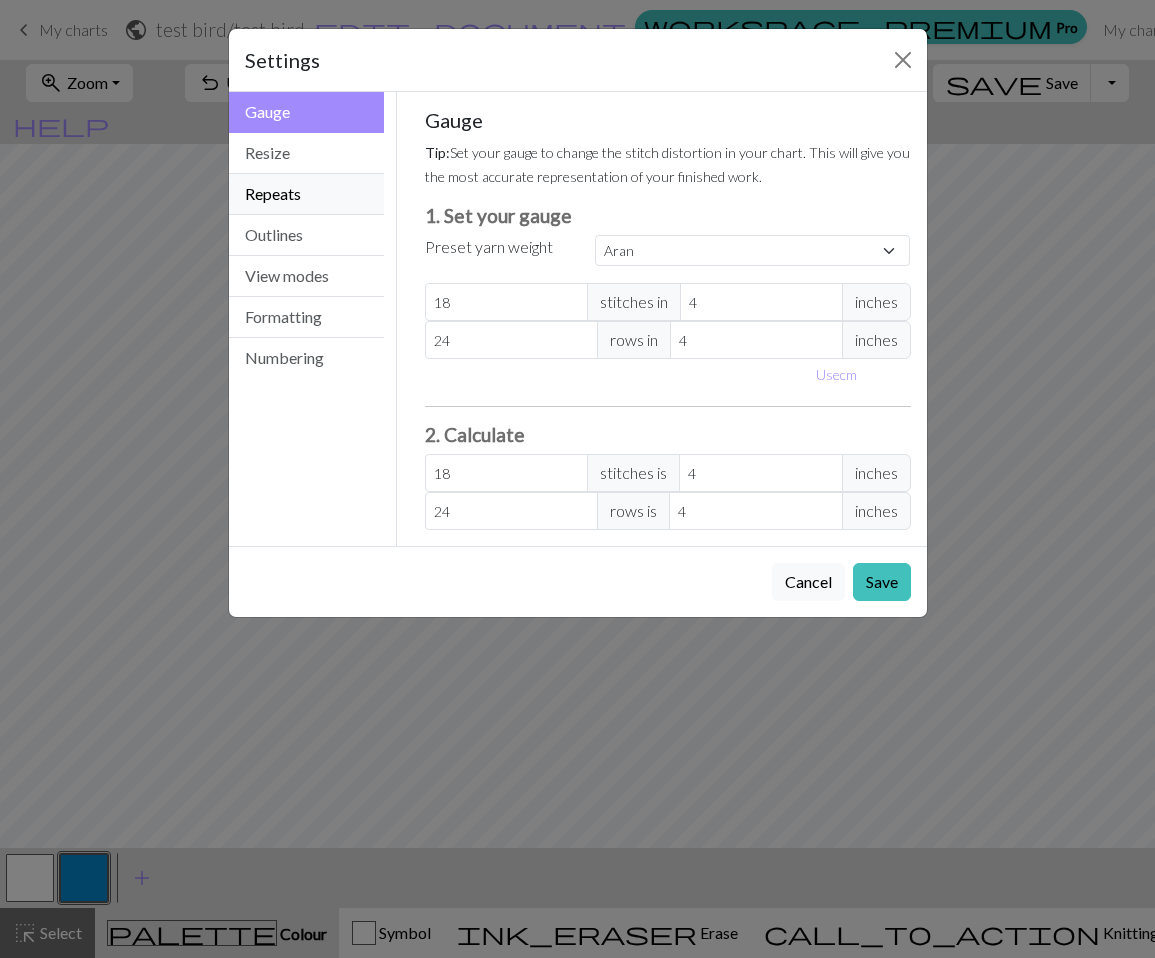 click on "Repeats" at bounding box center [307, 194] 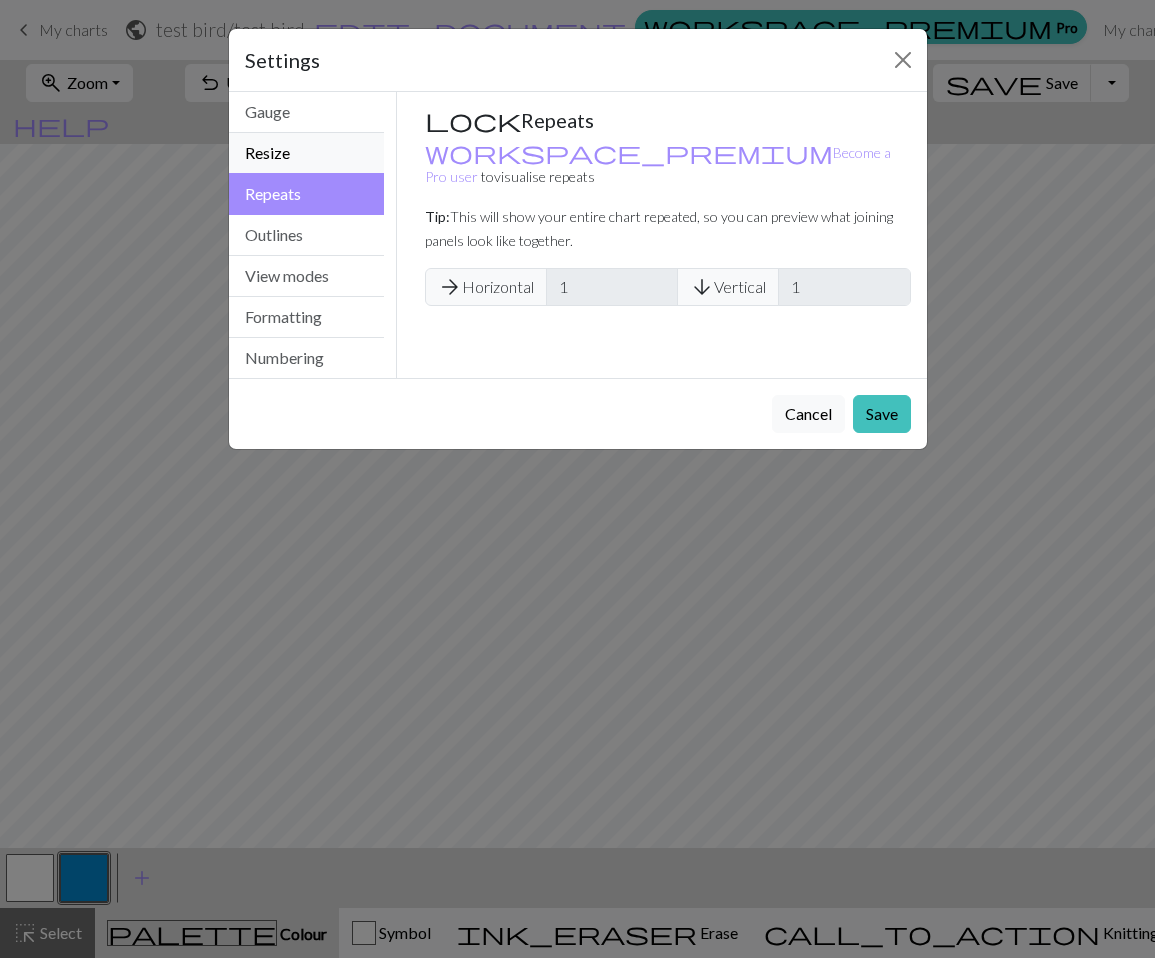 click on "Resize" at bounding box center [307, 153] 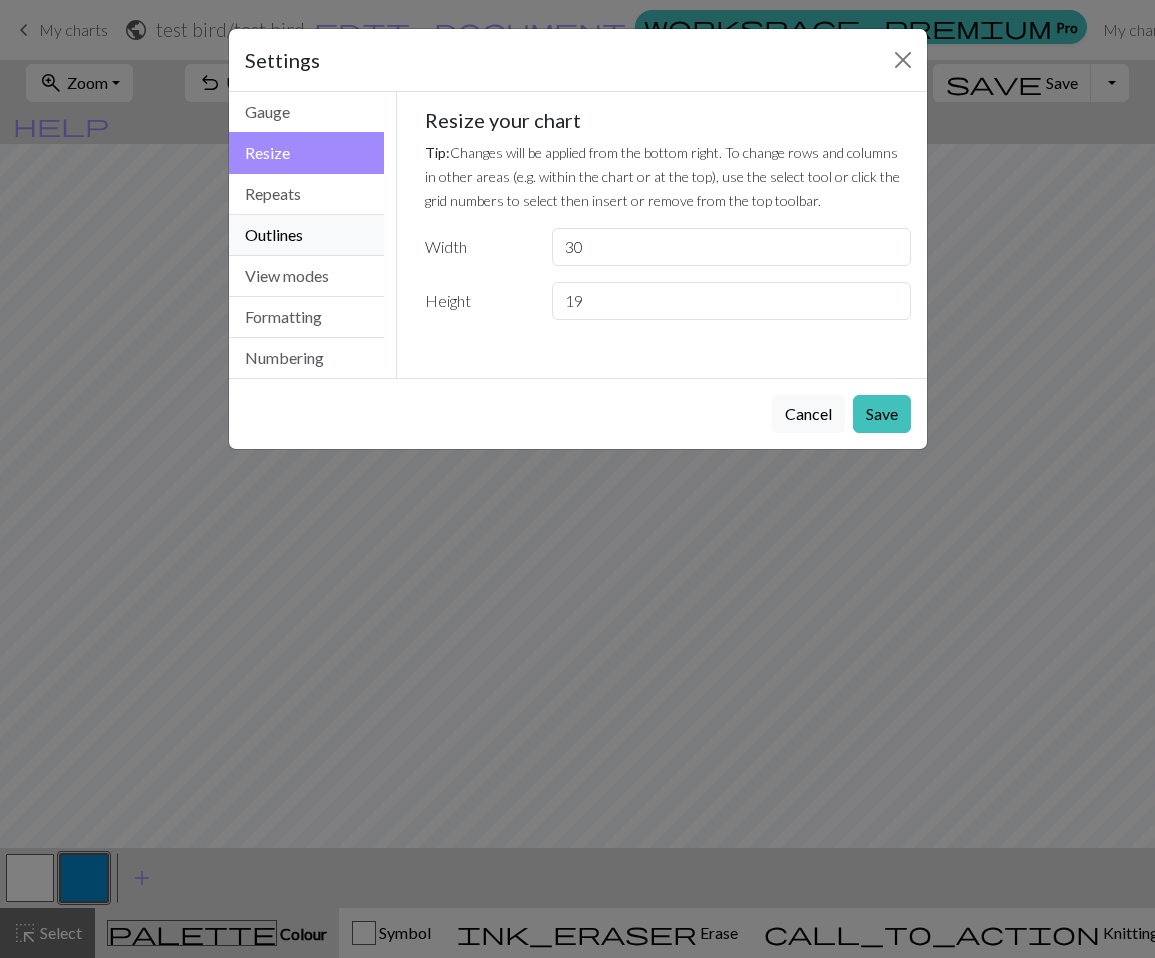 click on "Outlines" at bounding box center [307, 235] 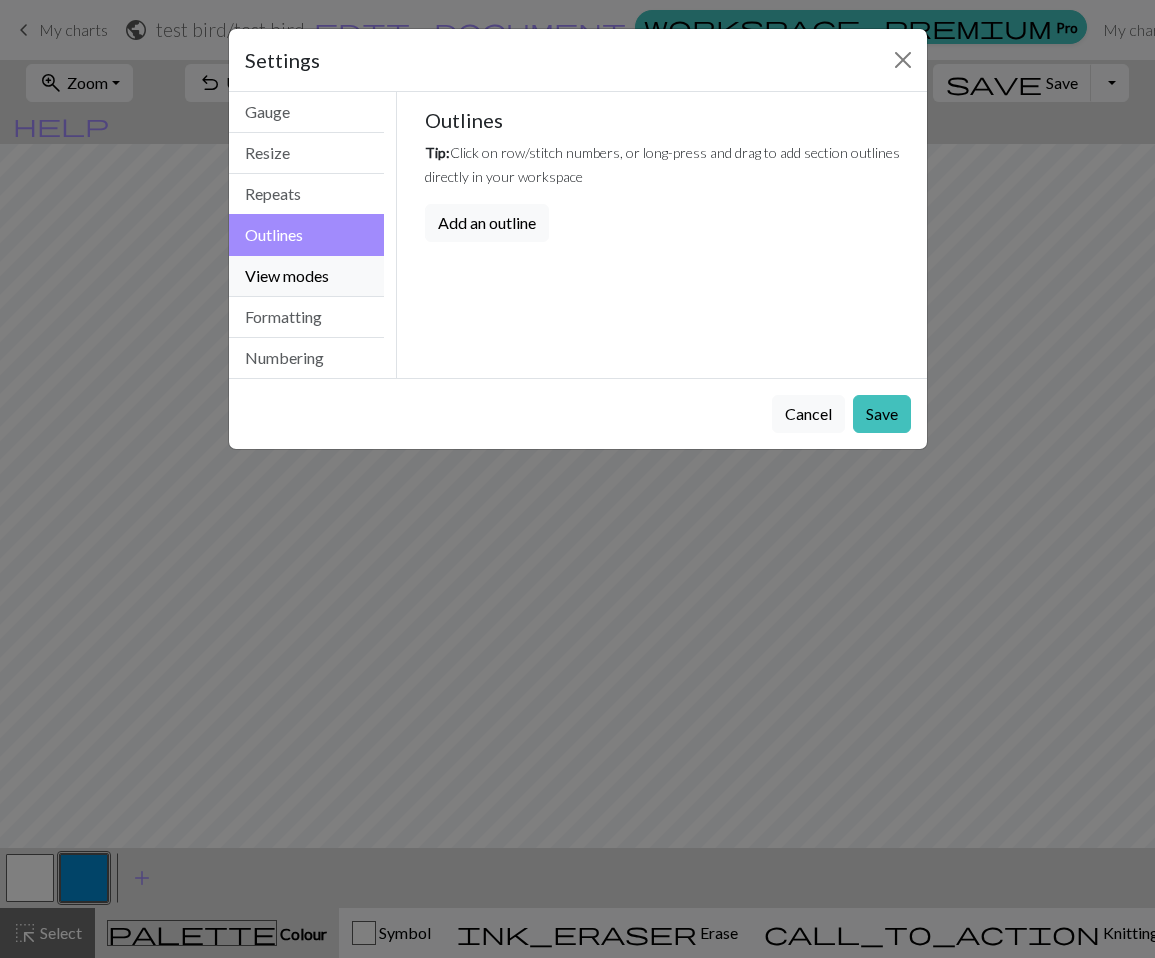 click on "View modes" at bounding box center (307, 276) 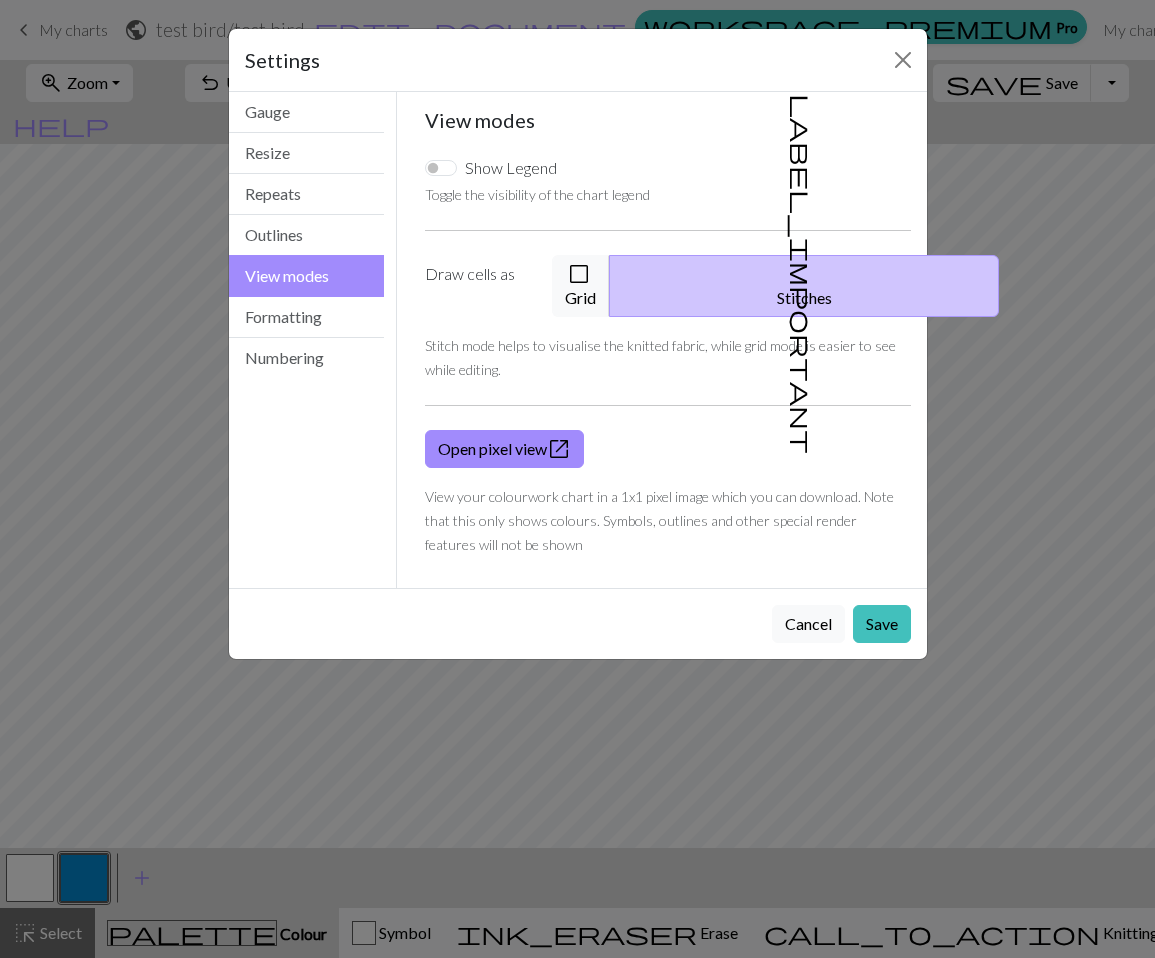 click on "View modes" at bounding box center (307, 276) 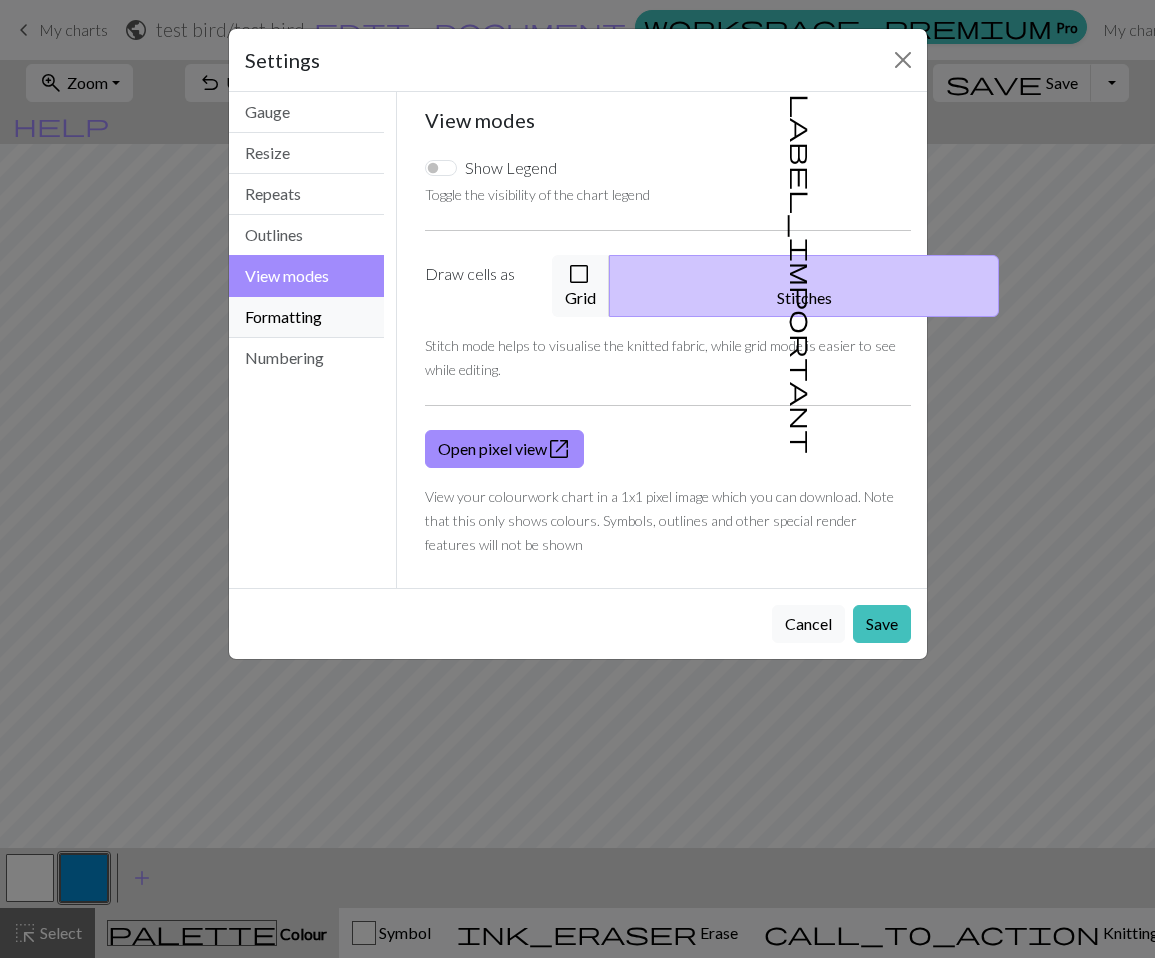 click on "Formatting" at bounding box center [307, 317] 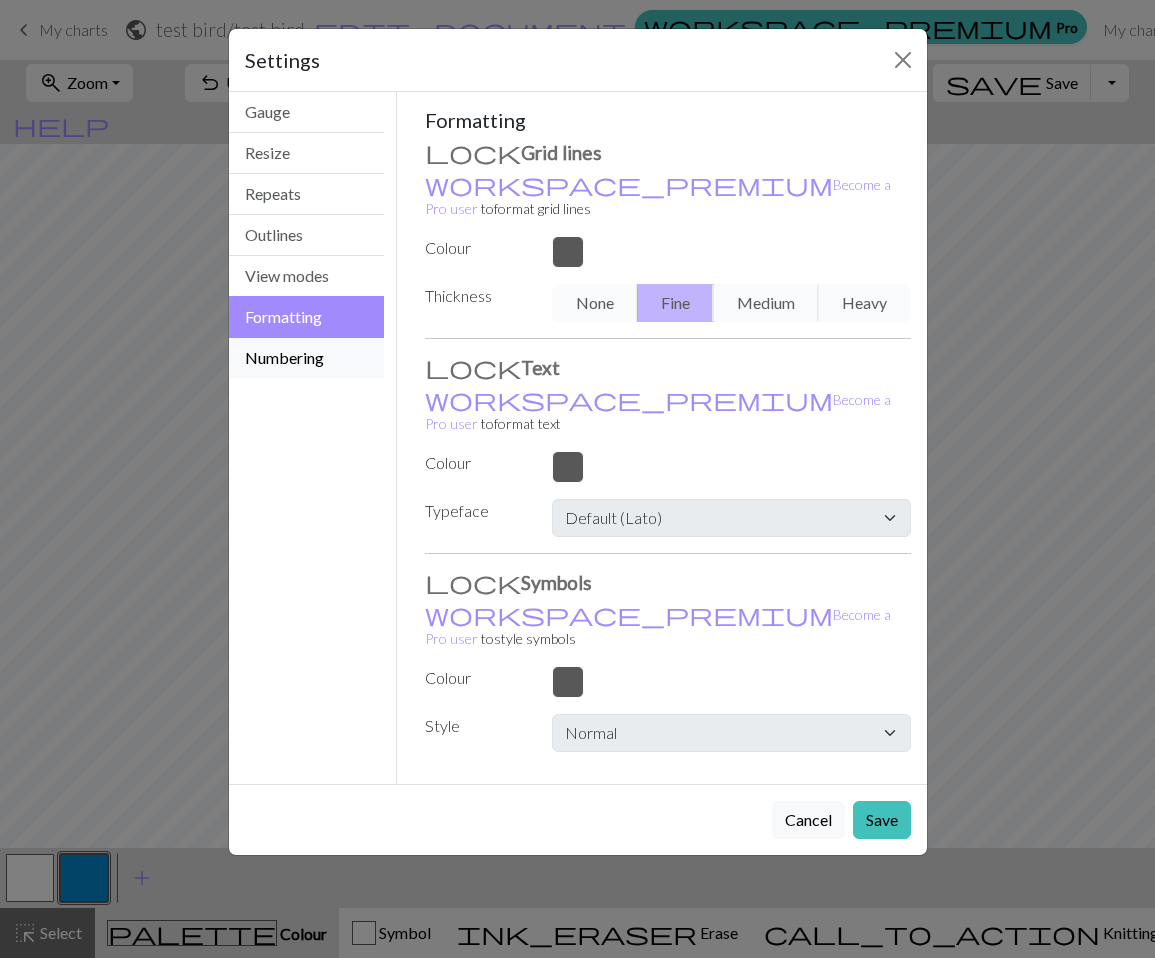 click on "Numbering" at bounding box center [307, 358] 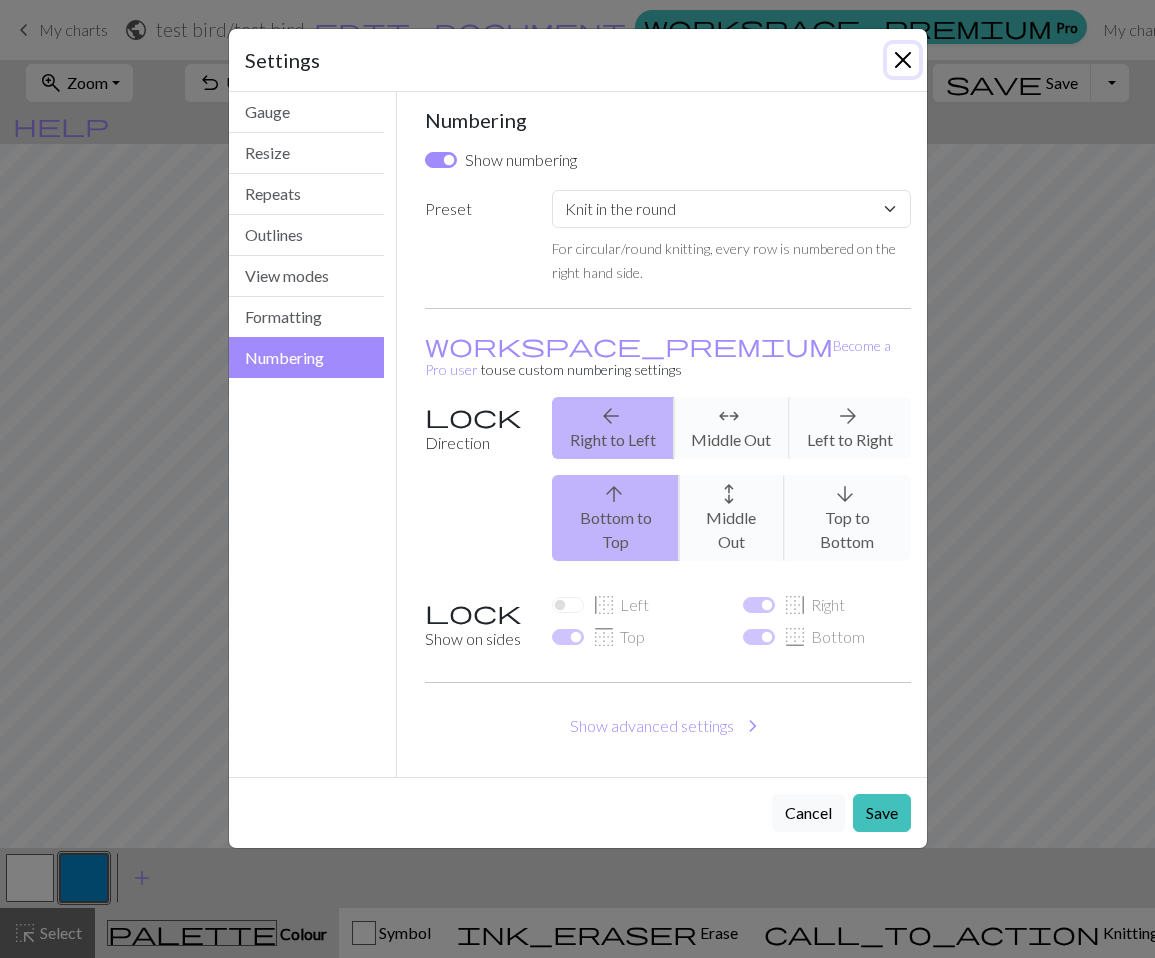 click at bounding box center [903, 60] 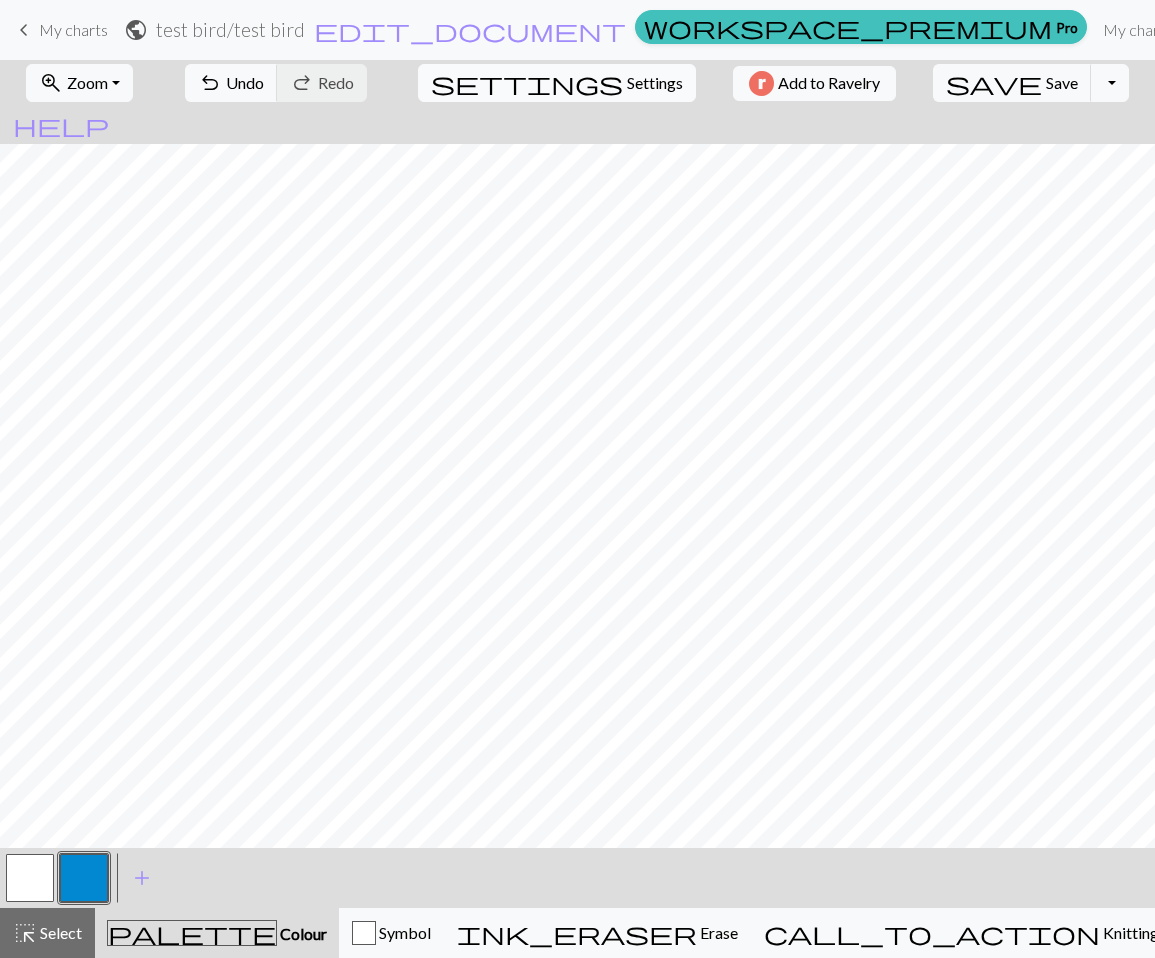 click on "Settings" at bounding box center (655, 83) 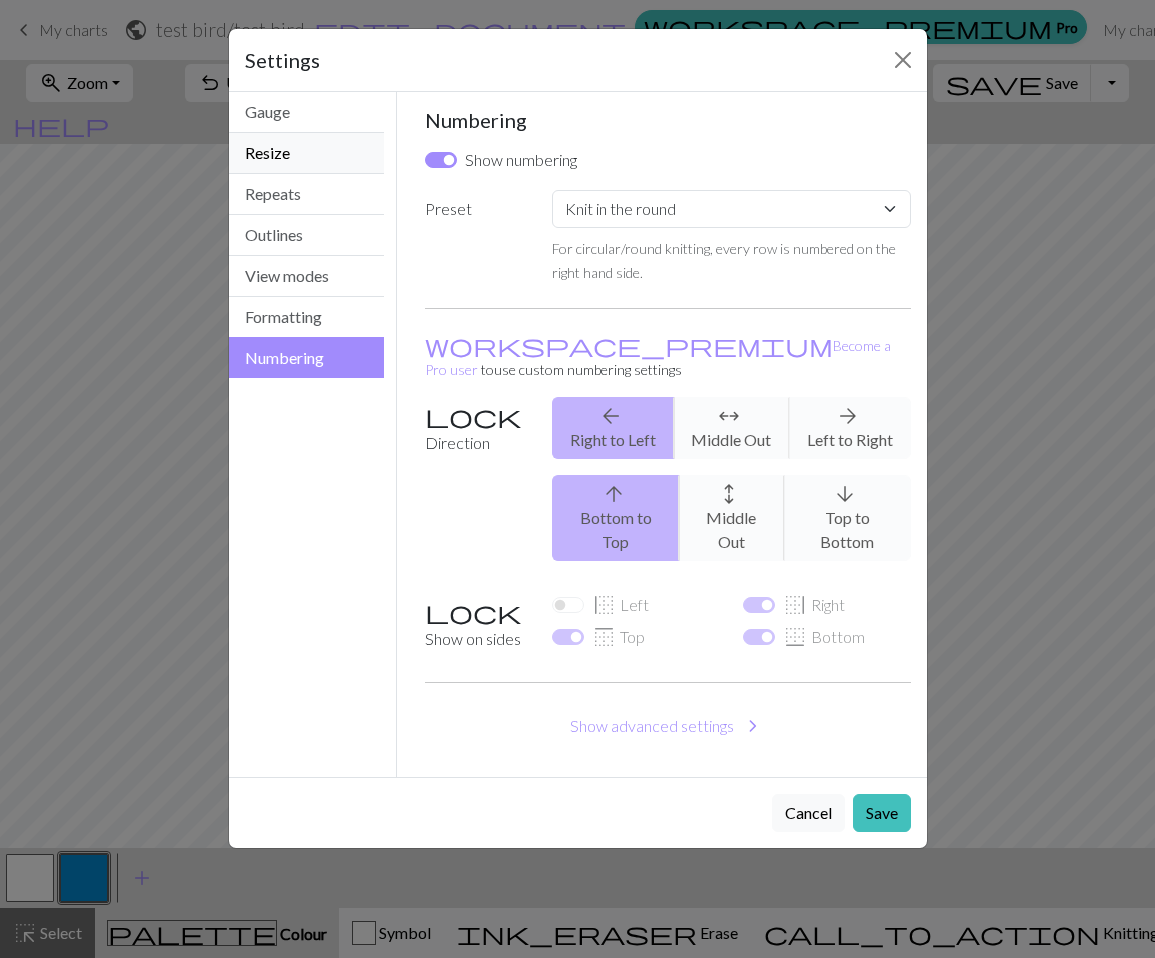 click on "Resize" at bounding box center (307, 153) 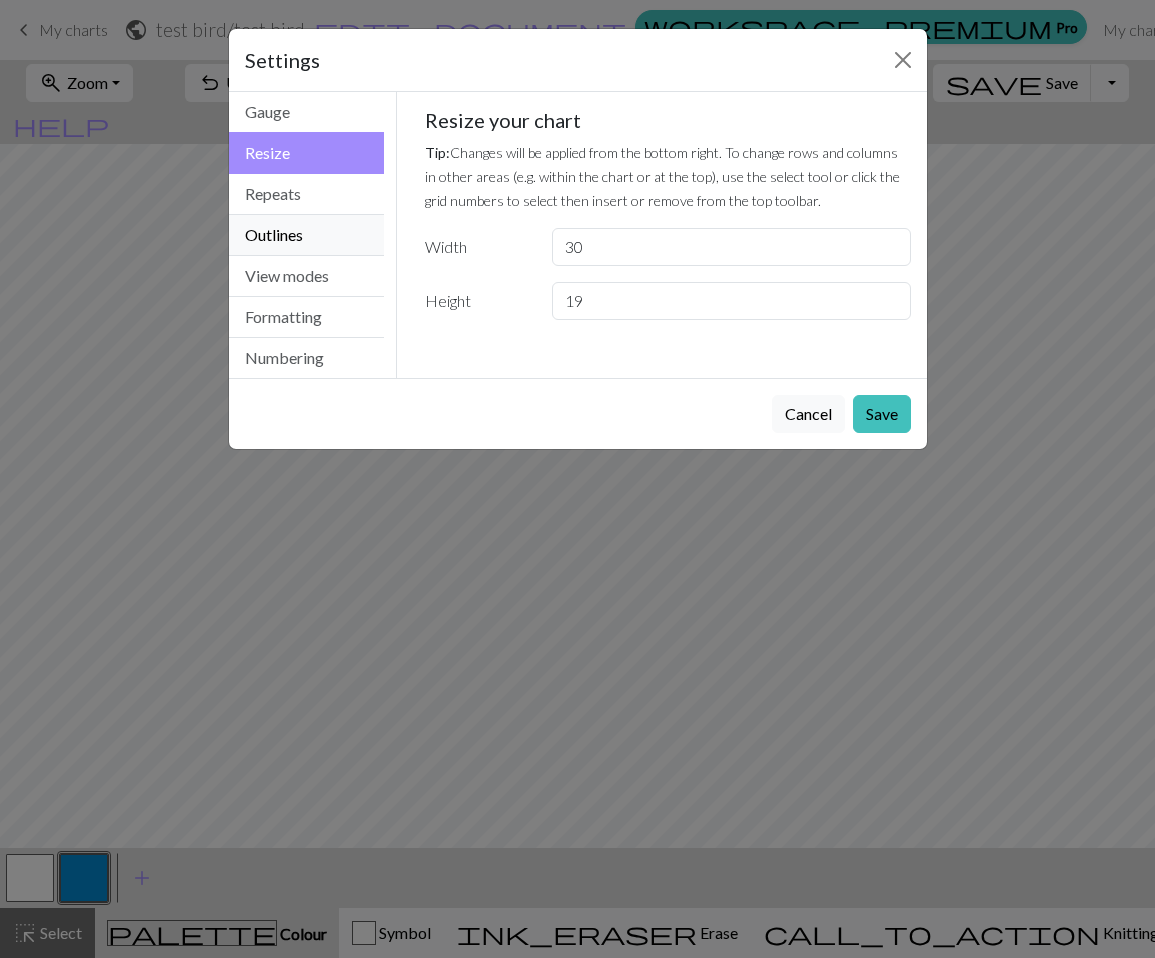 click on "Outlines" at bounding box center (307, 235) 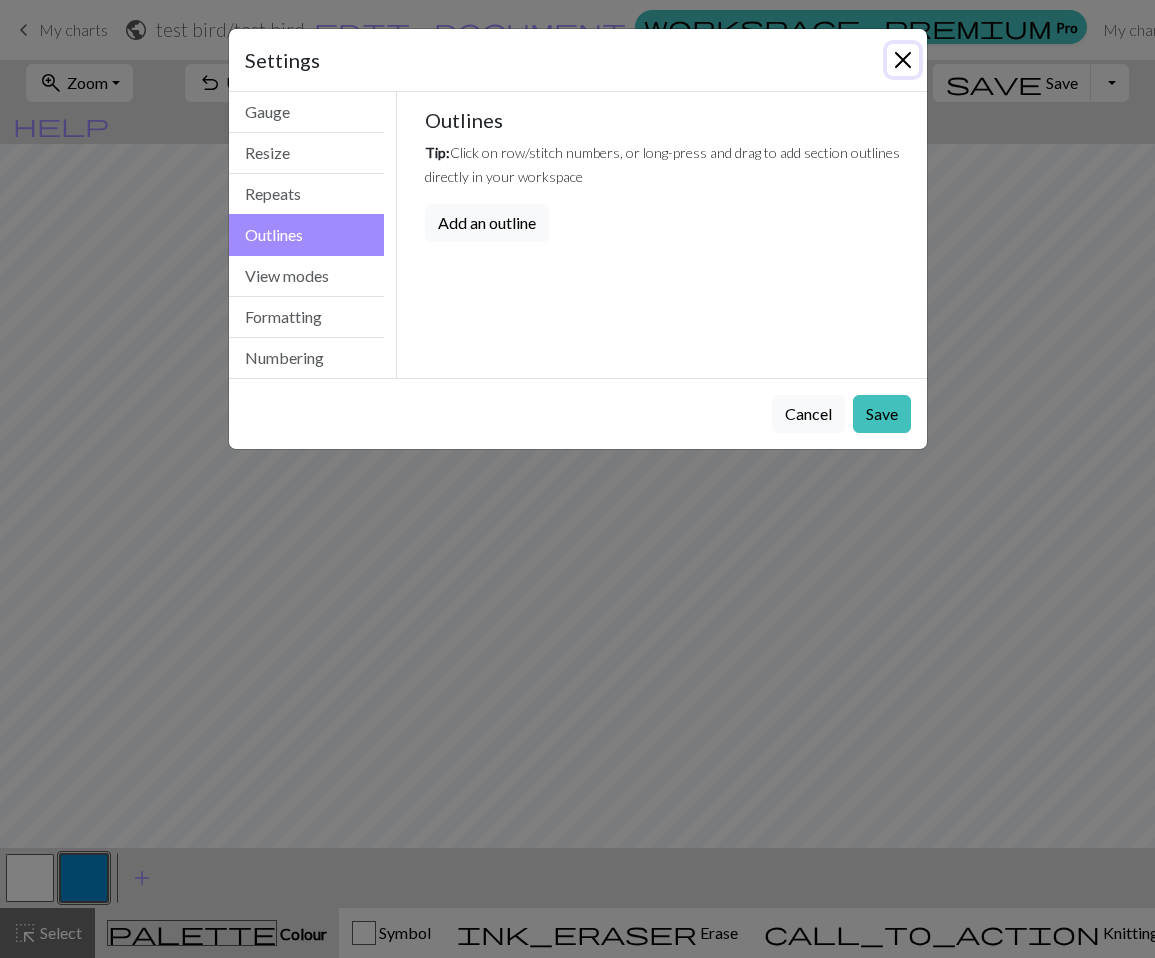 click at bounding box center (903, 60) 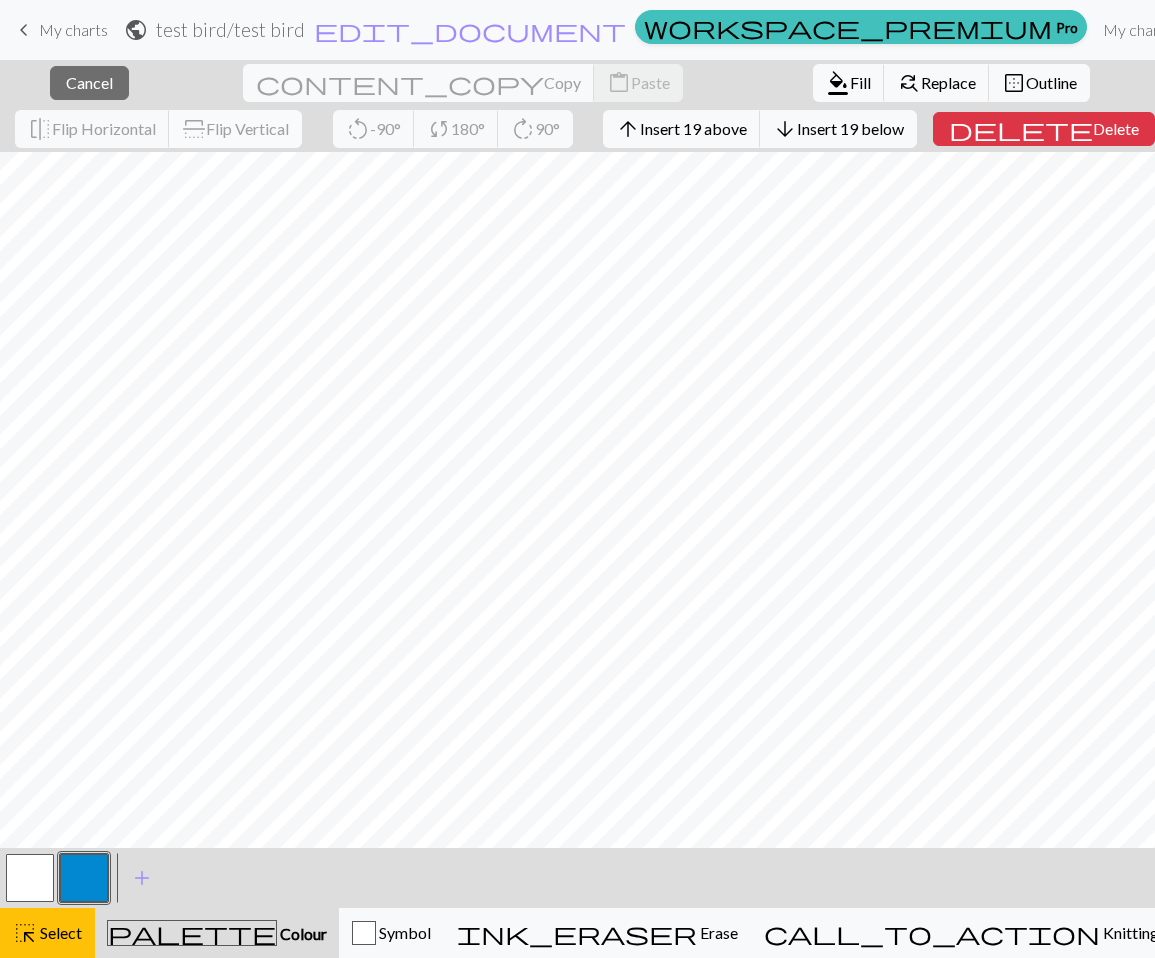 click on "Flip Vertical" at bounding box center [247, 128] 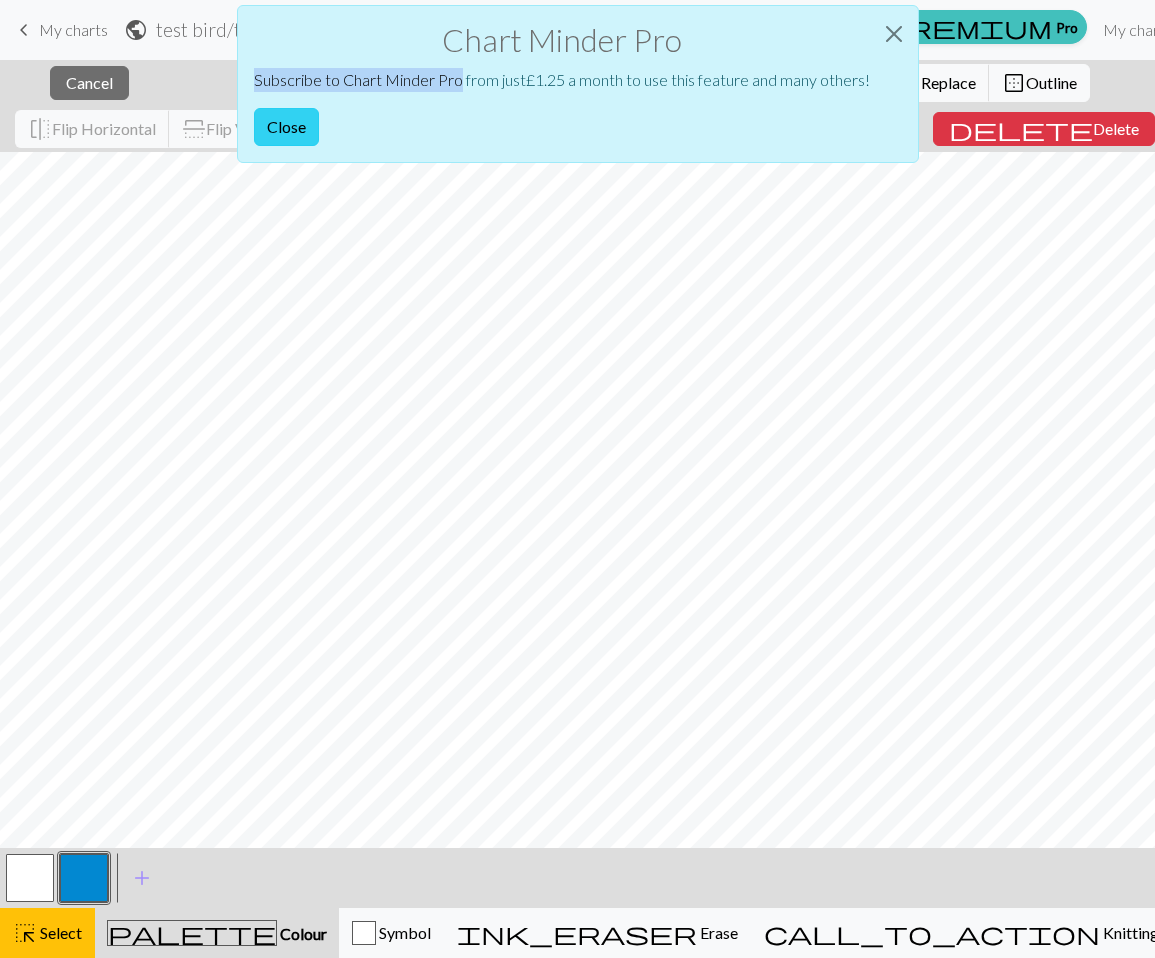 click on "Close" at bounding box center (286, 127) 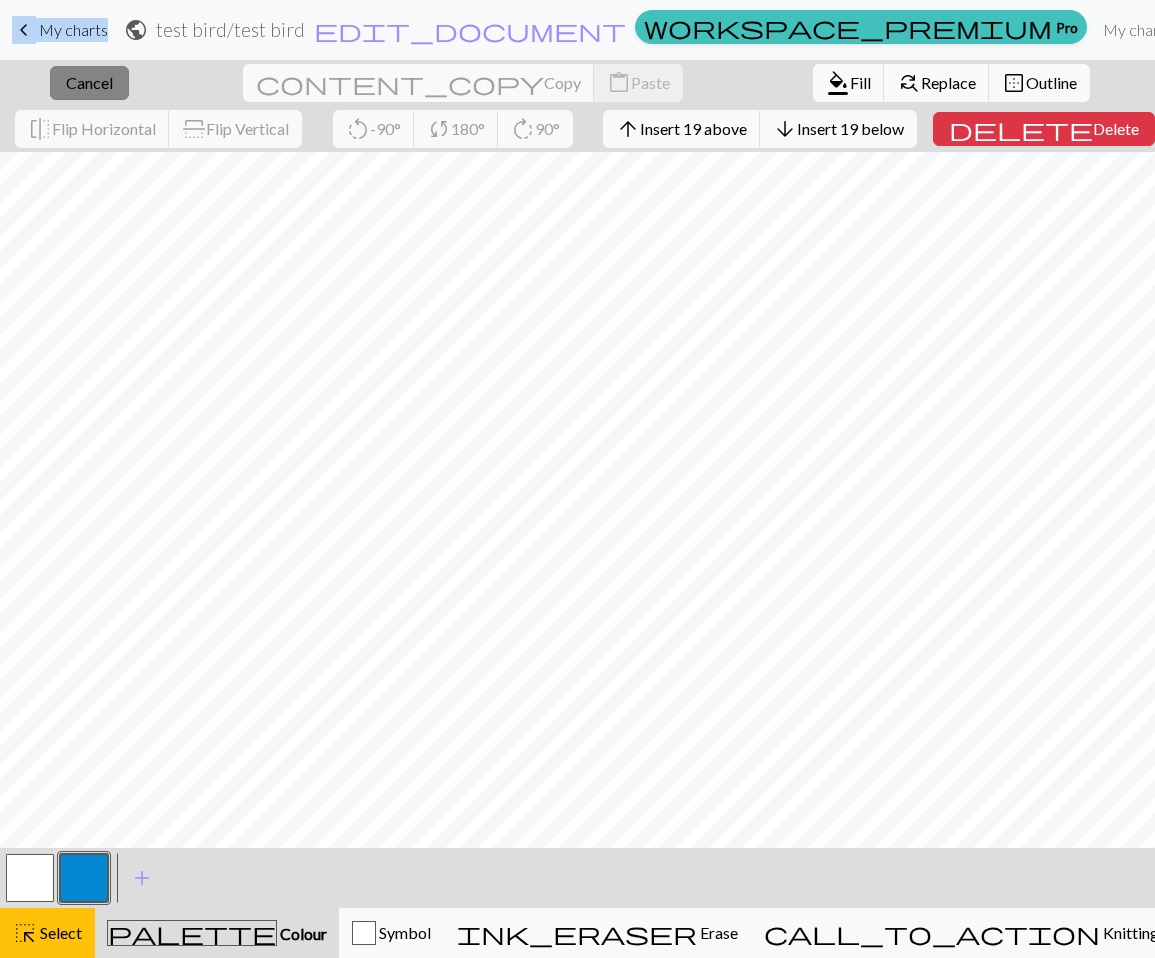 click on "close Cancel" at bounding box center [89, 83] 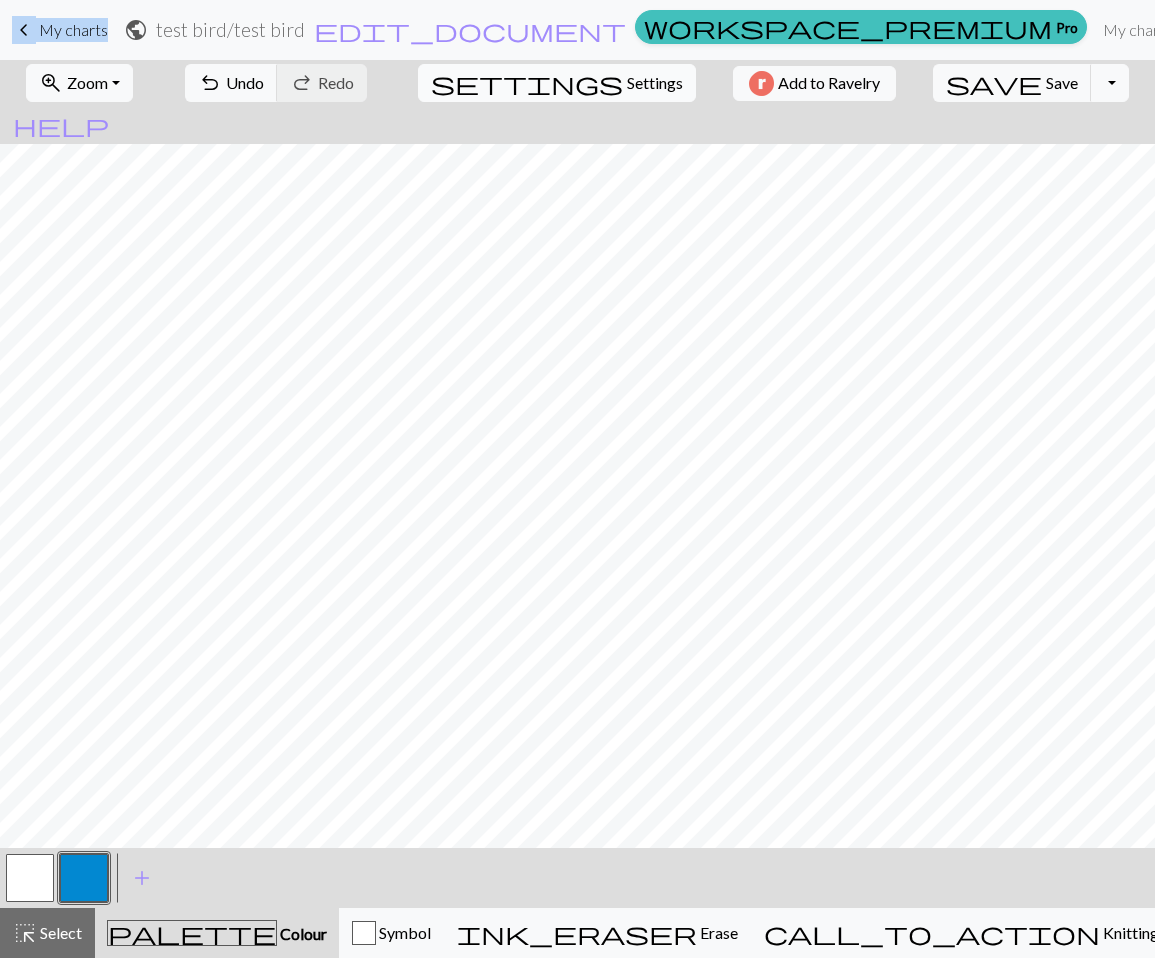 click on "settings  Settings" at bounding box center [557, 83] 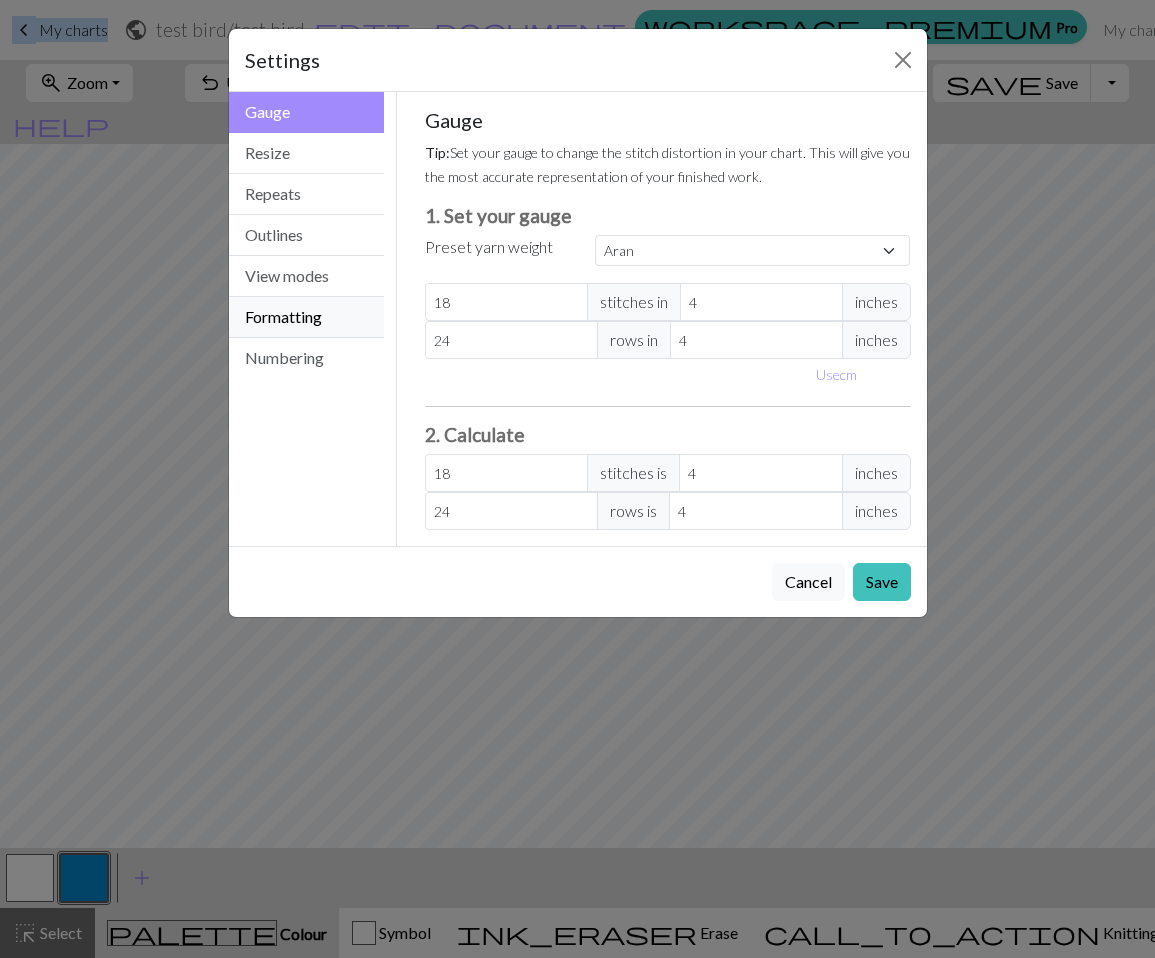 click on "Formatting" at bounding box center [307, 317] 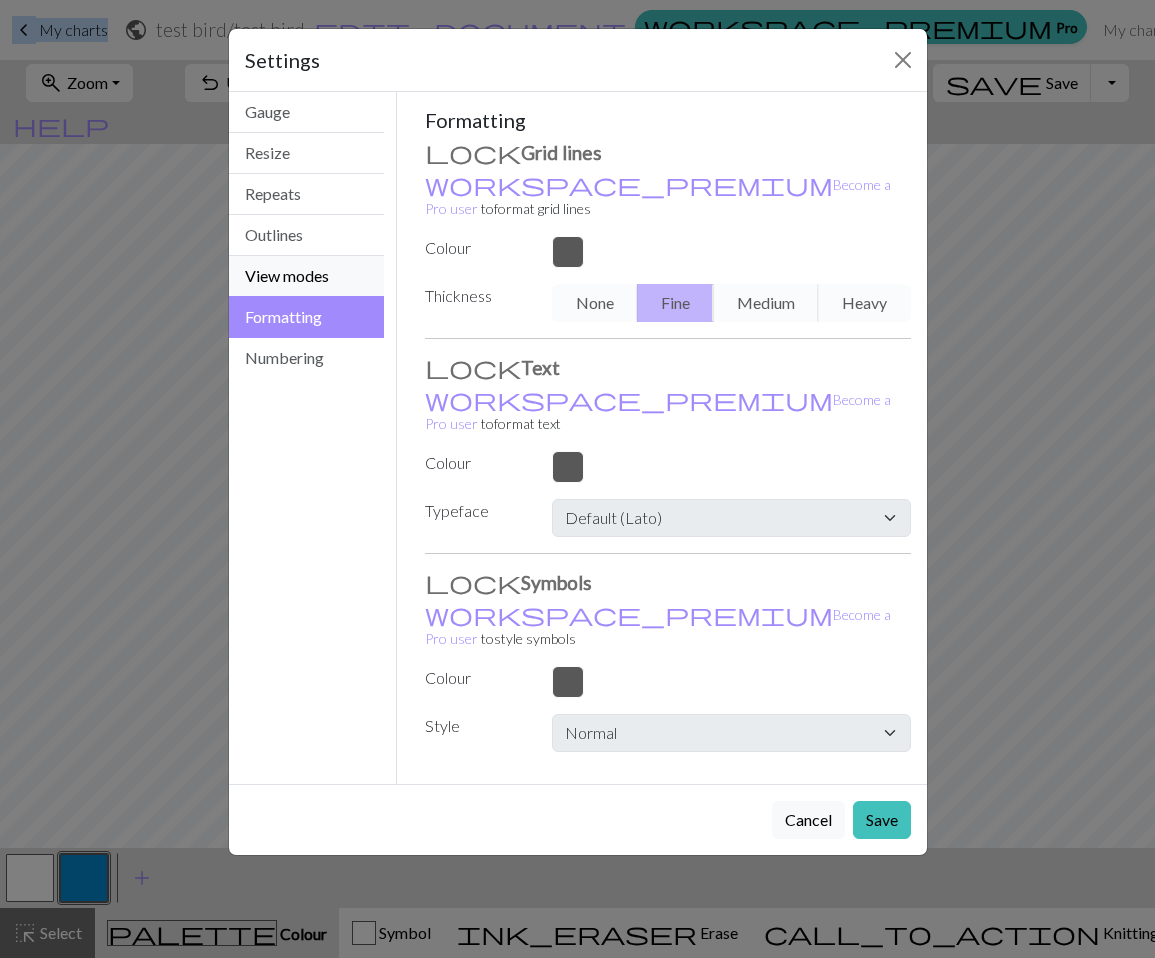 click on "View modes" at bounding box center [307, 276] 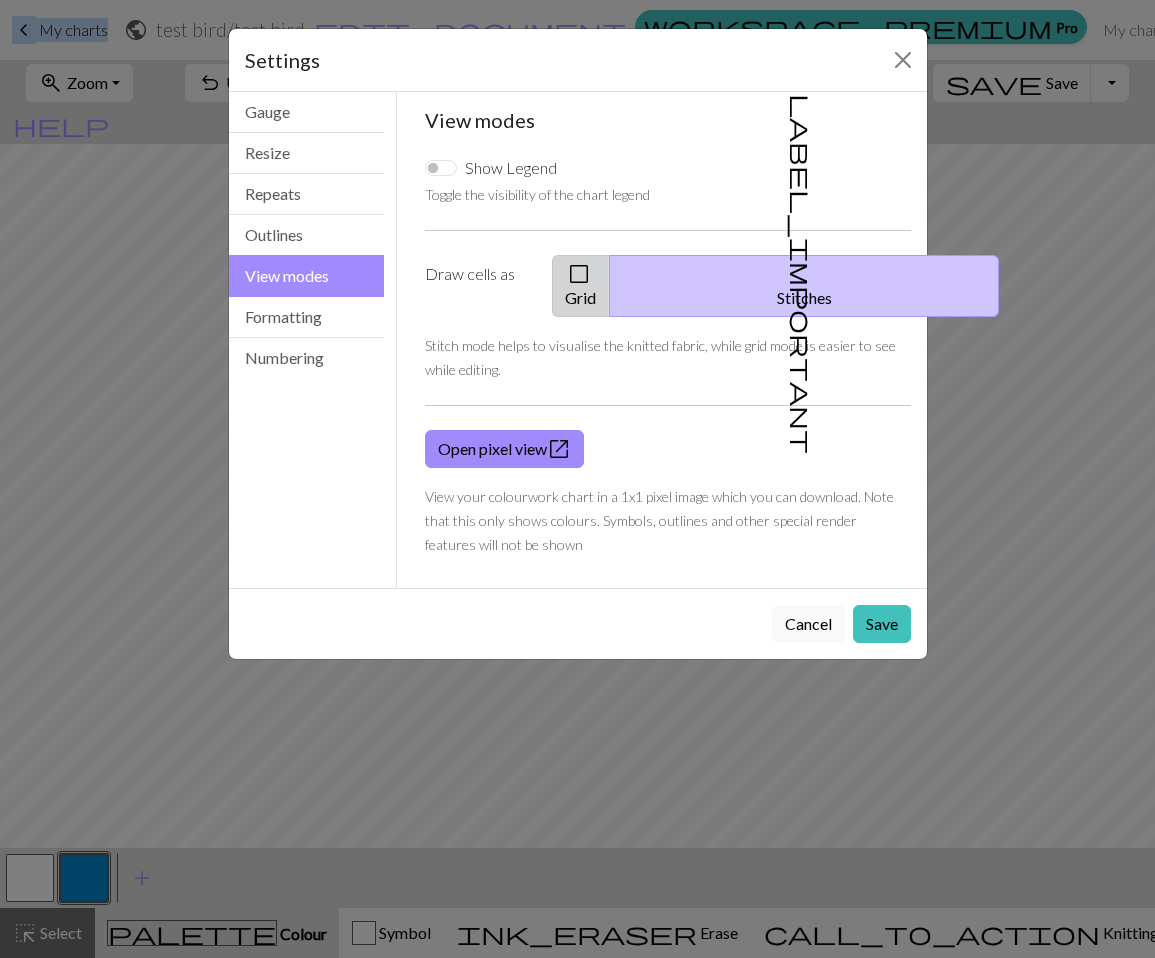 click on "check_box_outline_blank Grid" at bounding box center [581, 286] 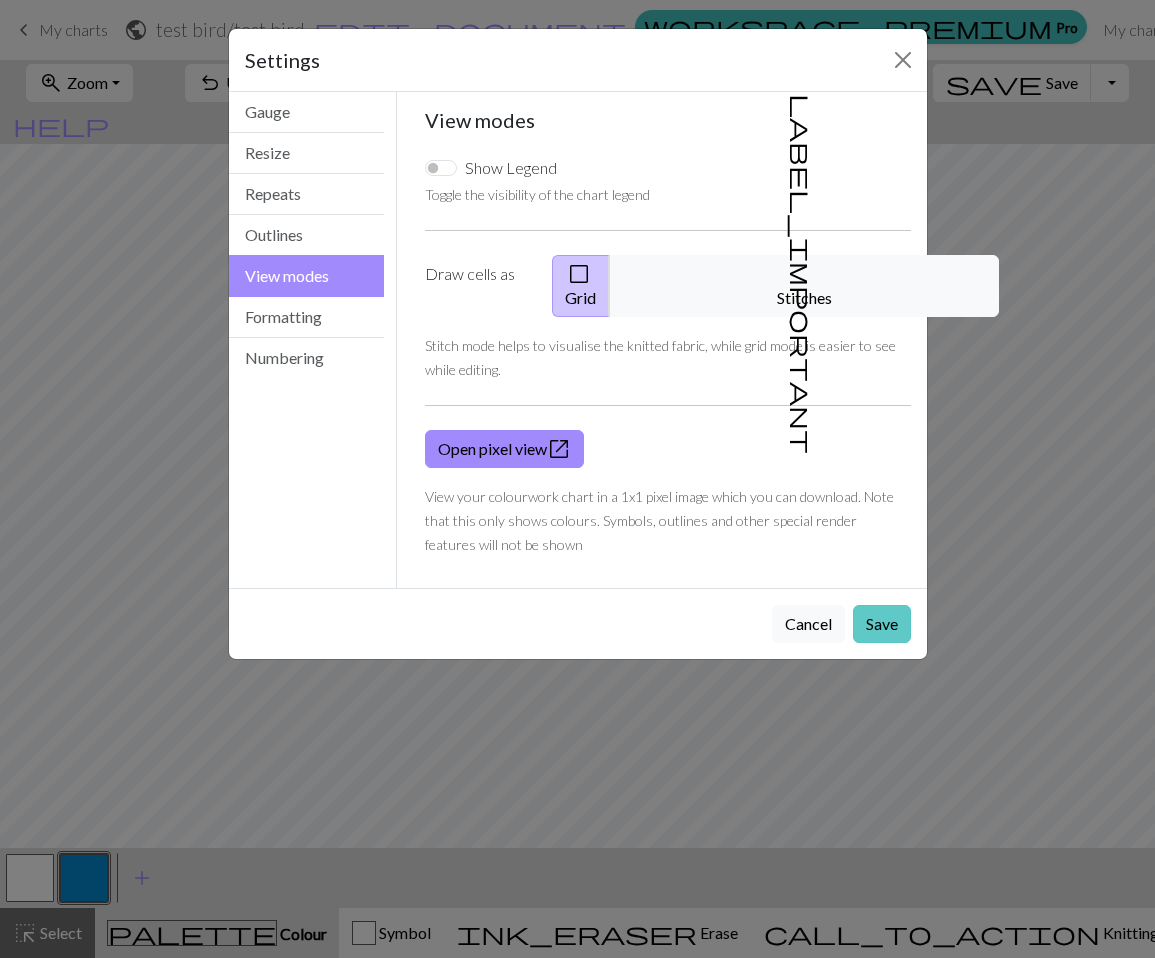 click on "Cancel Save" at bounding box center [578, 623] 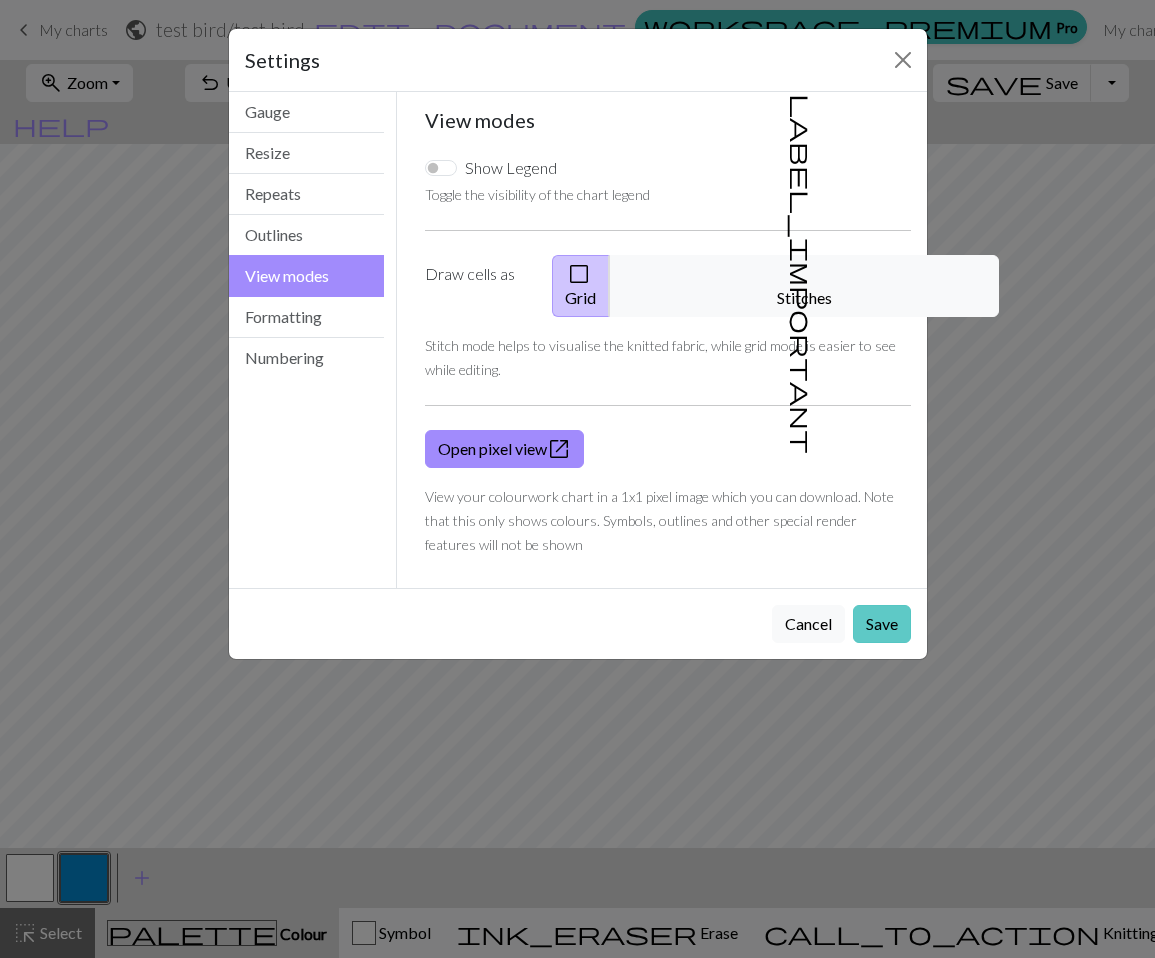 click on "Save" at bounding box center [882, 624] 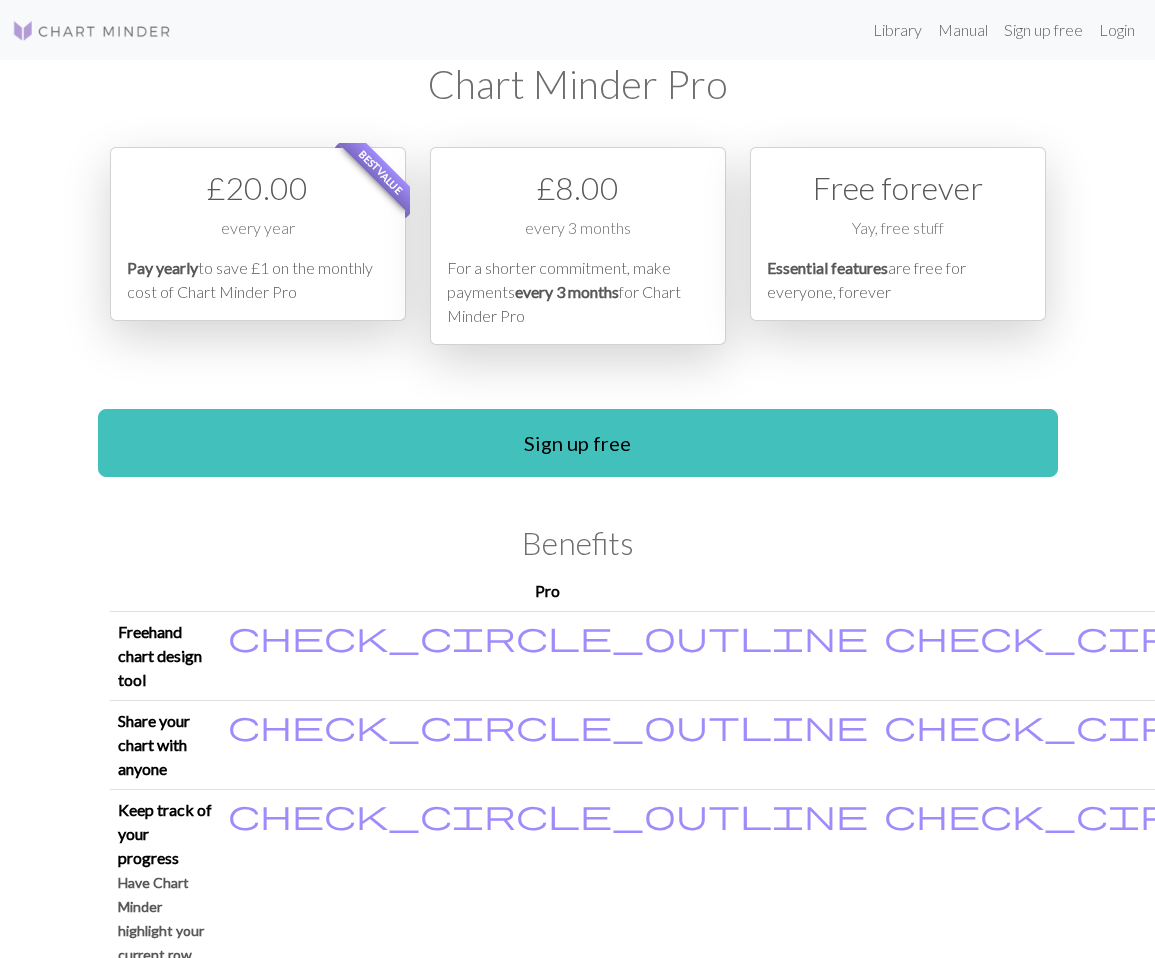 scroll, scrollTop: 0, scrollLeft: 0, axis: both 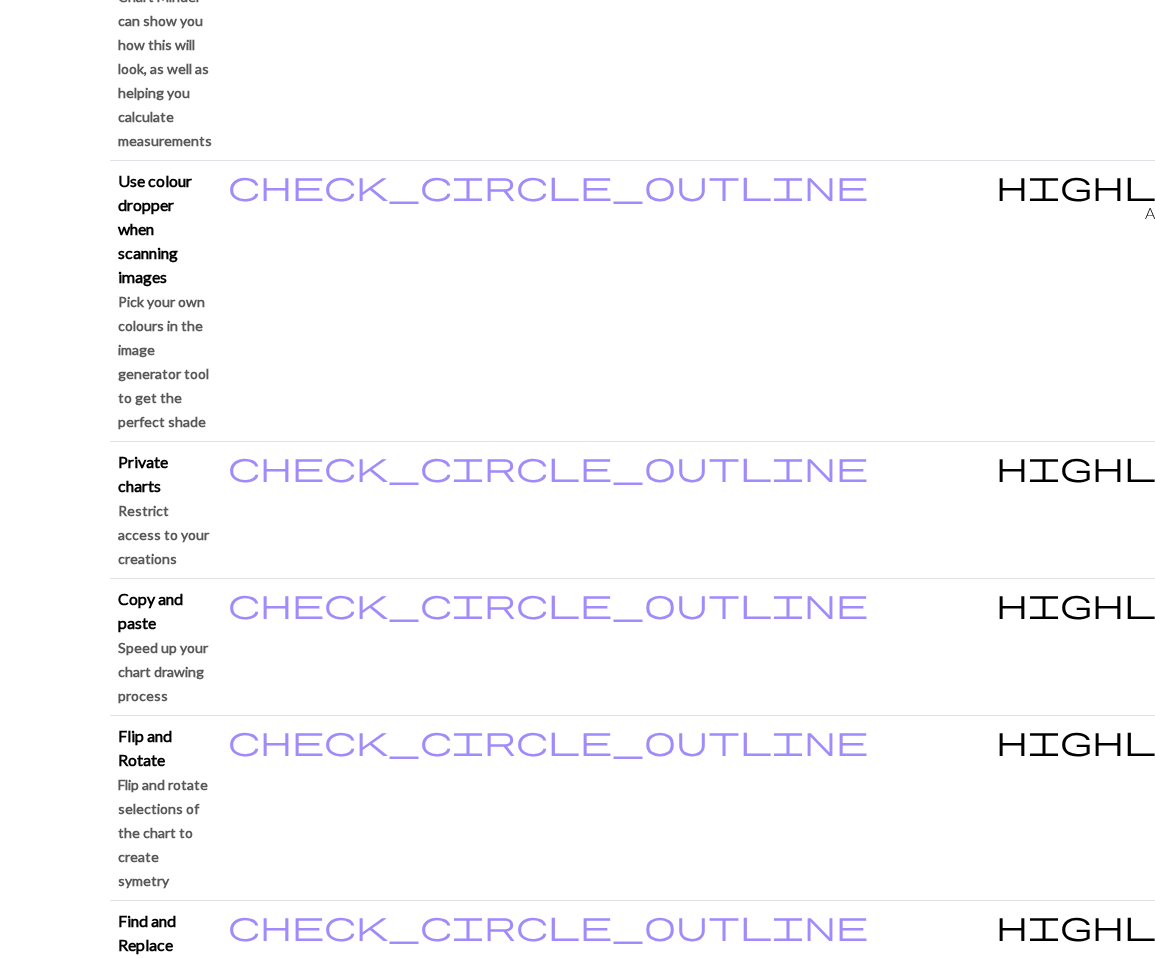 click on "For a shorter commitment, make payments  every 3 months  for Chart Minder Pro" at bounding box center [578, 3282] 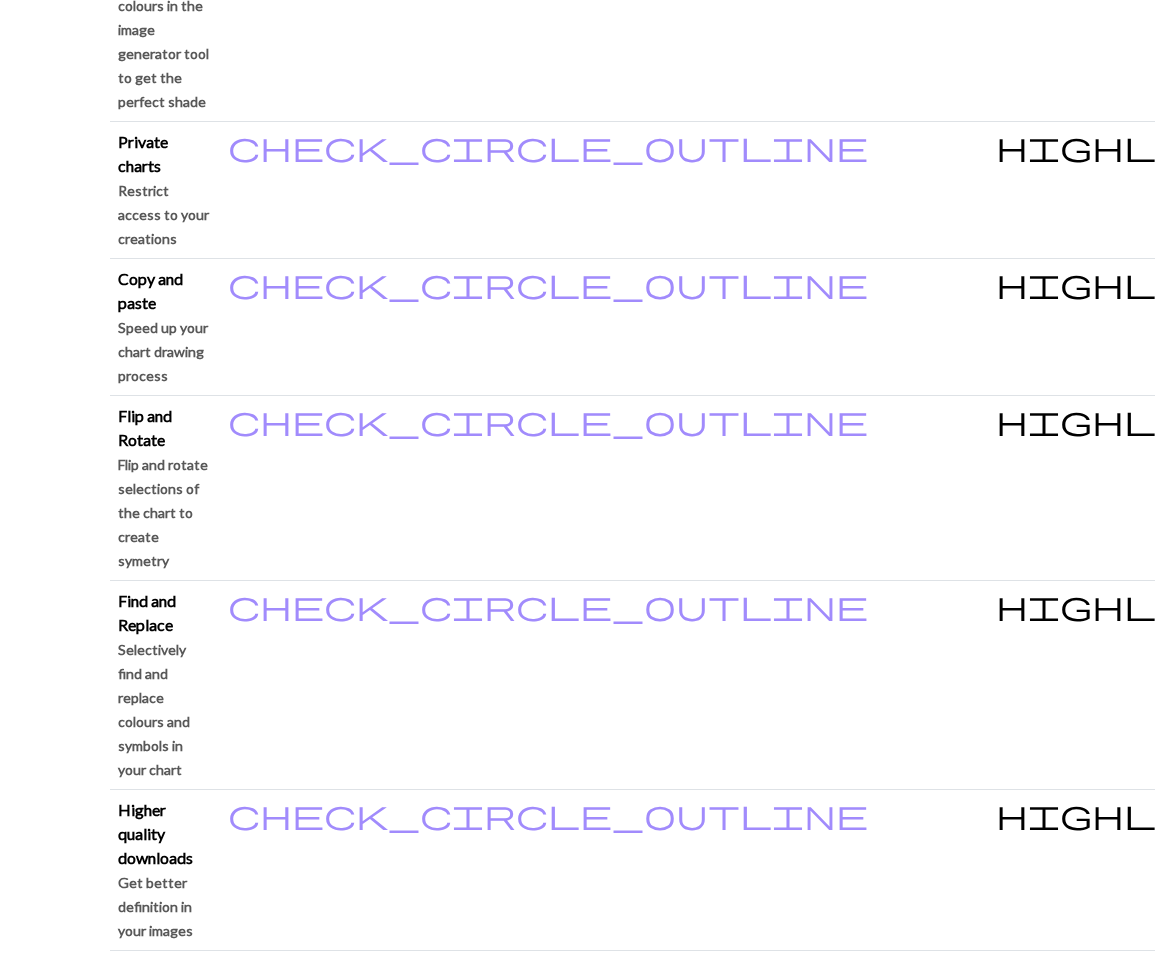 scroll, scrollTop: 2595, scrollLeft: 0, axis: vertical 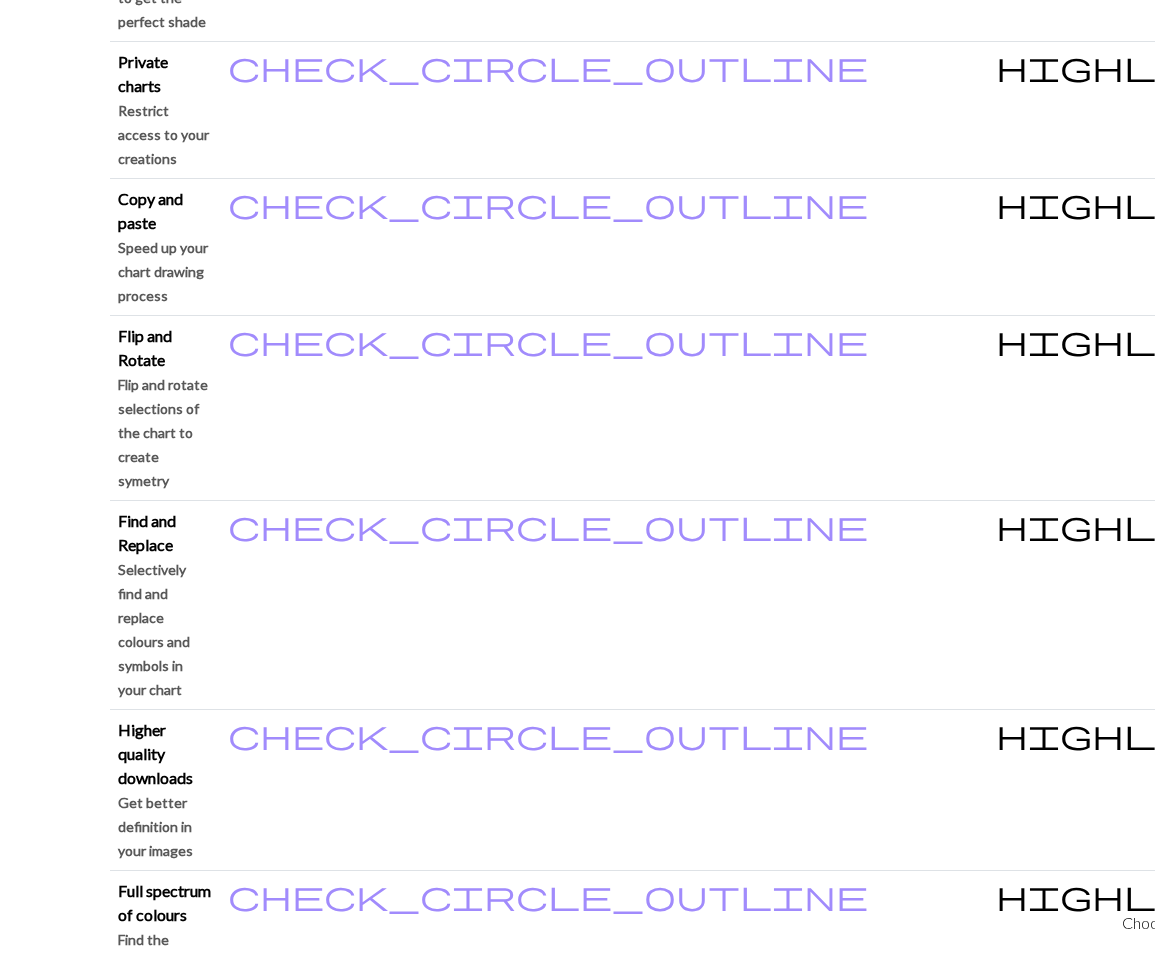 click on "Account Settings" at bounding box center [167, 3227] 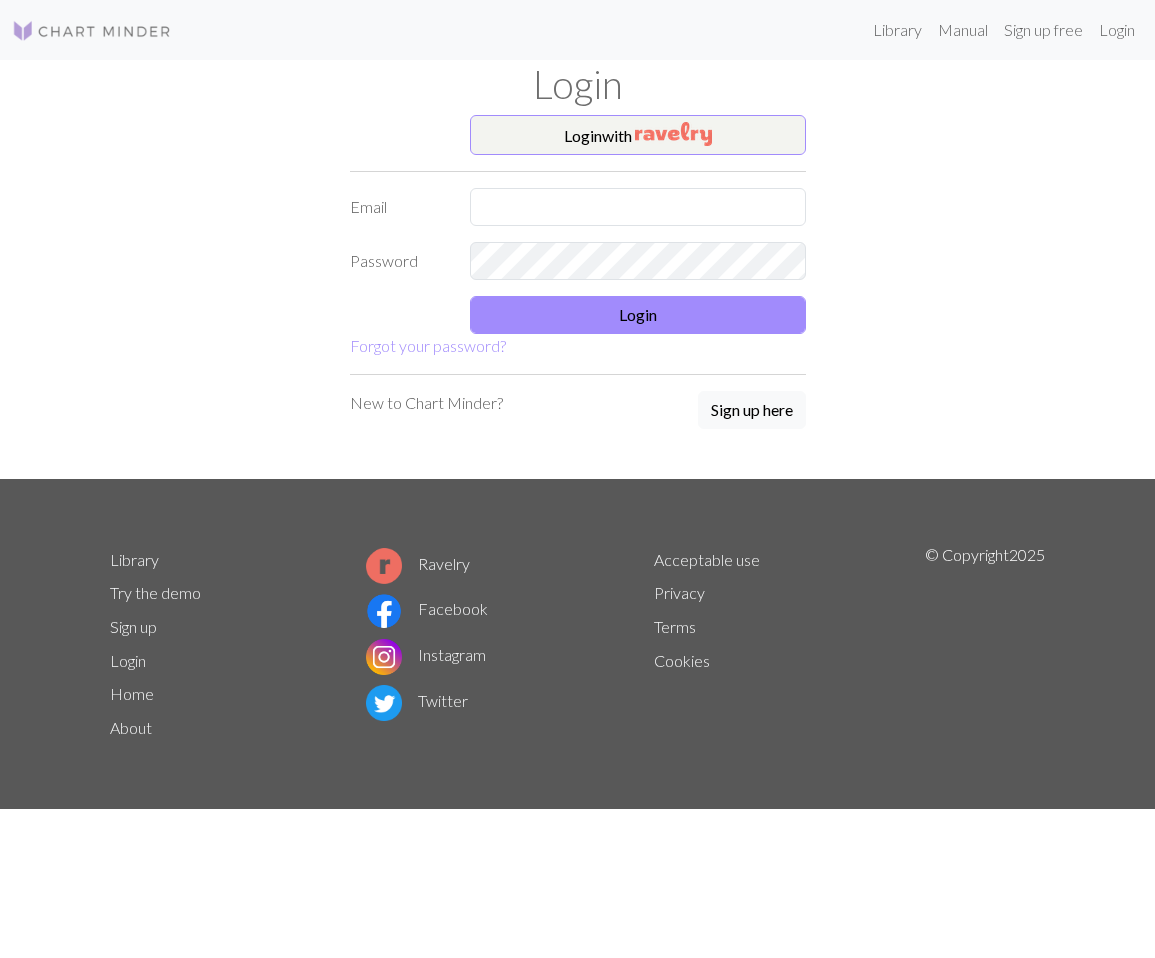 scroll, scrollTop: 0, scrollLeft: 0, axis: both 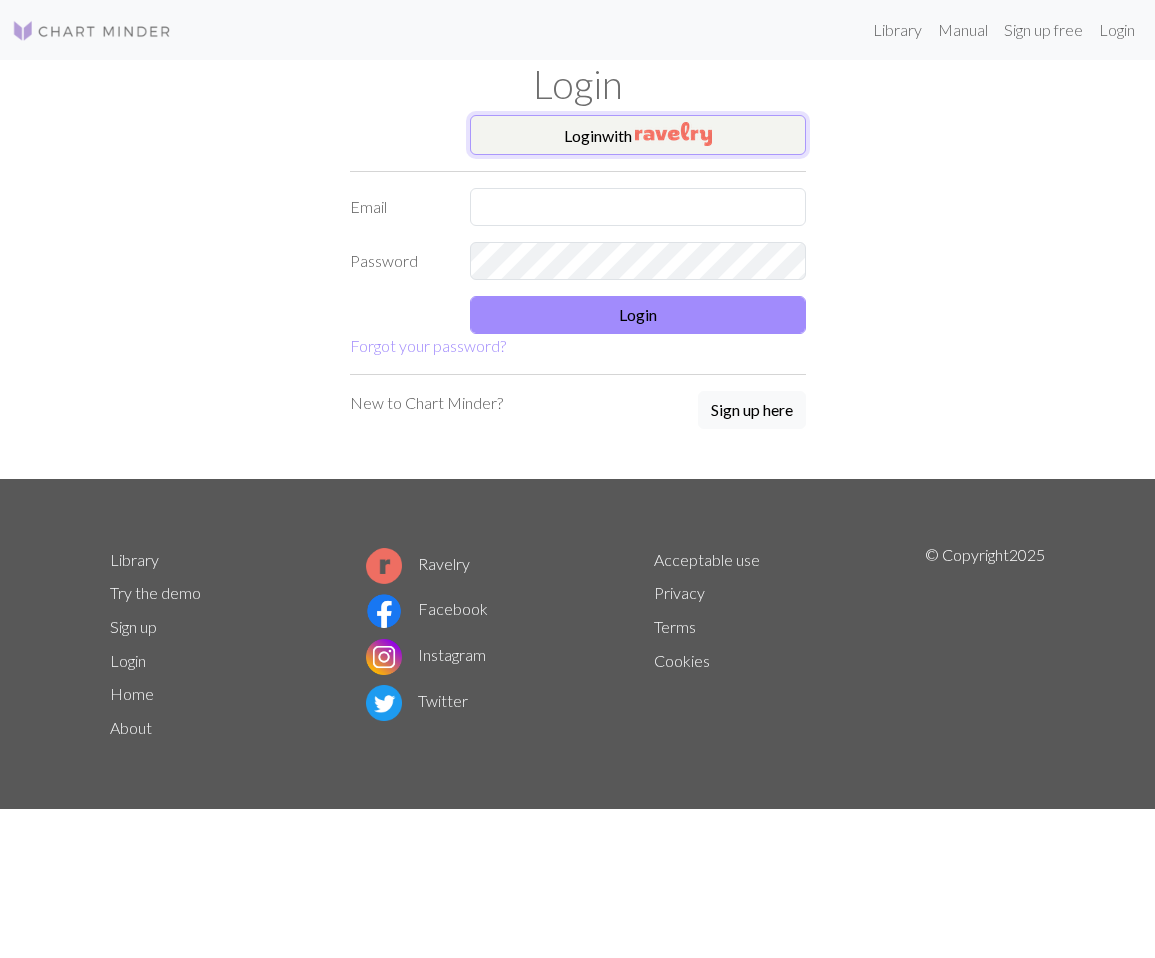 click on "Login  with" at bounding box center (638, 135) 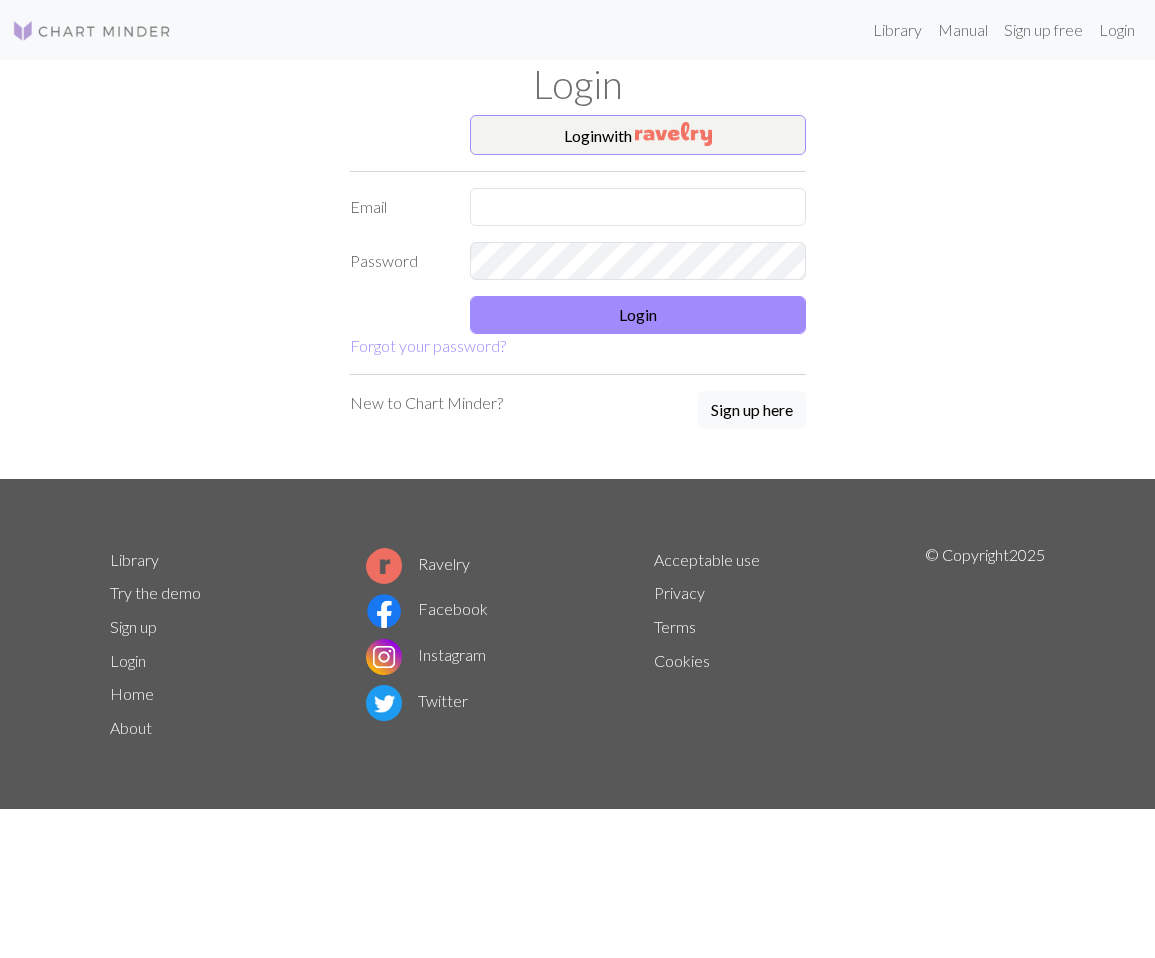 scroll, scrollTop: 0, scrollLeft: 0, axis: both 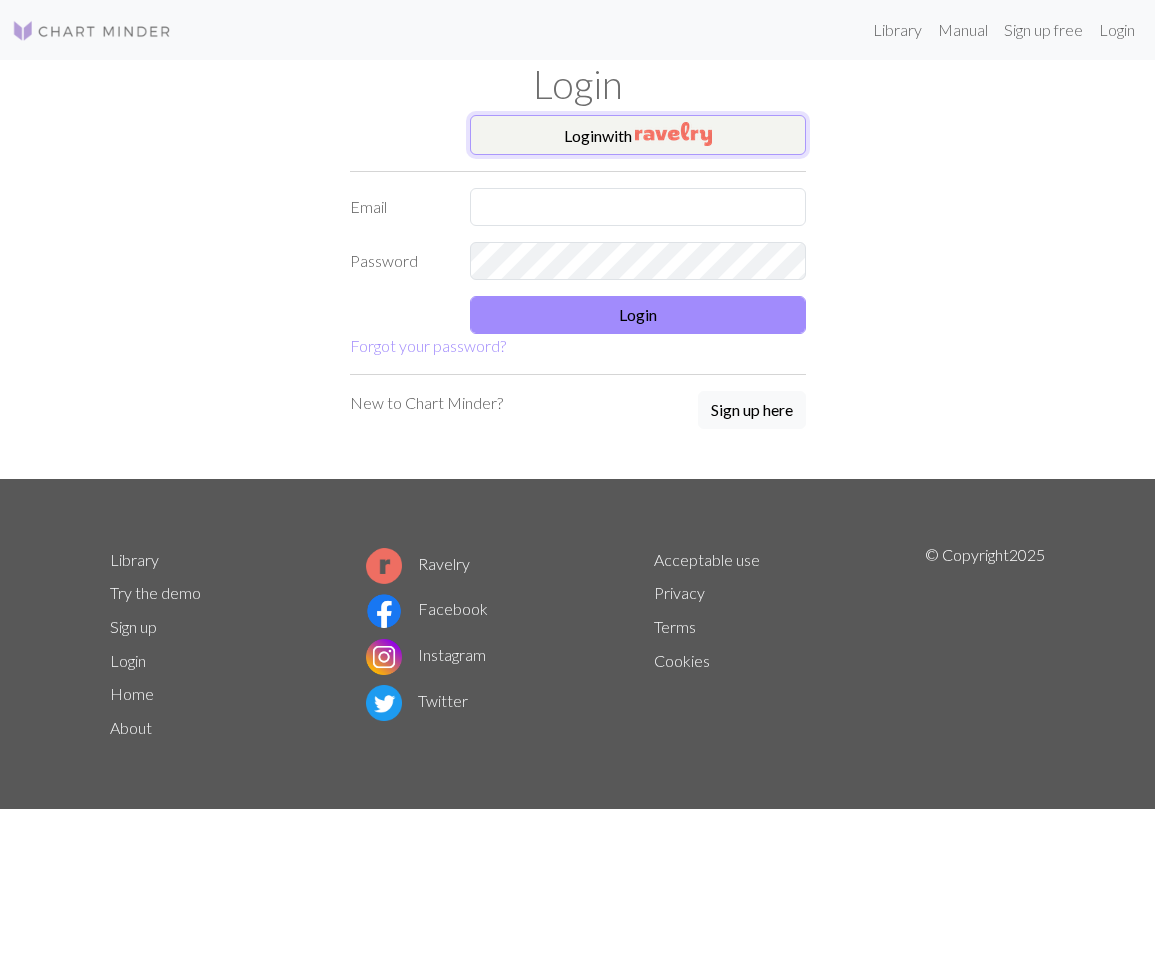 click on "Login  with" at bounding box center [638, 135] 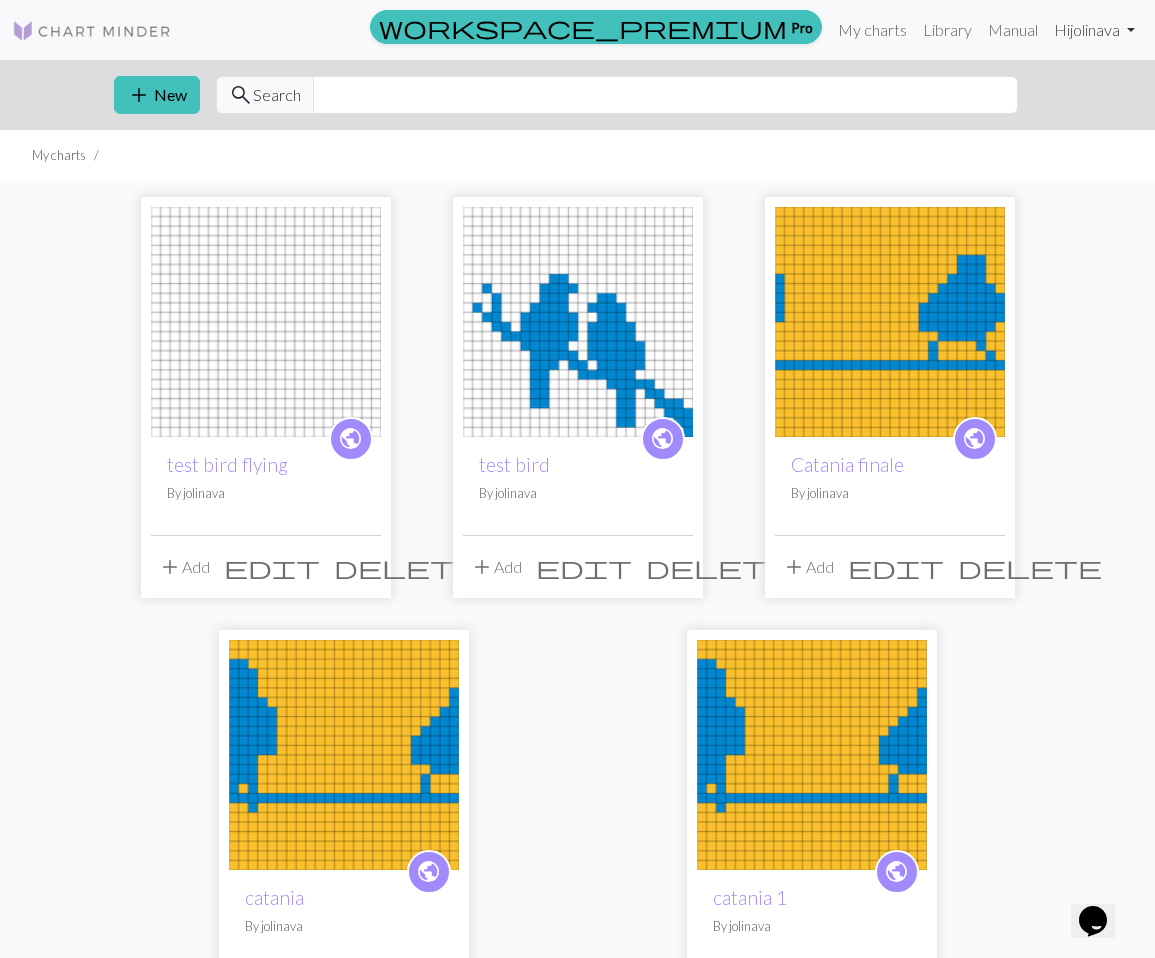 click on "Hi  jolinava" at bounding box center (1094, 30) 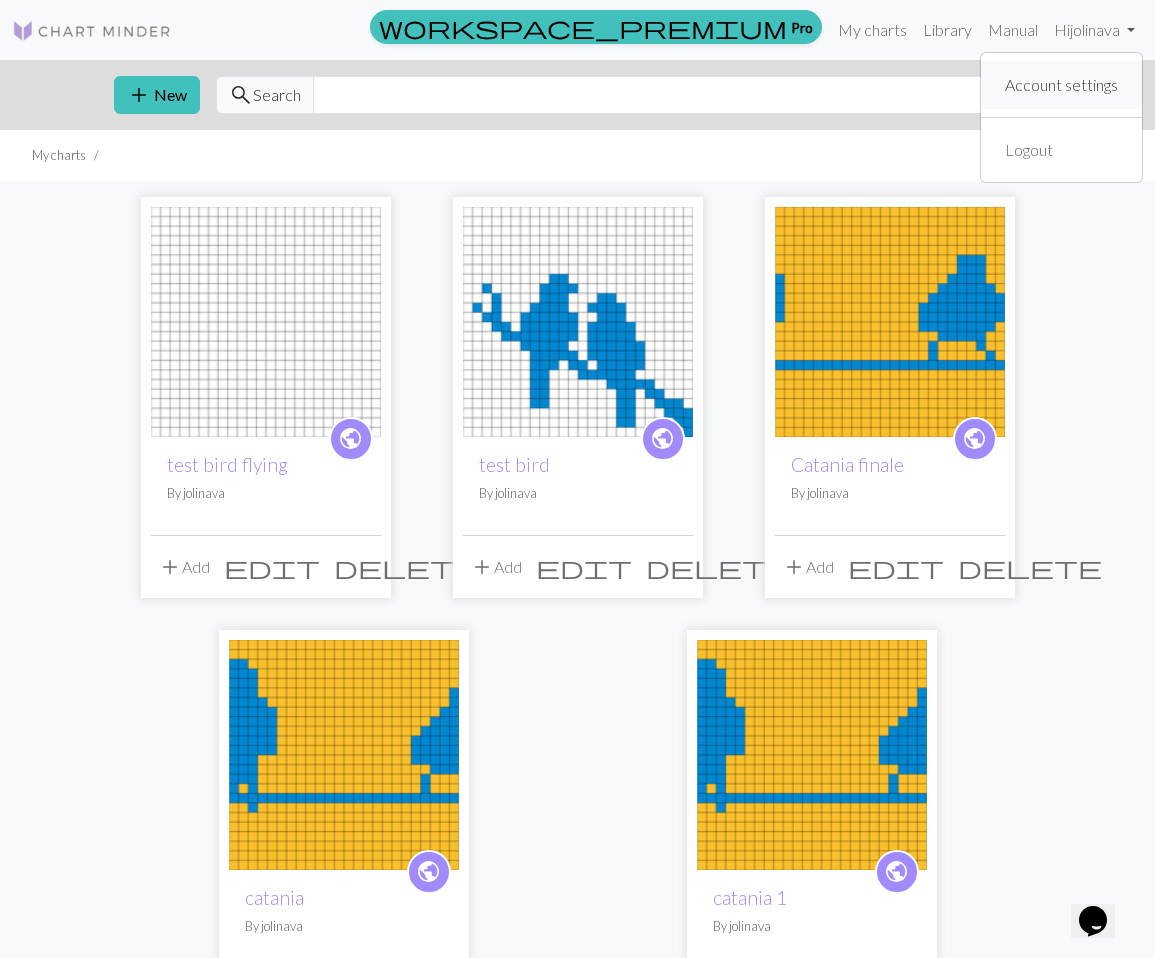 click on "Account settings" at bounding box center [1061, 85] 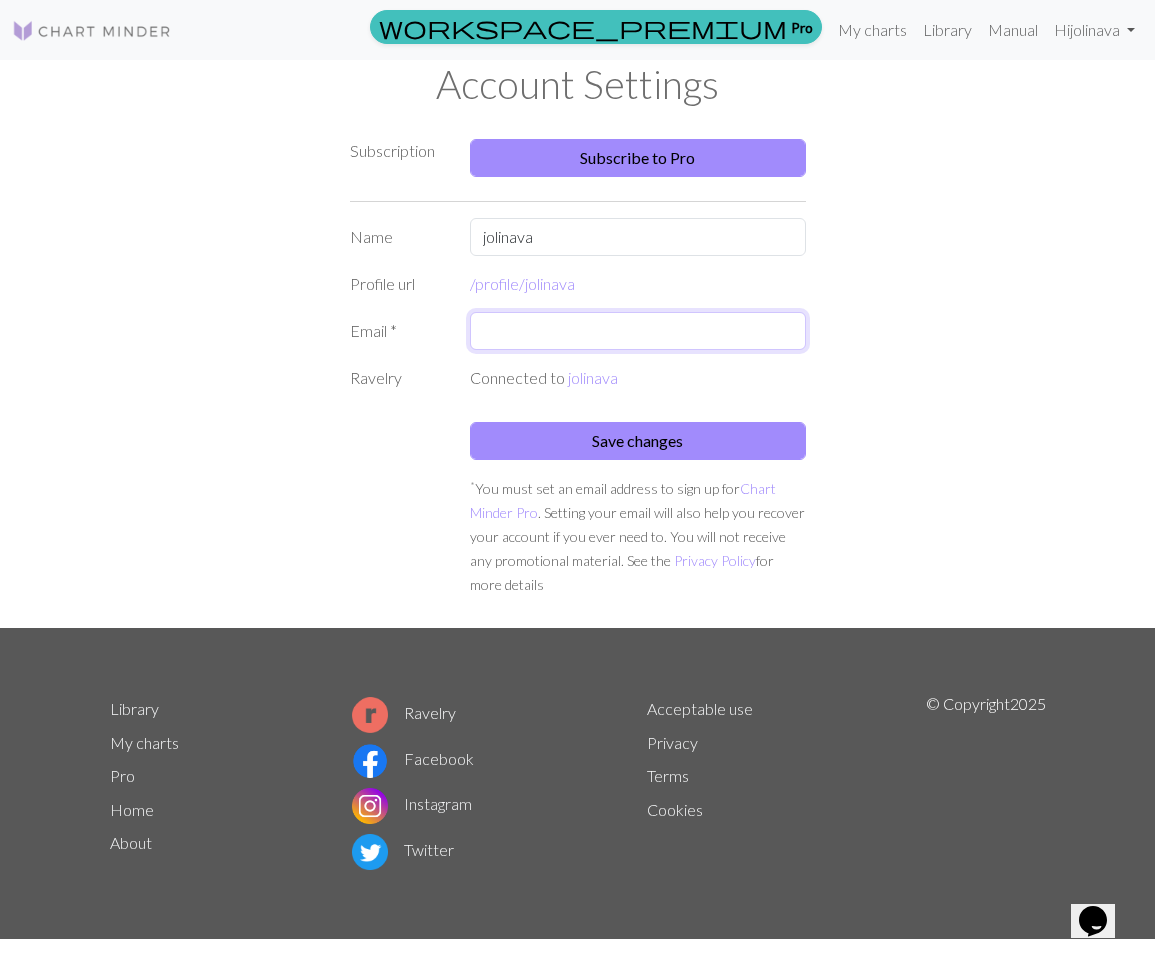 click at bounding box center [638, 331] 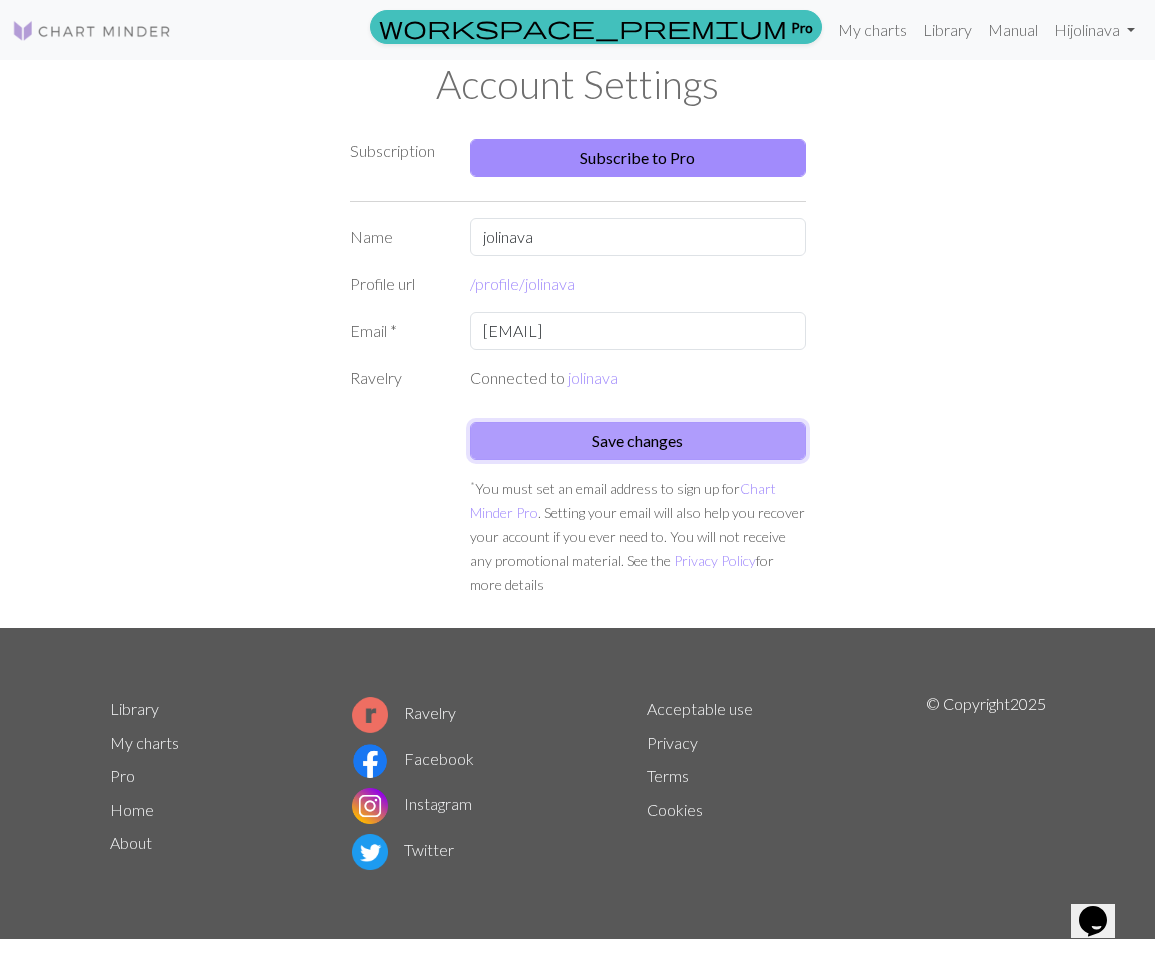 click on "Save changes" at bounding box center (638, 441) 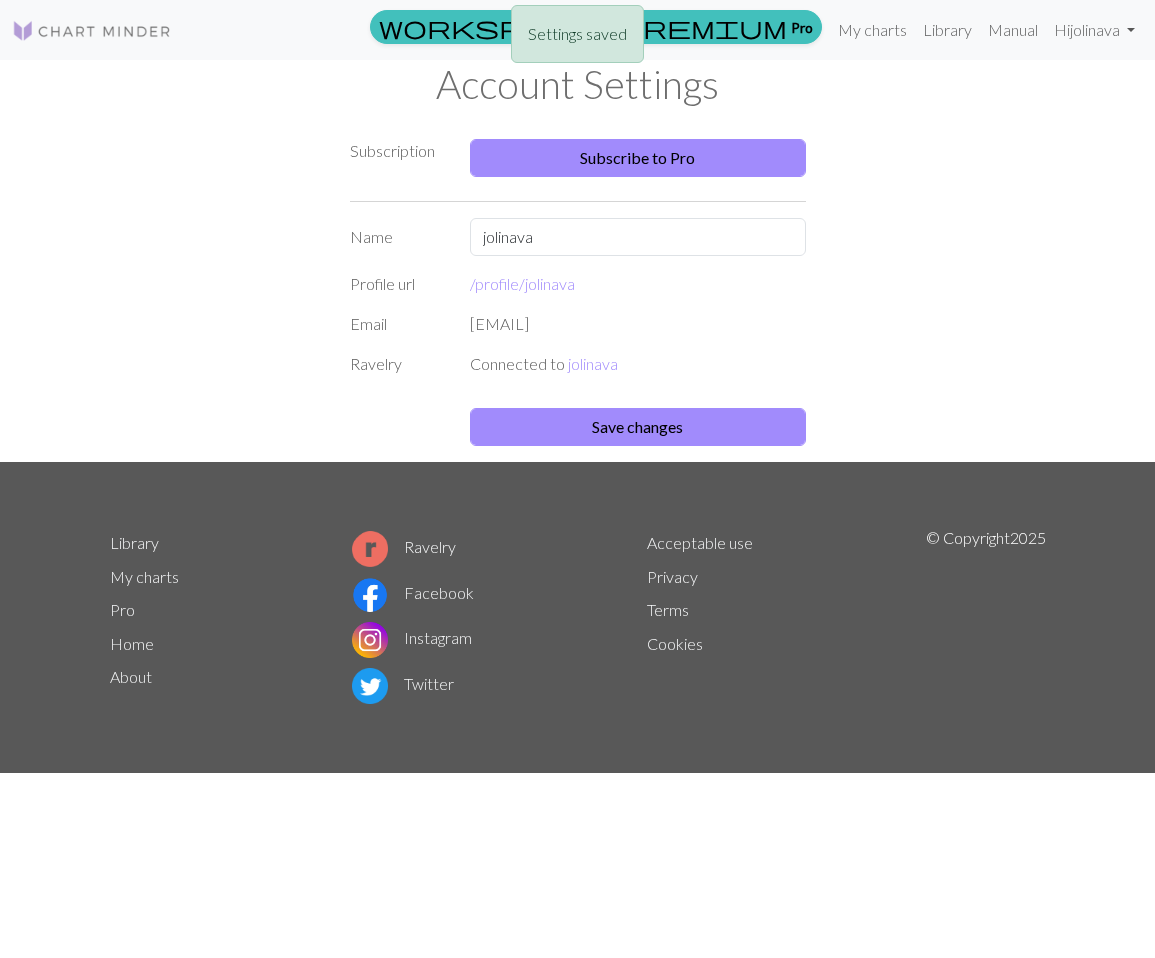 click on "Settings saved" at bounding box center [577, 39] 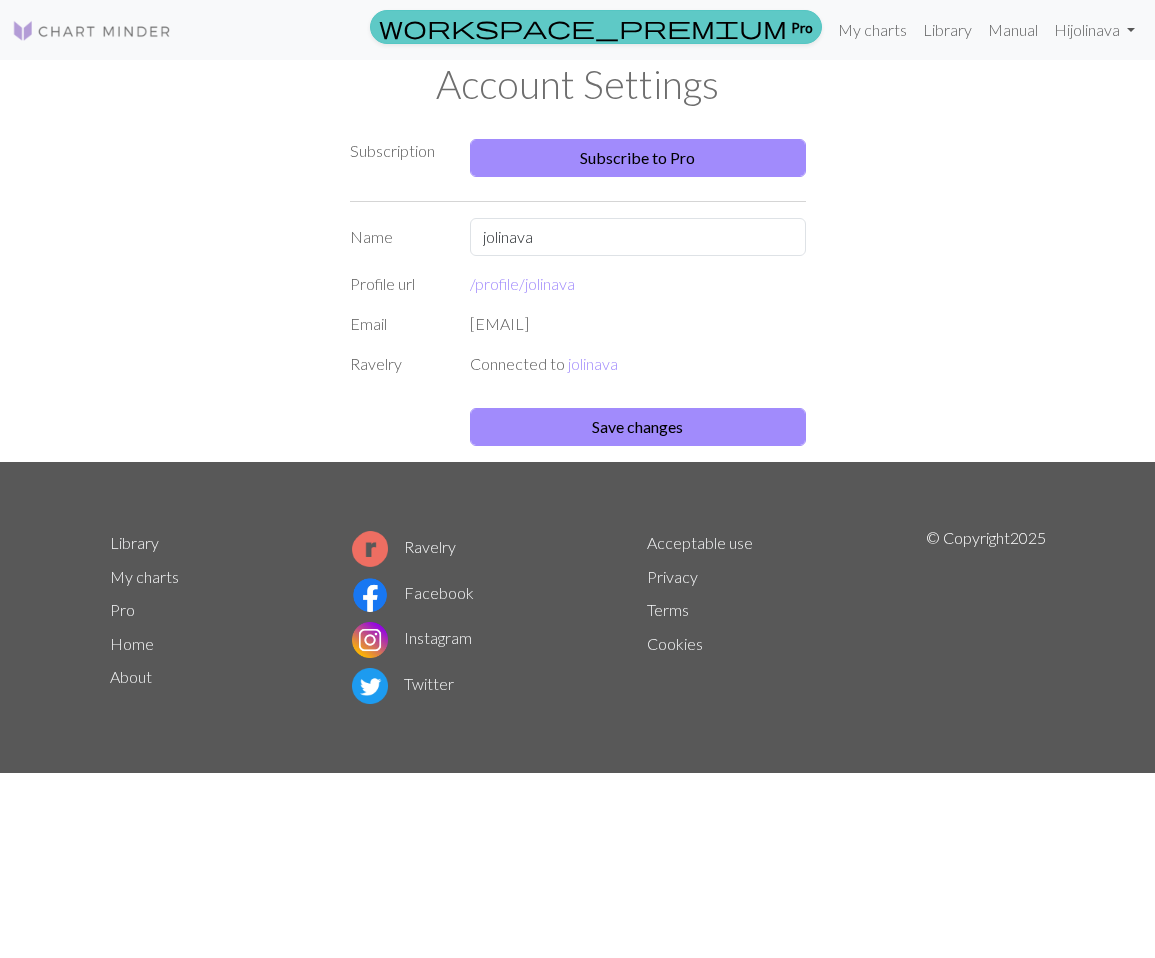 click on "workspace_premium" at bounding box center (583, 27) 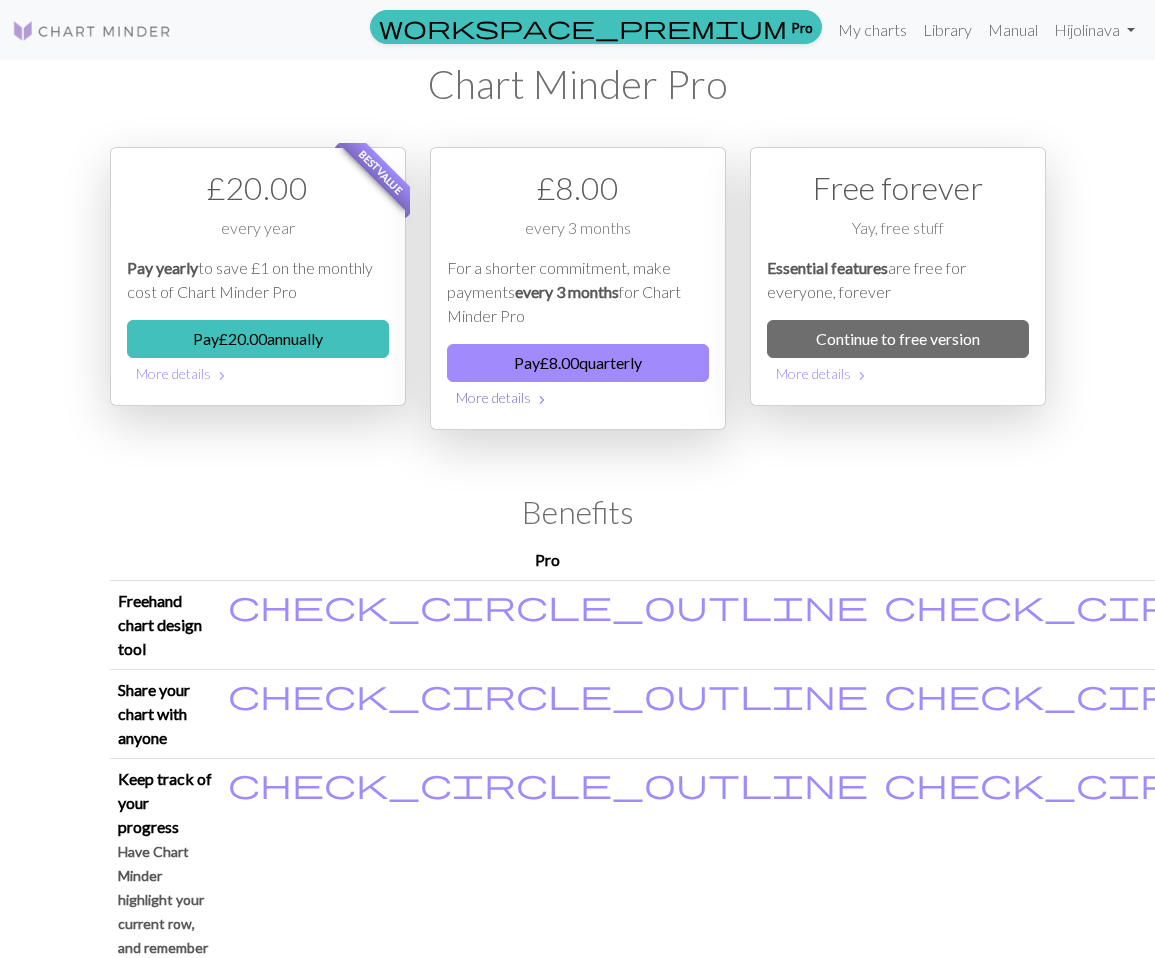 click on "More details   chevron_right" at bounding box center (578, 397) 